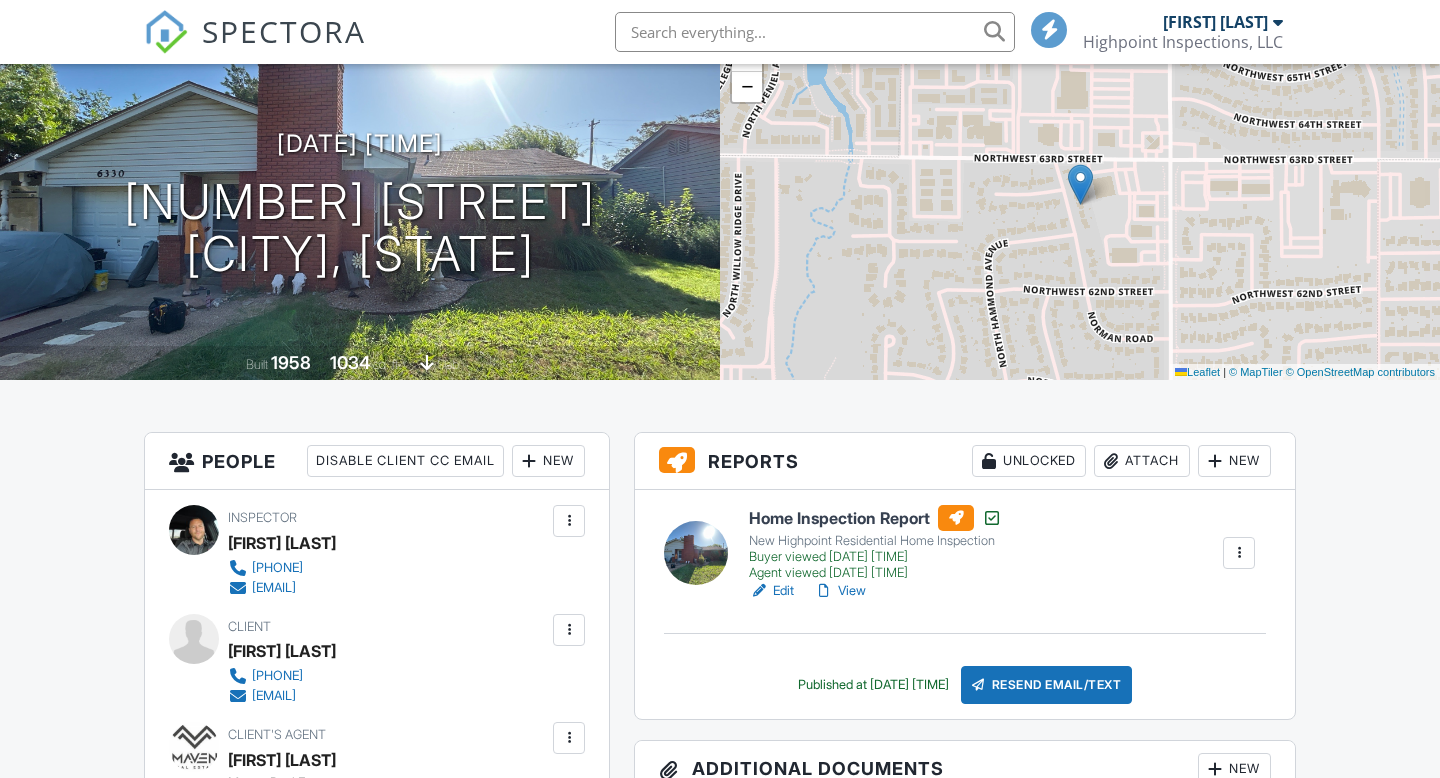 scroll, scrollTop: 273, scrollLeft: 0, axis: vertical 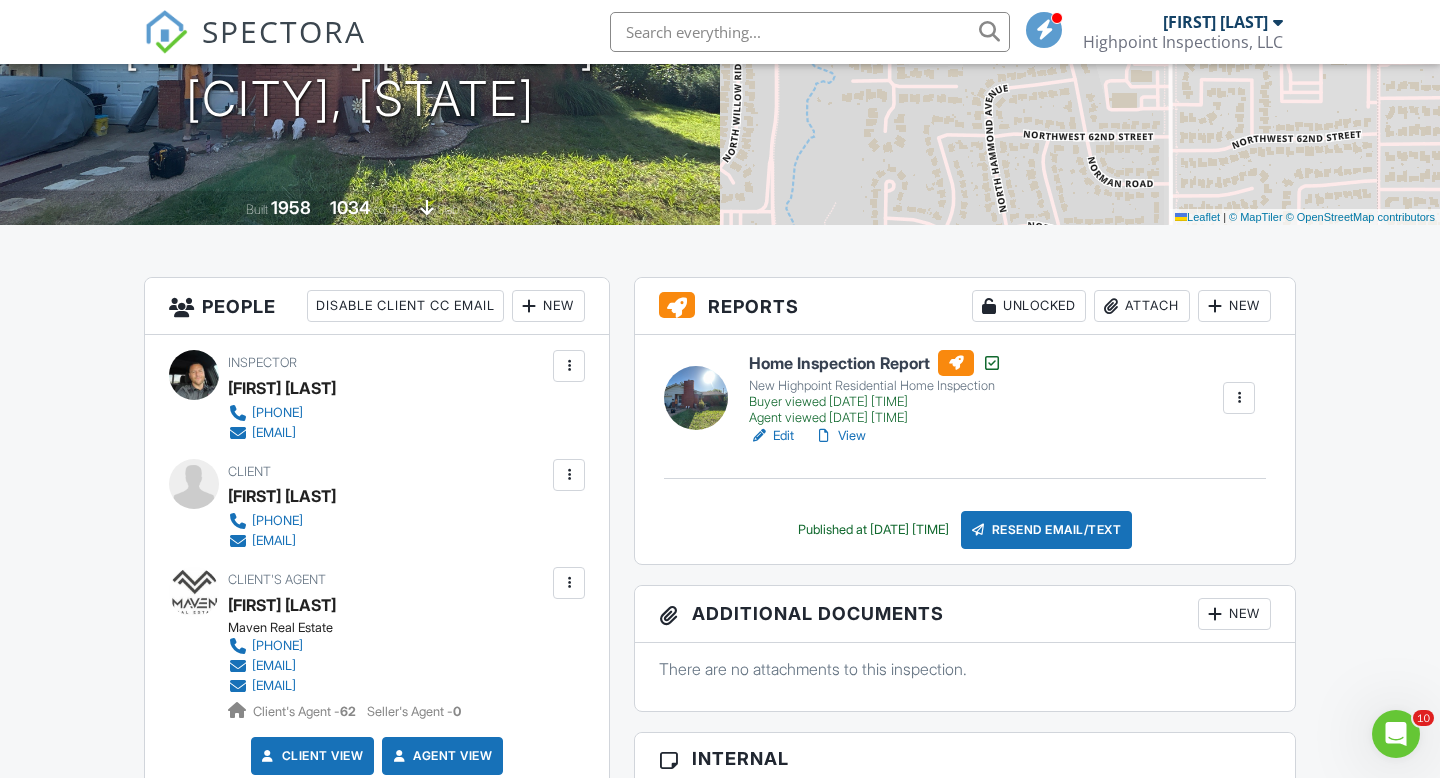 click on "Resend Email/Text" at bounding box center (1047, 530) 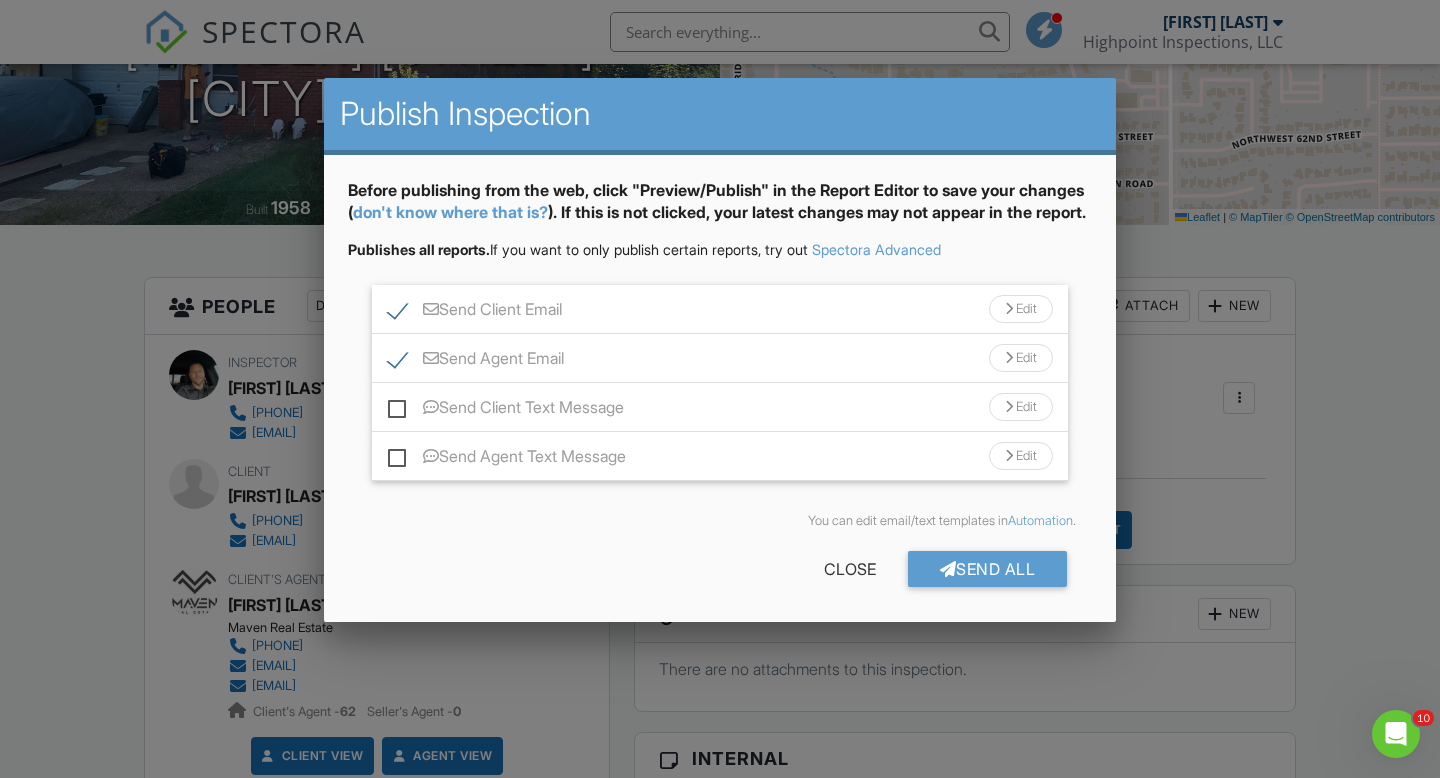 click on "Send Agent Email" at bounding box center (476, 361) 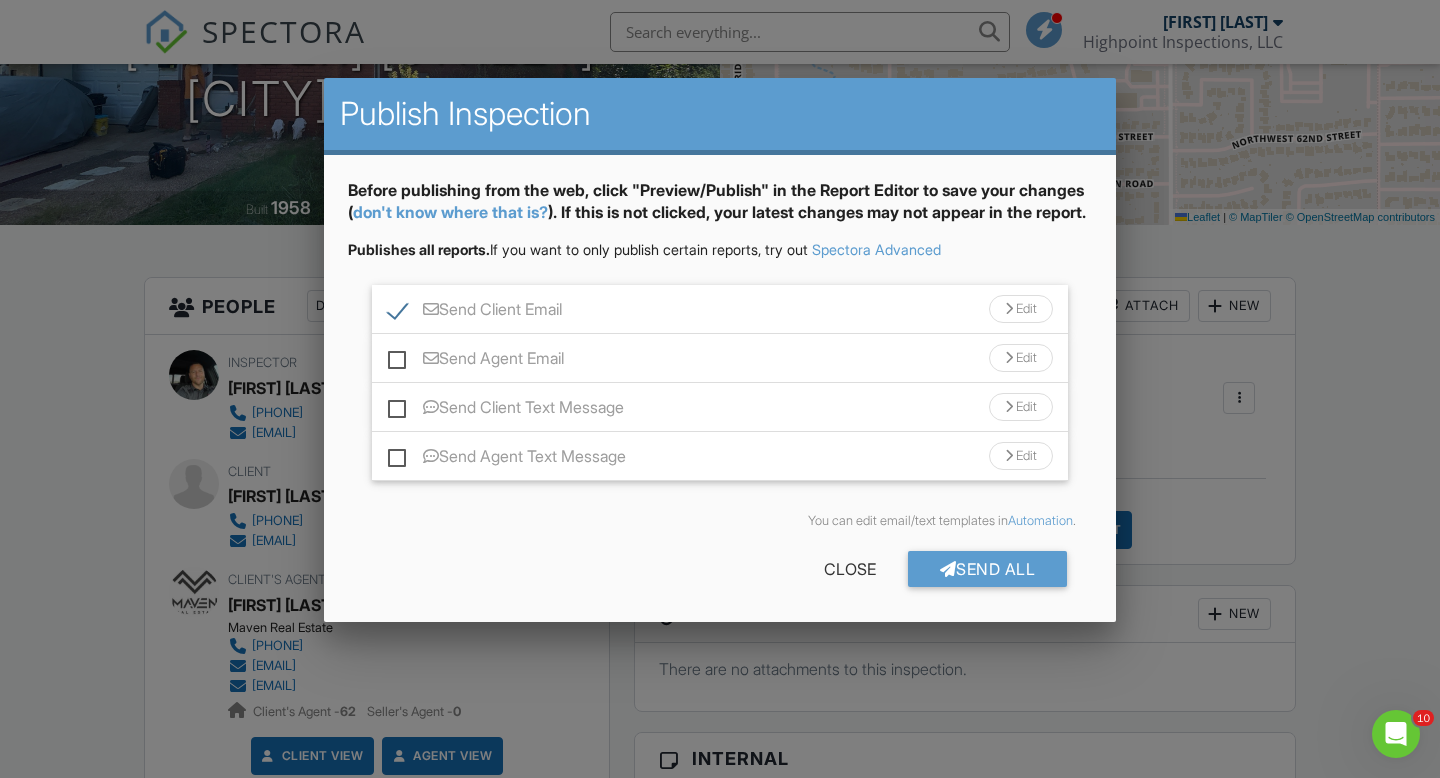 click on "Edit" at bounding box center [1021, 309] 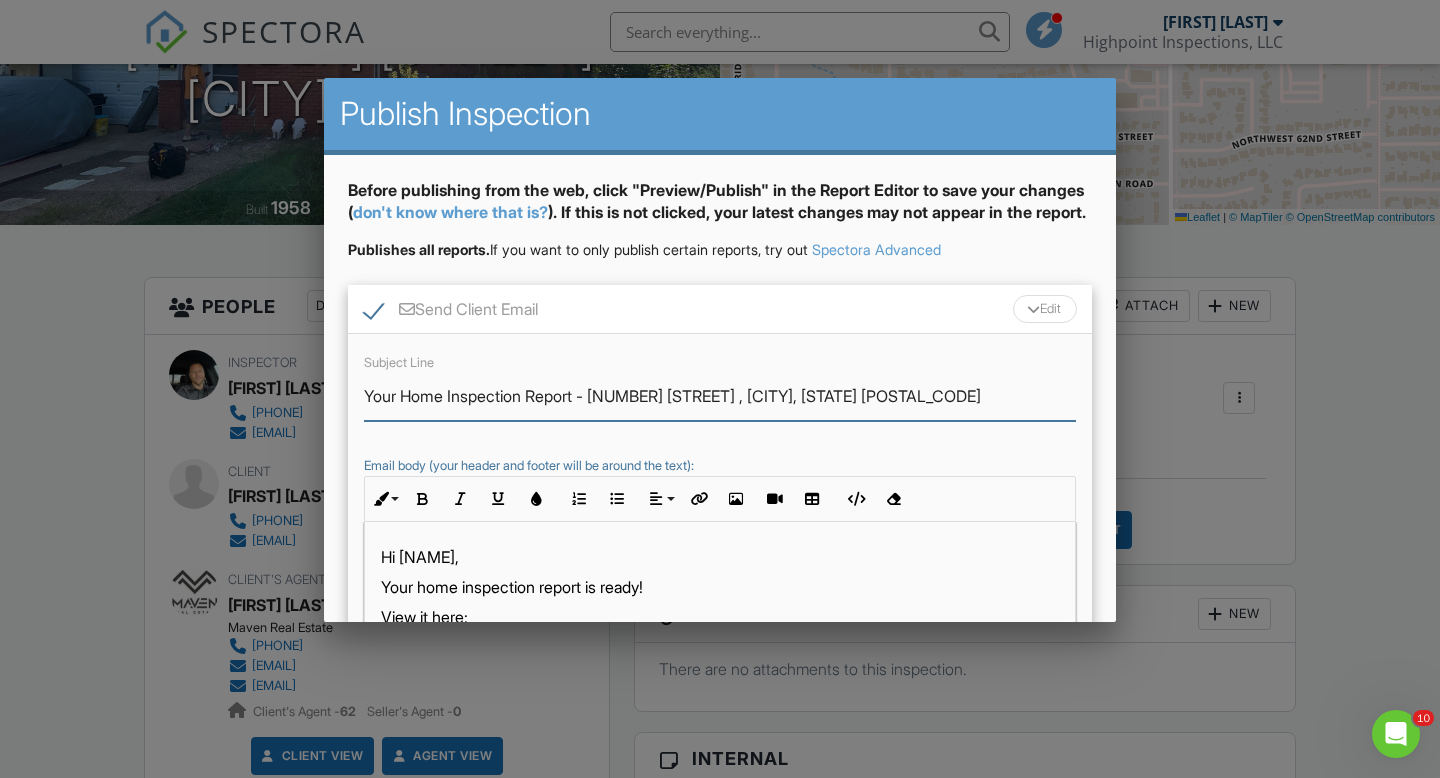 drag, startPoint x: 366, startPoint y: 420, endPoint x: 584, endPoint y: 424, distance: 218.0367 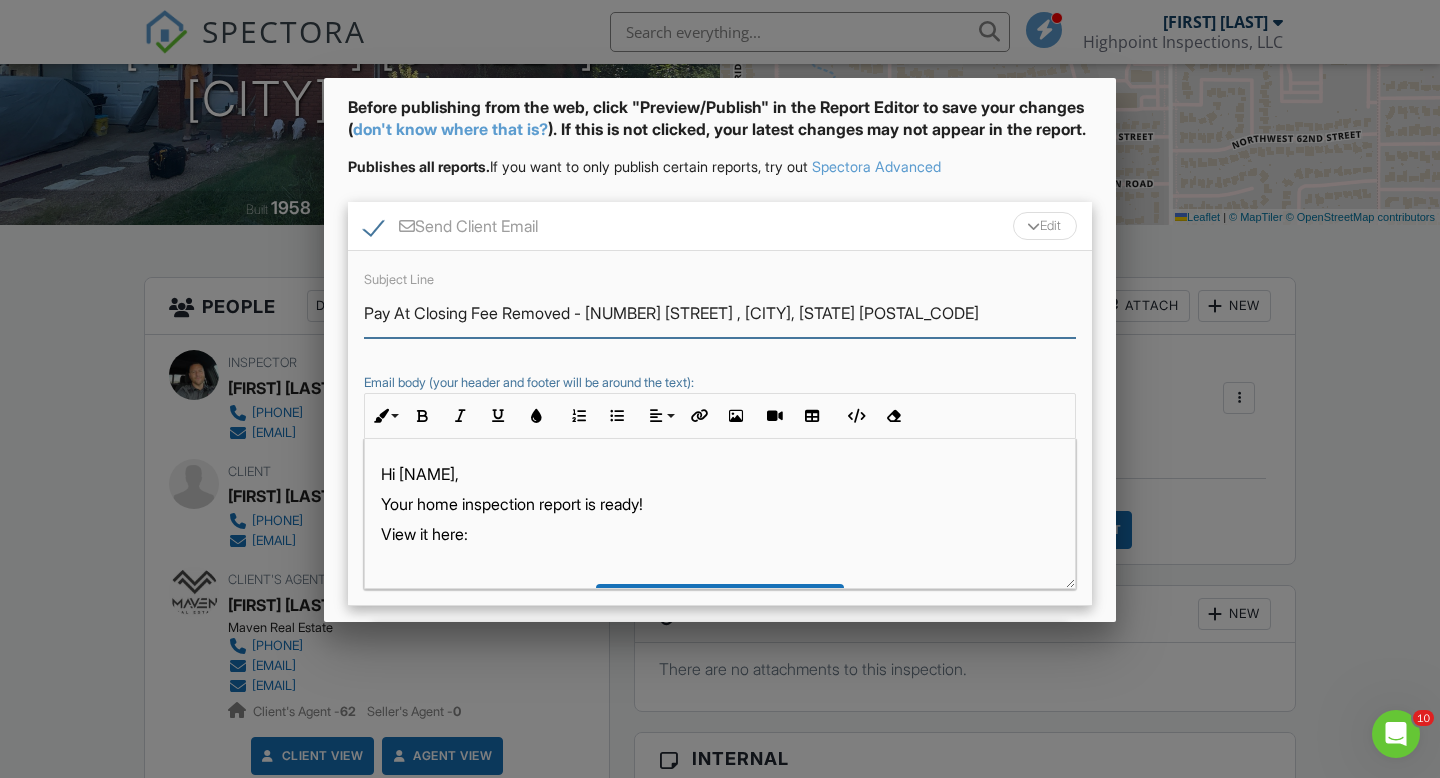 scroll, scrollTop: 140, scrollLeft: 0, axis: vertical 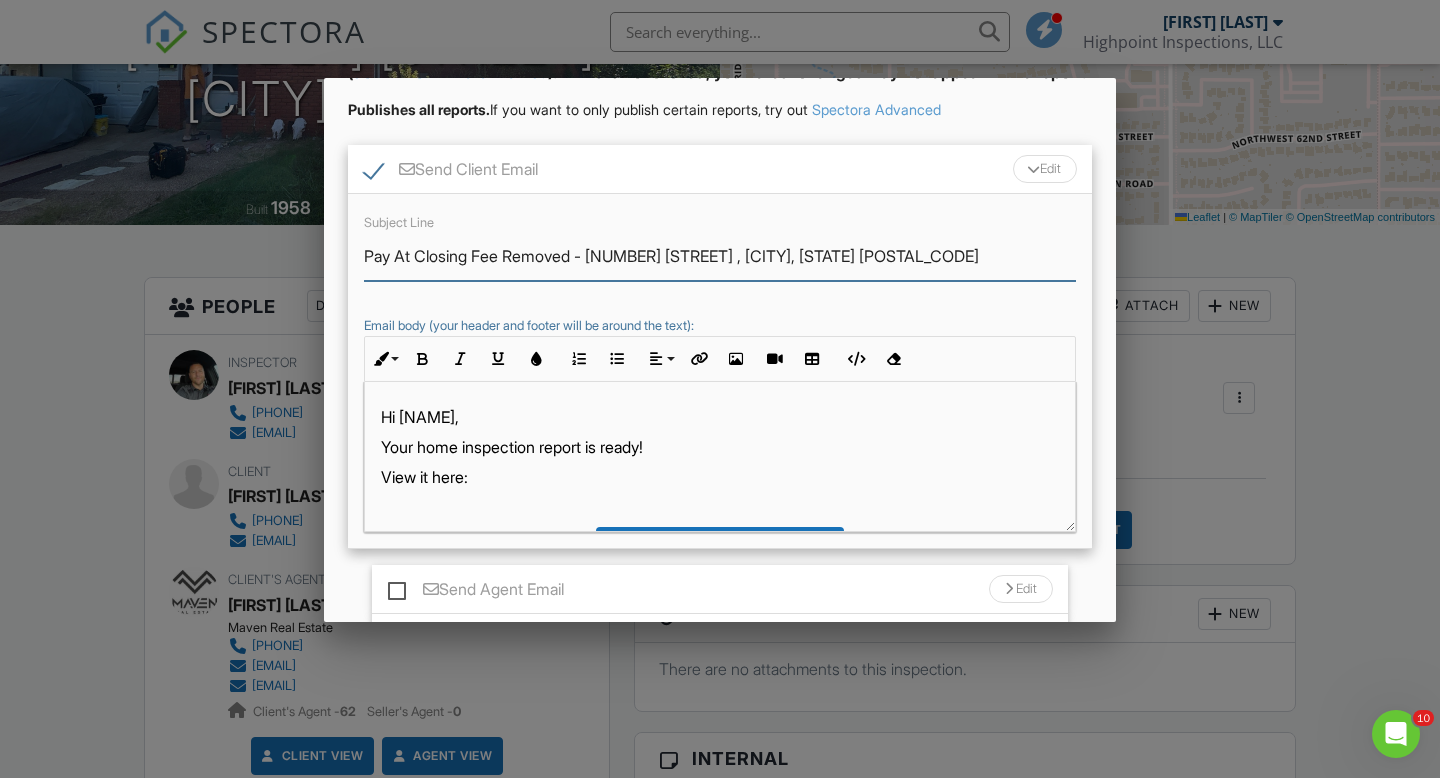 type on "Pay At Closing Fee Removed - [NUMBER] [STREET] , [CITY], [STATE] [POSTAL_CODE]" 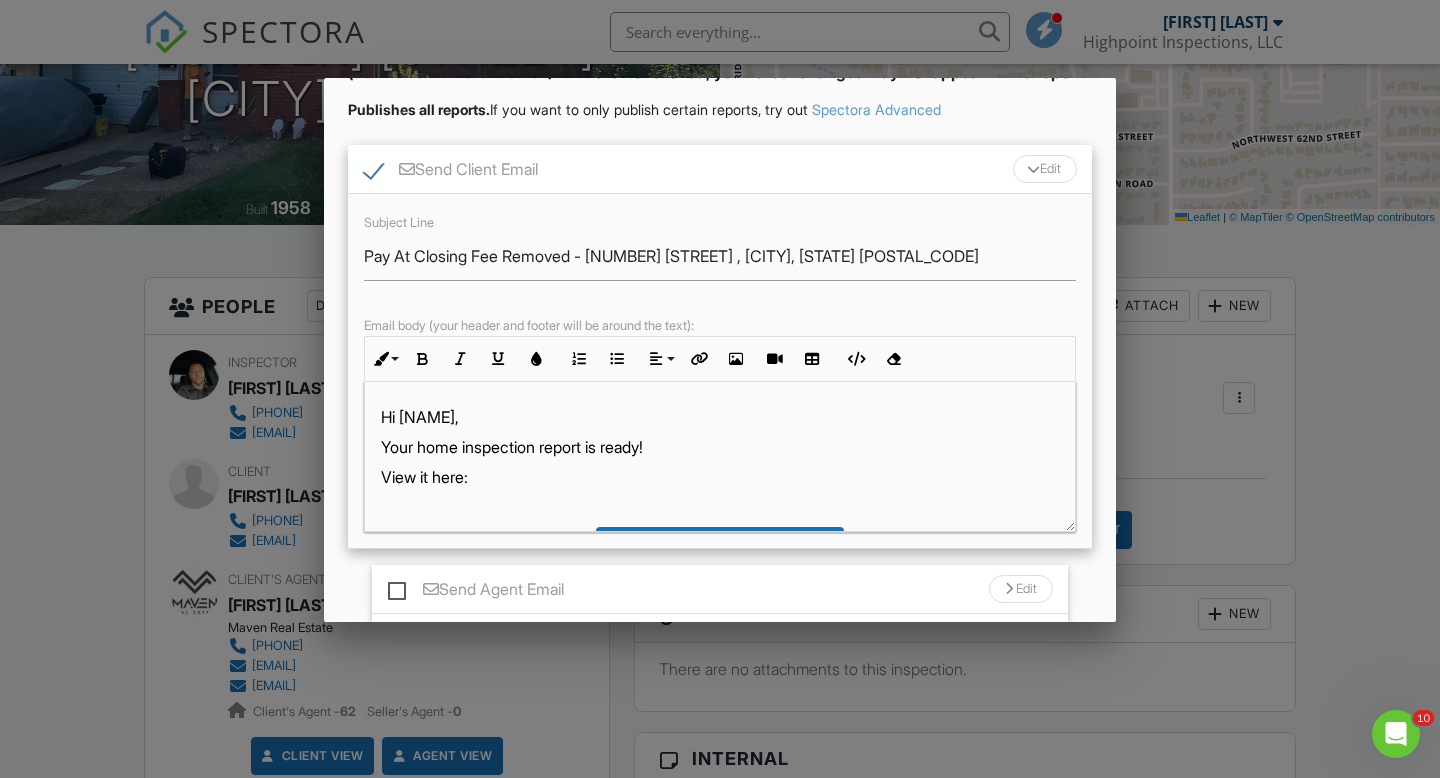 drag, startPoint x: 385, startPoint y: 473, endPoint x: 742, endPoint y: 462, distance: 357.16943 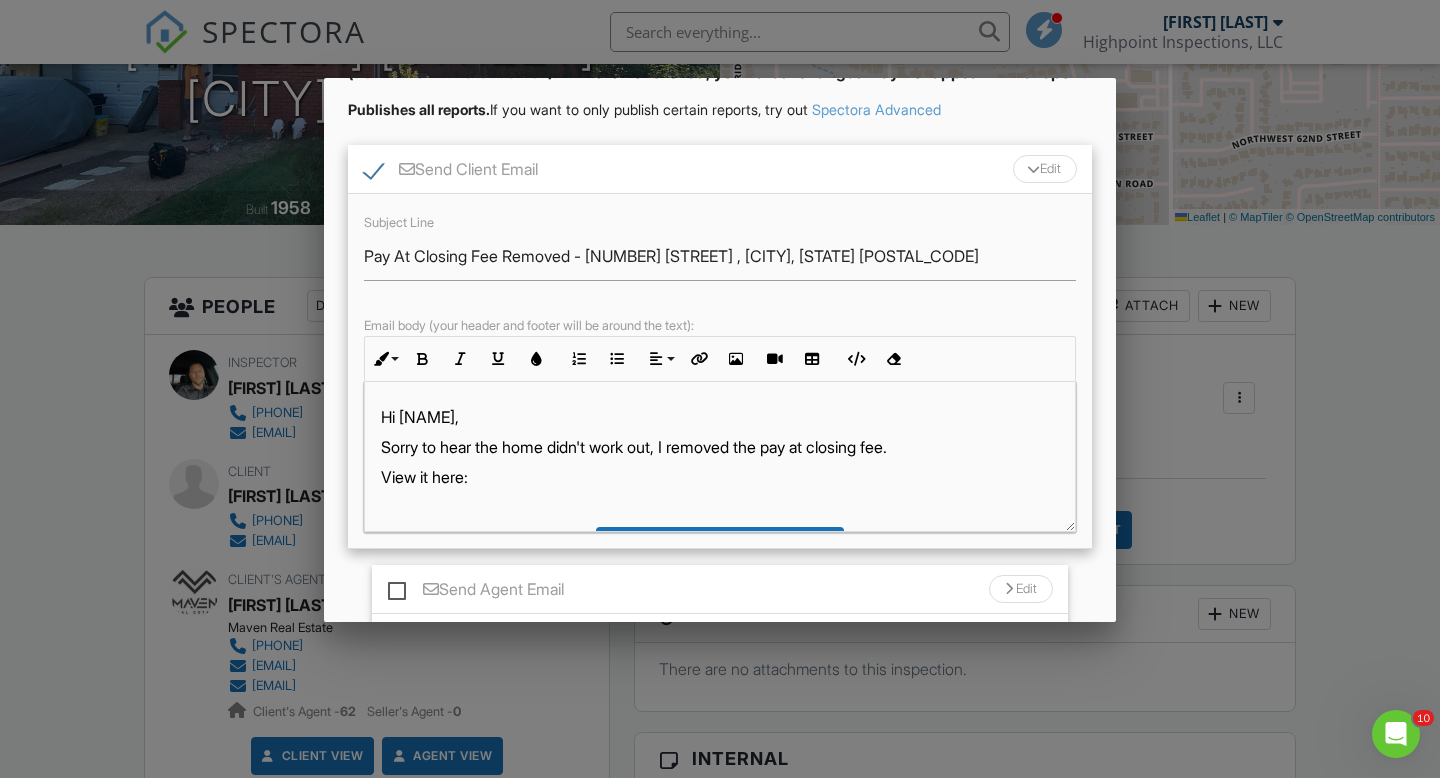 click on "View it here:" at bounding box center (720, 477) 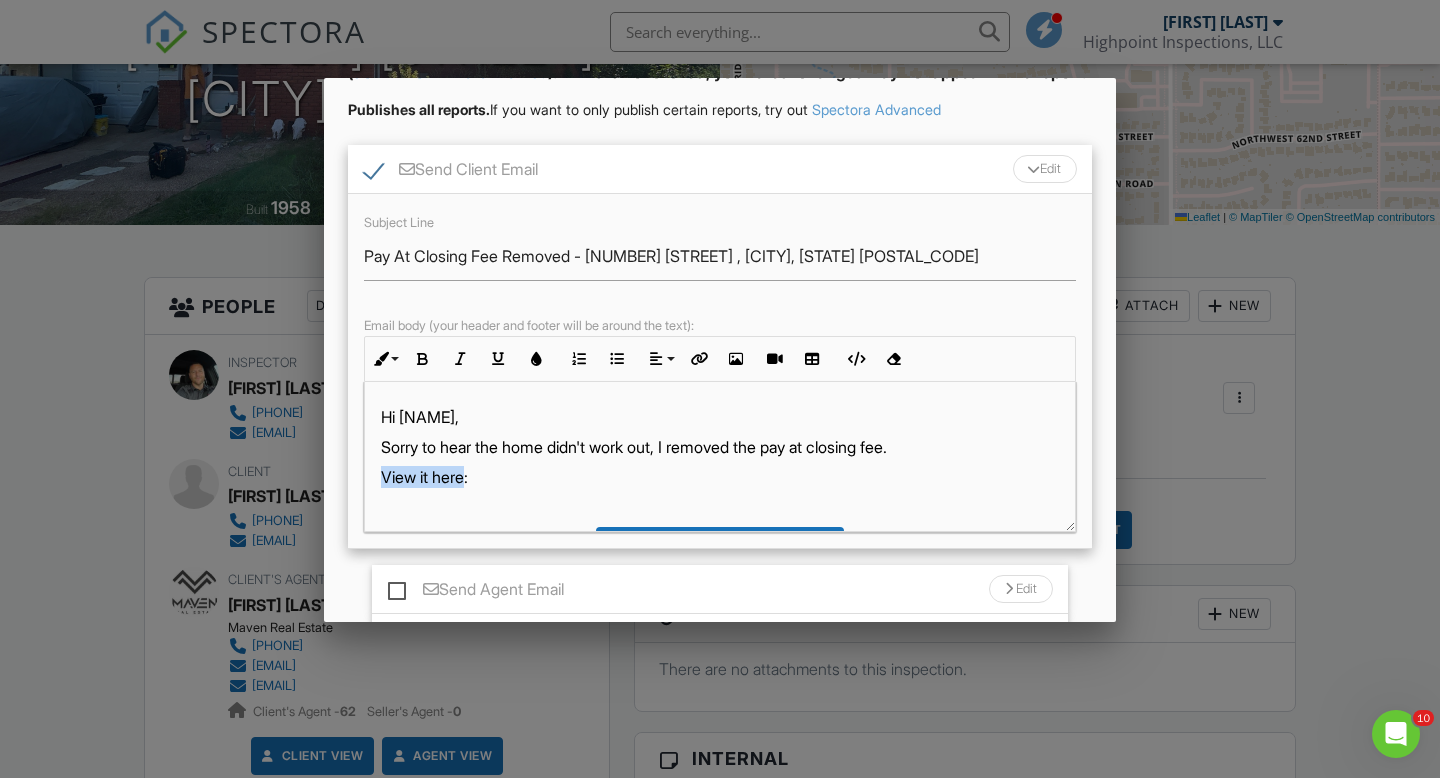 drag, startPoint x: 384, startPoint y: 502, endPoint x: 466, endPoint y: 496, distance: 82.219215 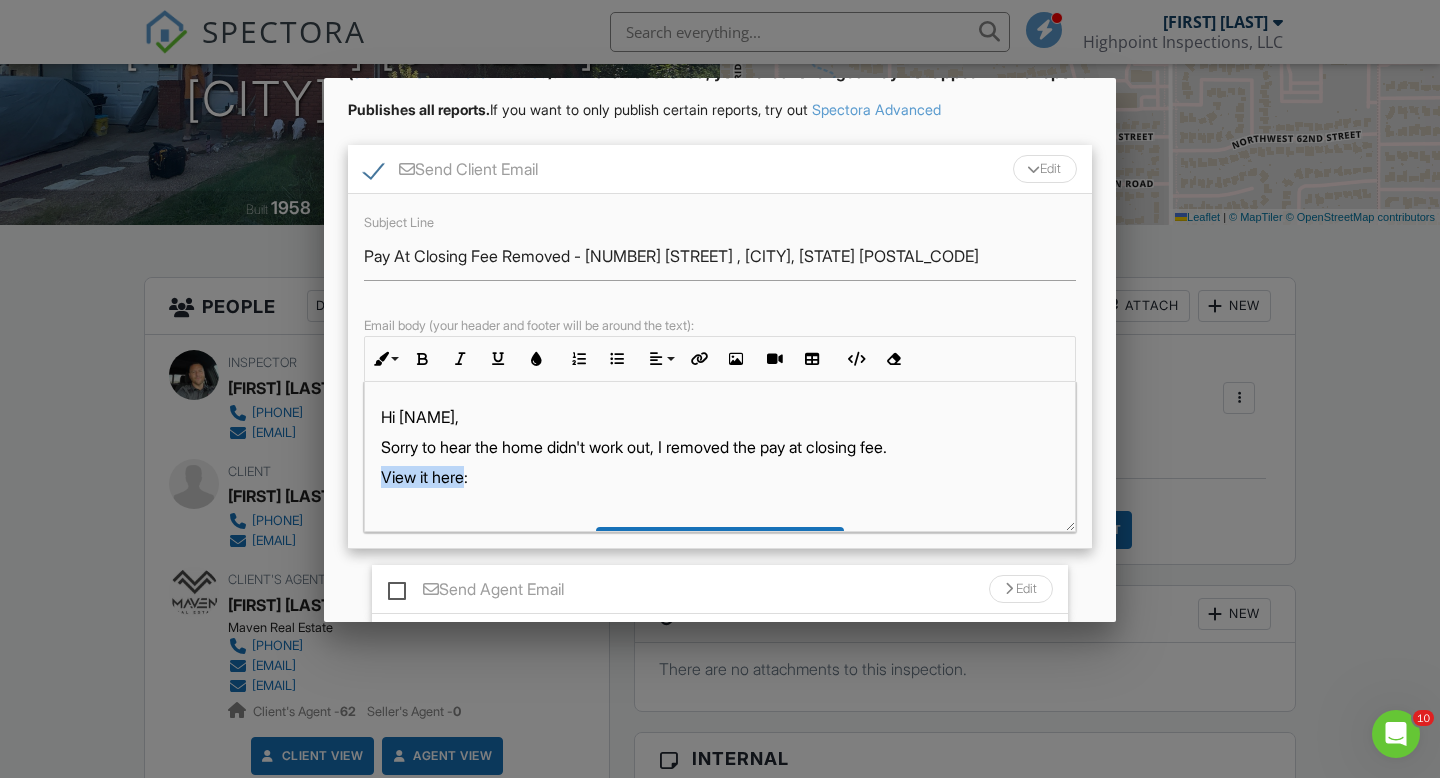 click on "View it here:" at bounding box center (720, 477) 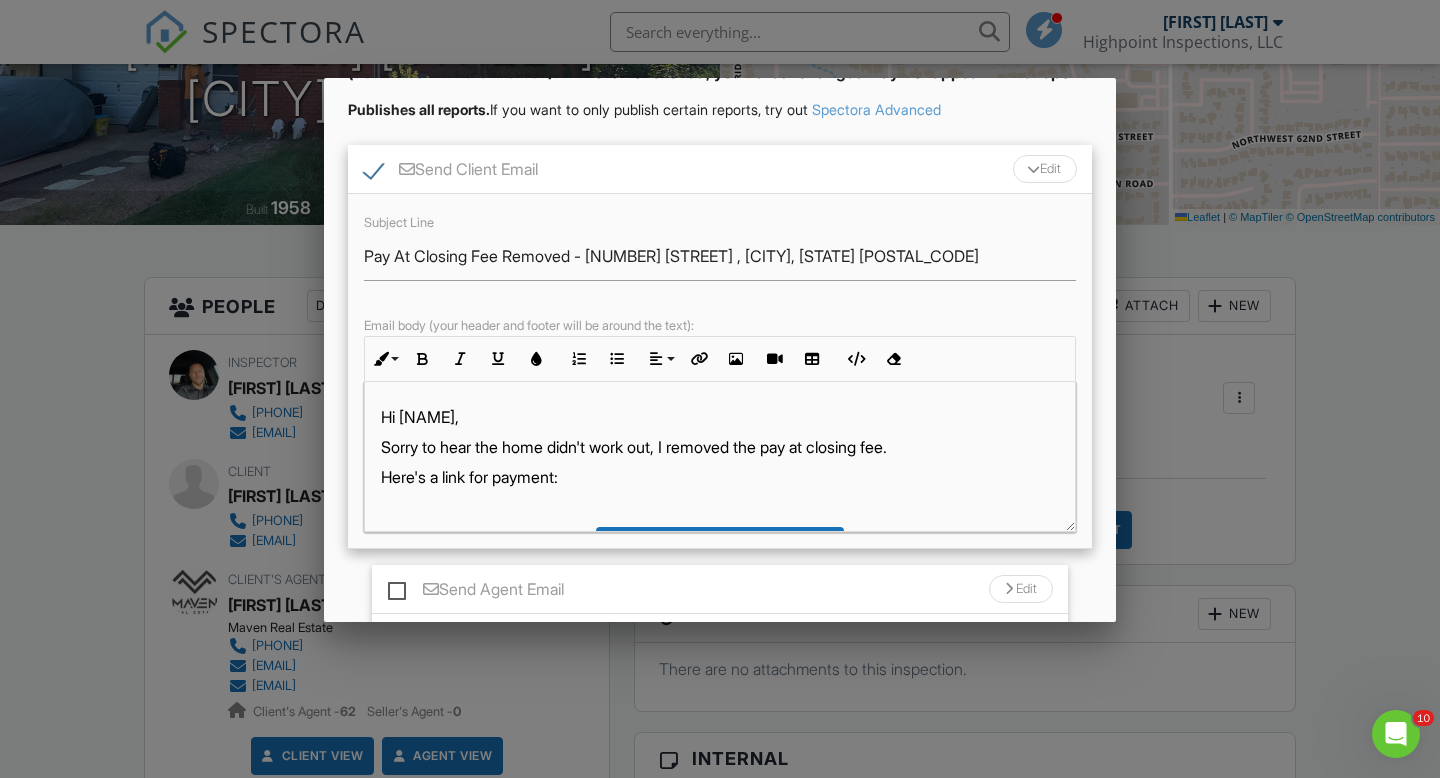click on "Here's a link for payment:" at bounding box center [720, 477] 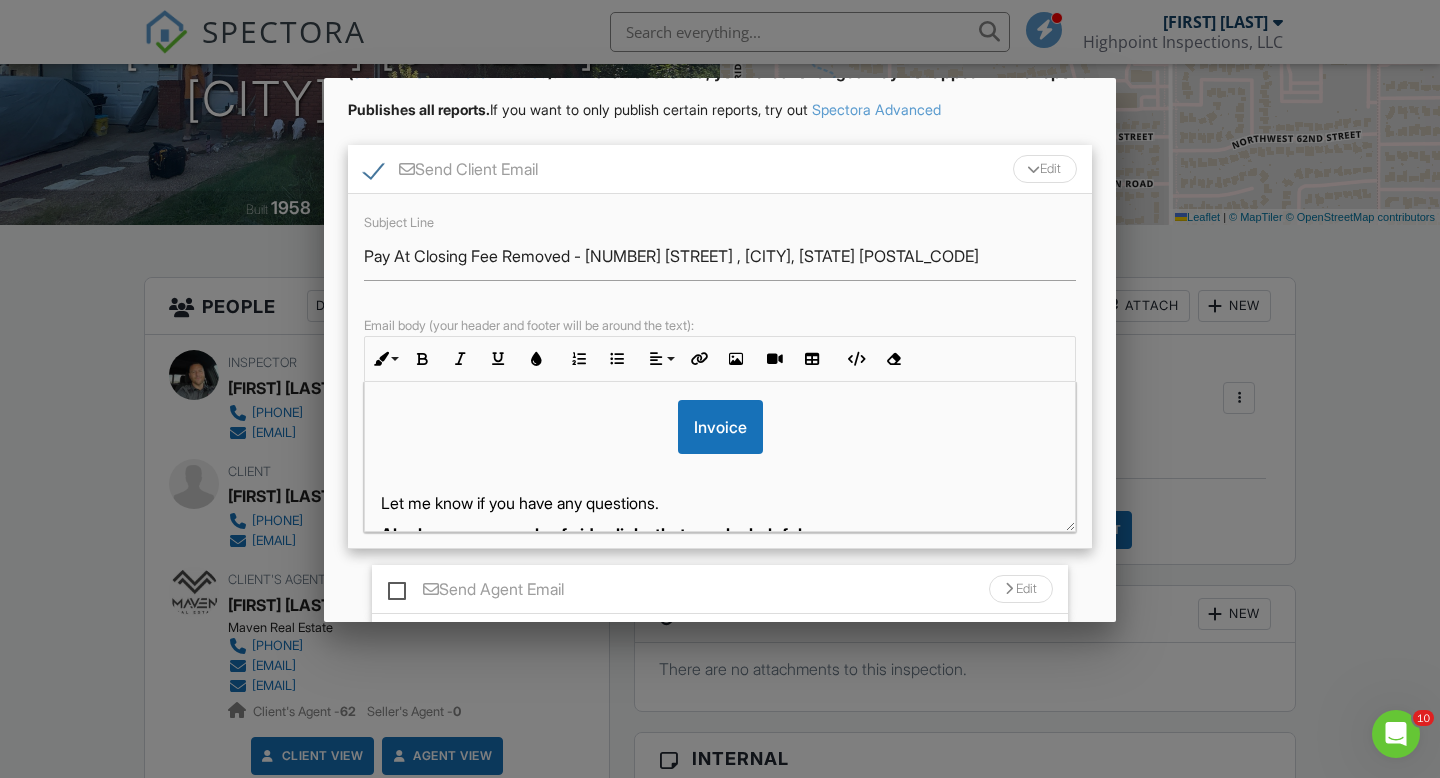 scroll, scrollTop: 164, scrollLeft: 0, axis: vertical 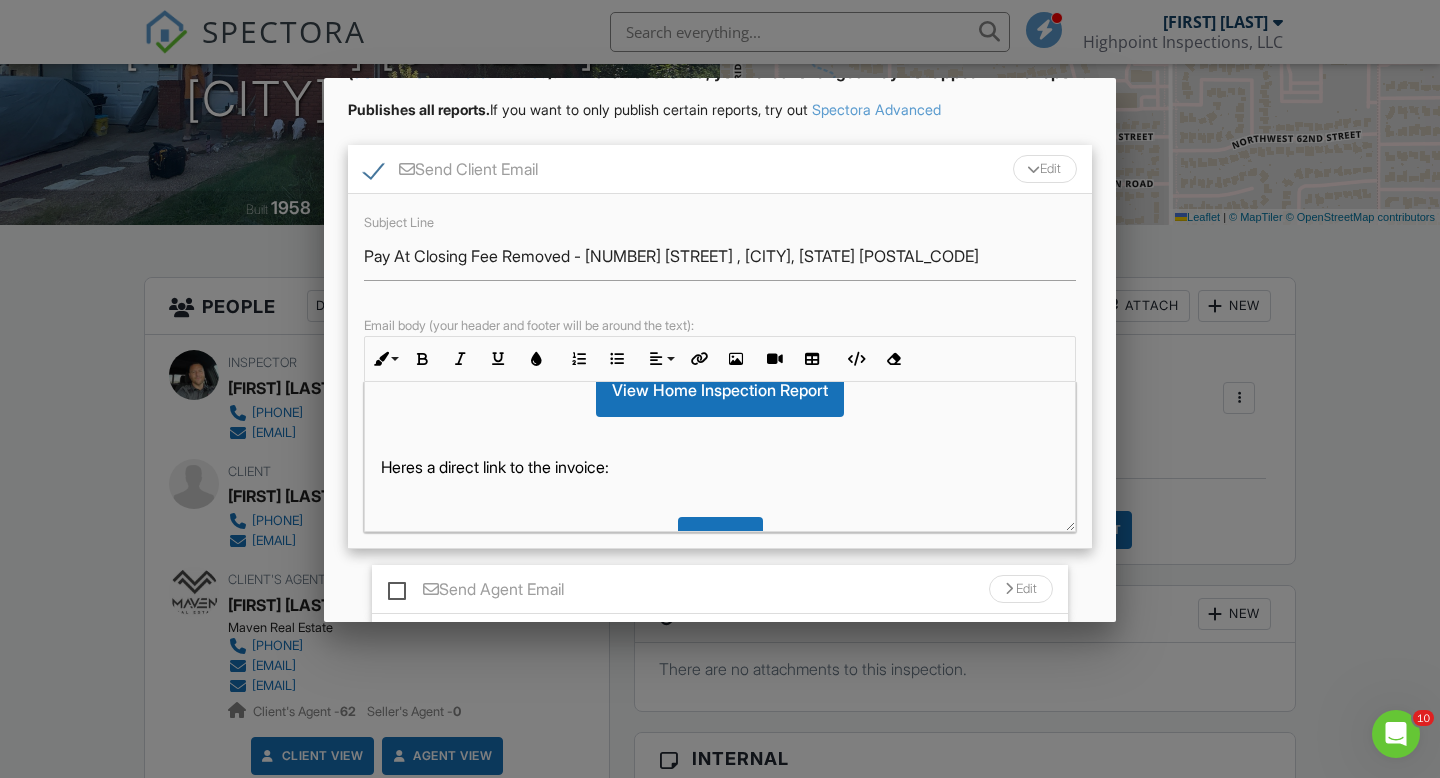 click on "Hi Kace, Sorry to hear the home didn't work out, I removed the pay at closing fee. Here's a link for payment: View Home Inspection Report Heres a direct link to the invoice: Invoice Let me know if you have any questions. Also here are a couple of video links that may be helpful: Heres a link with basic information about the report software. Basic Report Navigation Video Link Heres a link with information on how to use the repair request feature of the report. Repair Request Video Link Thank you!" at bounding box center (720, 528) 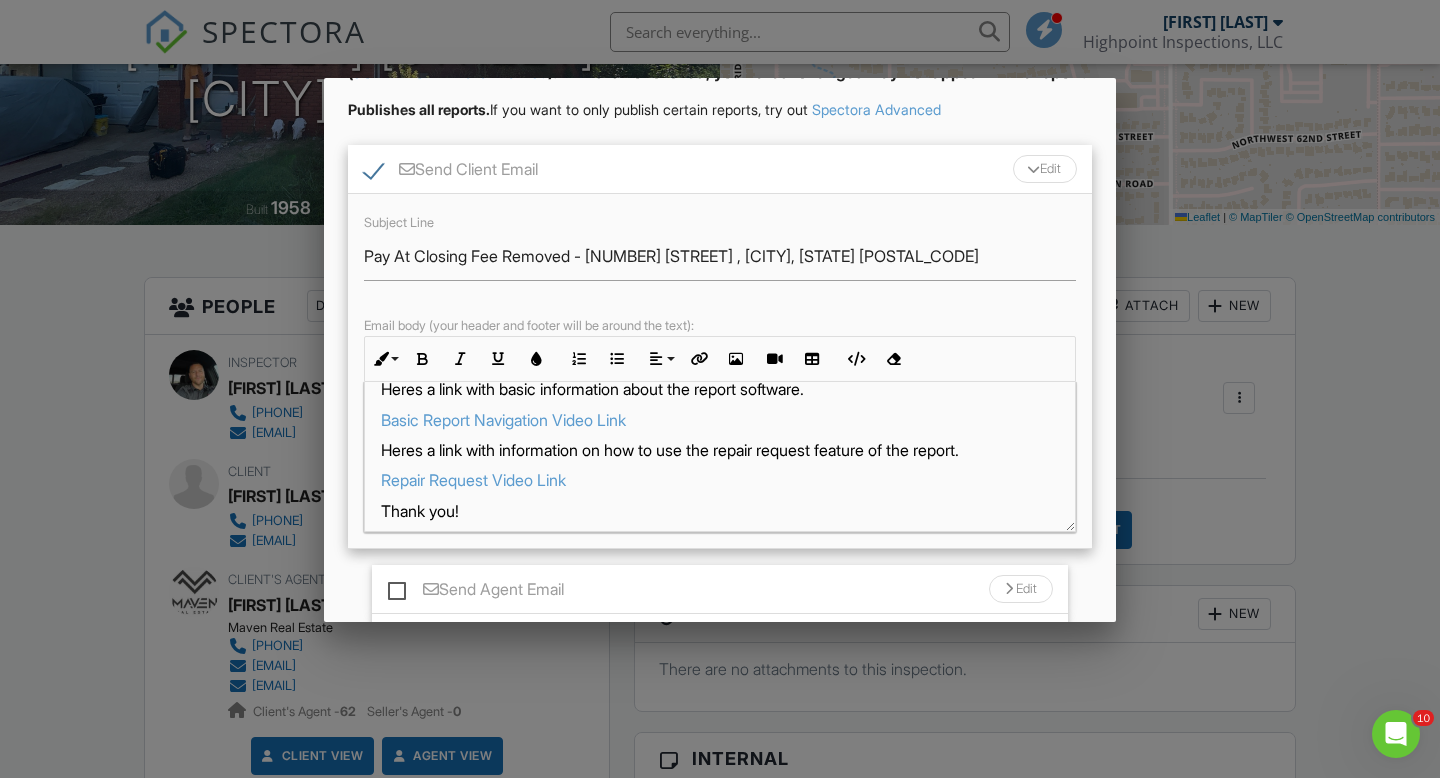 scroll, scrollTop: 471, scrollLeft: 0, axis: vertical 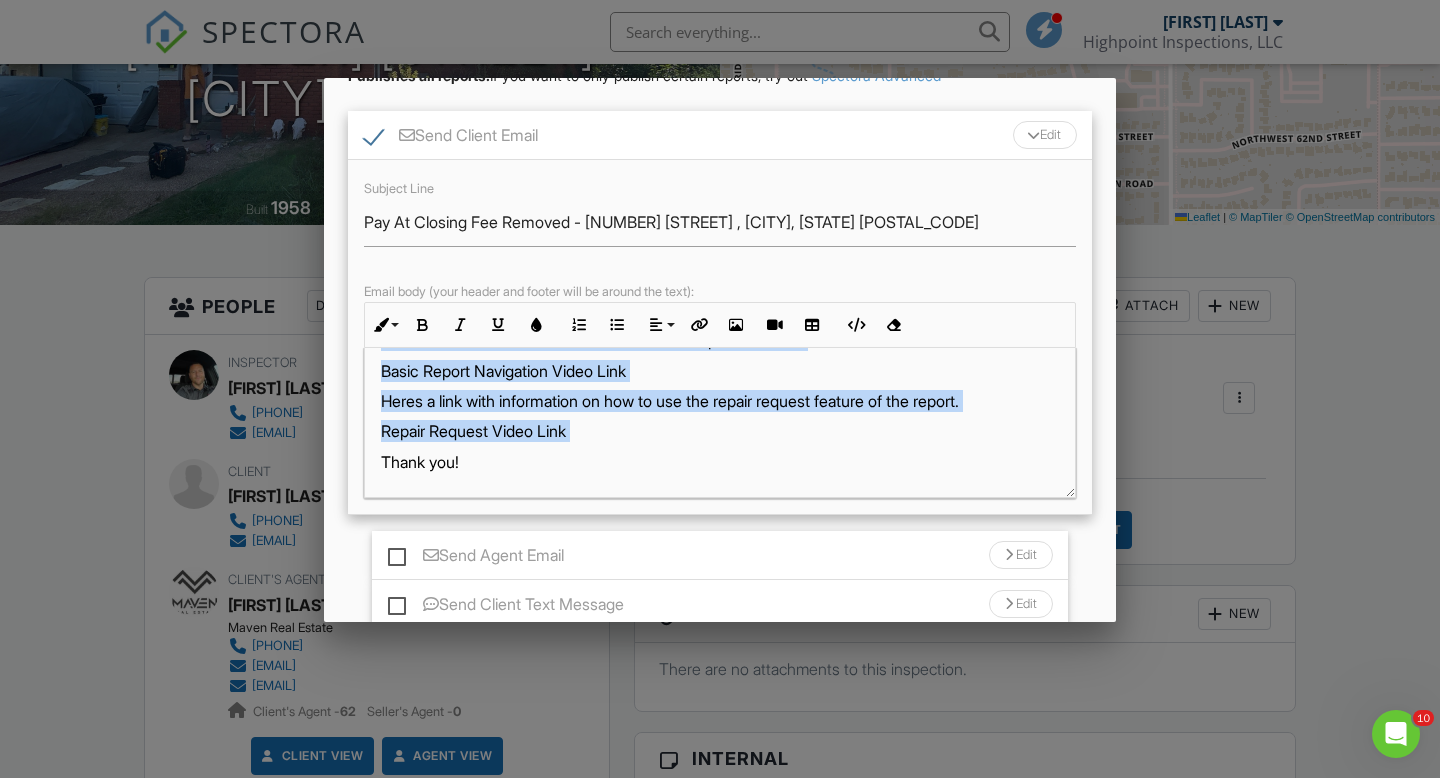 click on "Hi Kace, Sorry to hear the home didn't work out, I removed the pay at closing fee. Here's a link for payment: View Home Inspection Report Heres a direct link to the invoice: Invoice Let me know if you have any questions. Also here are a couple of video links that may be helpful: Heres a link with basic information about the report software. Basic Report Navigation Video Link Heres a link with information on how to use the repair request feature of the report. Repair Request Video Link Thank you!" at bounding box center [720, 187] 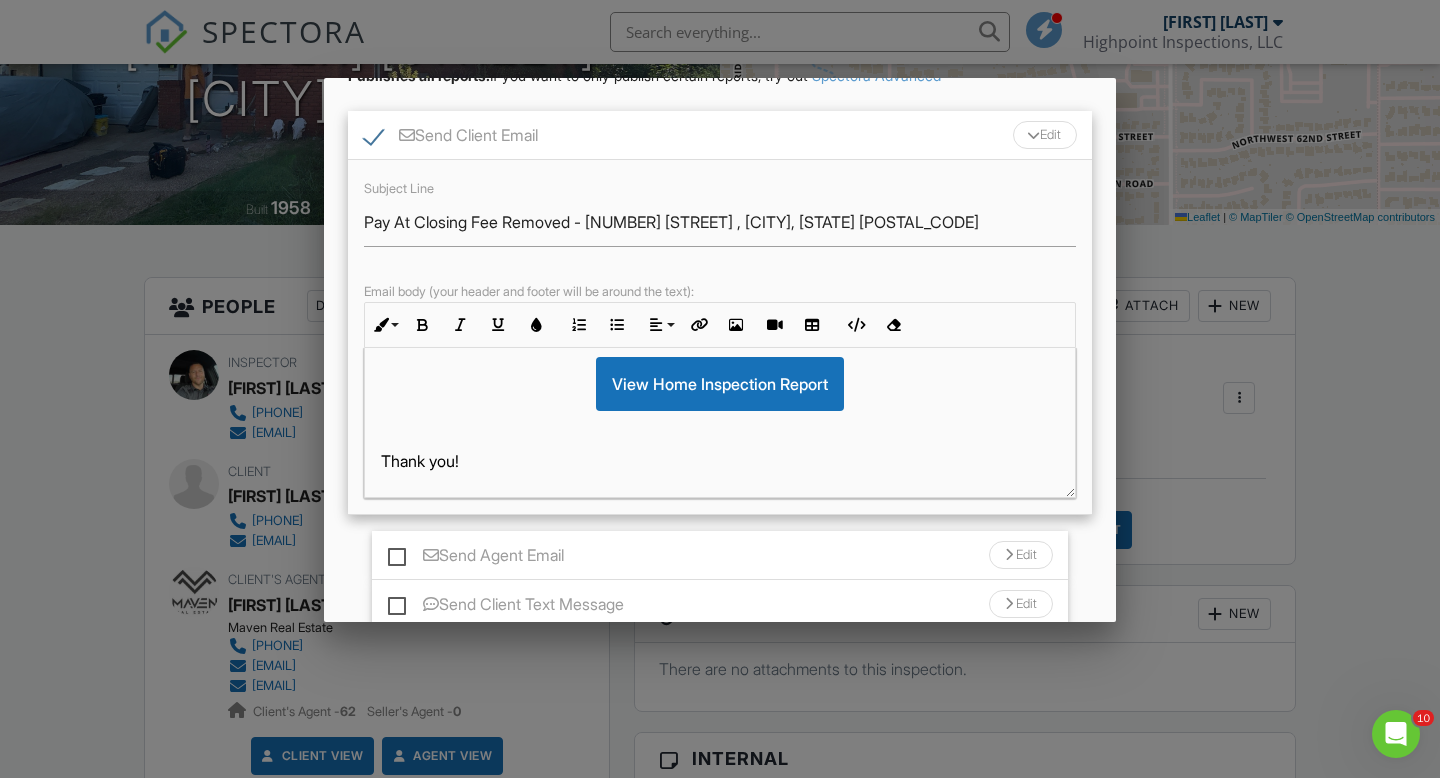 scroll, scrollTop: 136, scrollLeft: 0, axis: vertical 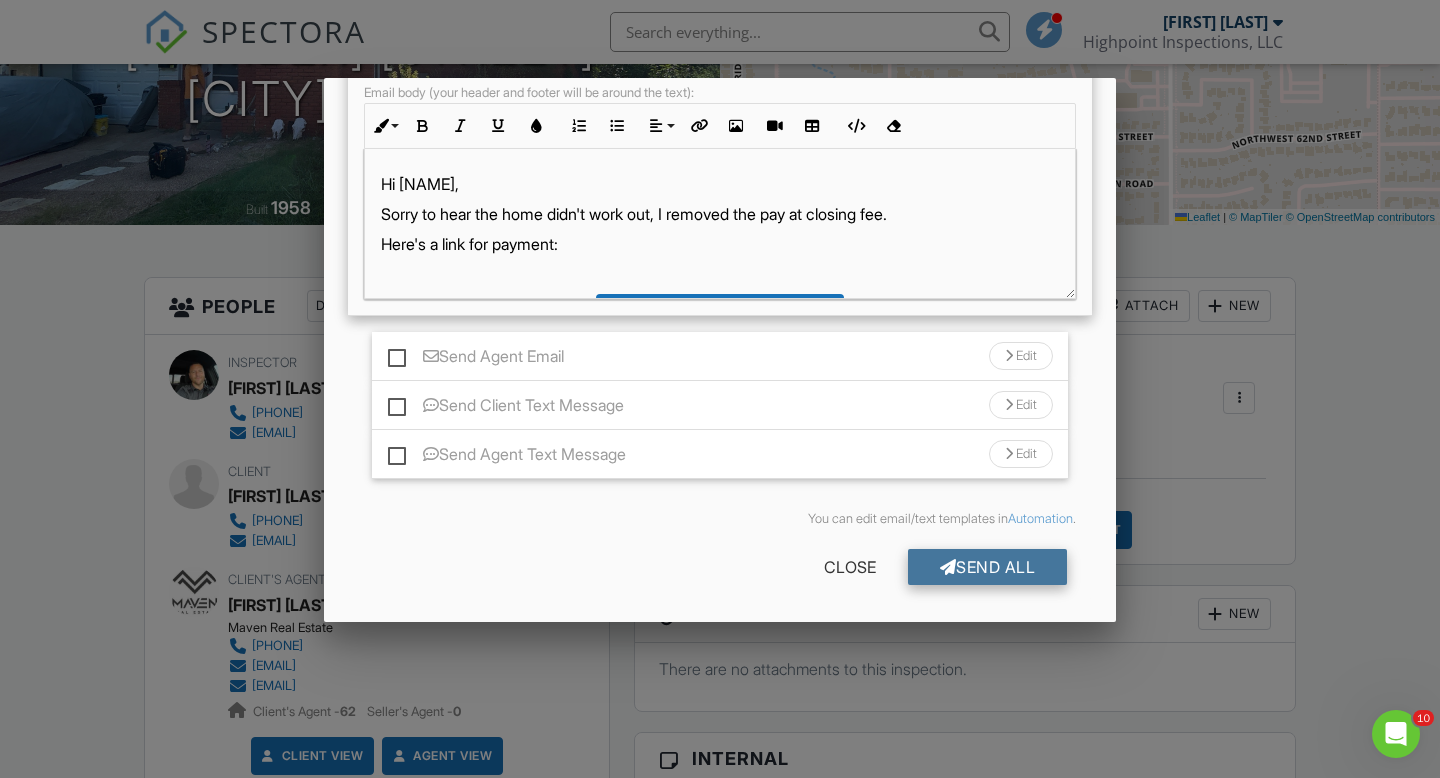 click on "Send All" at bounding box center [988, 567] 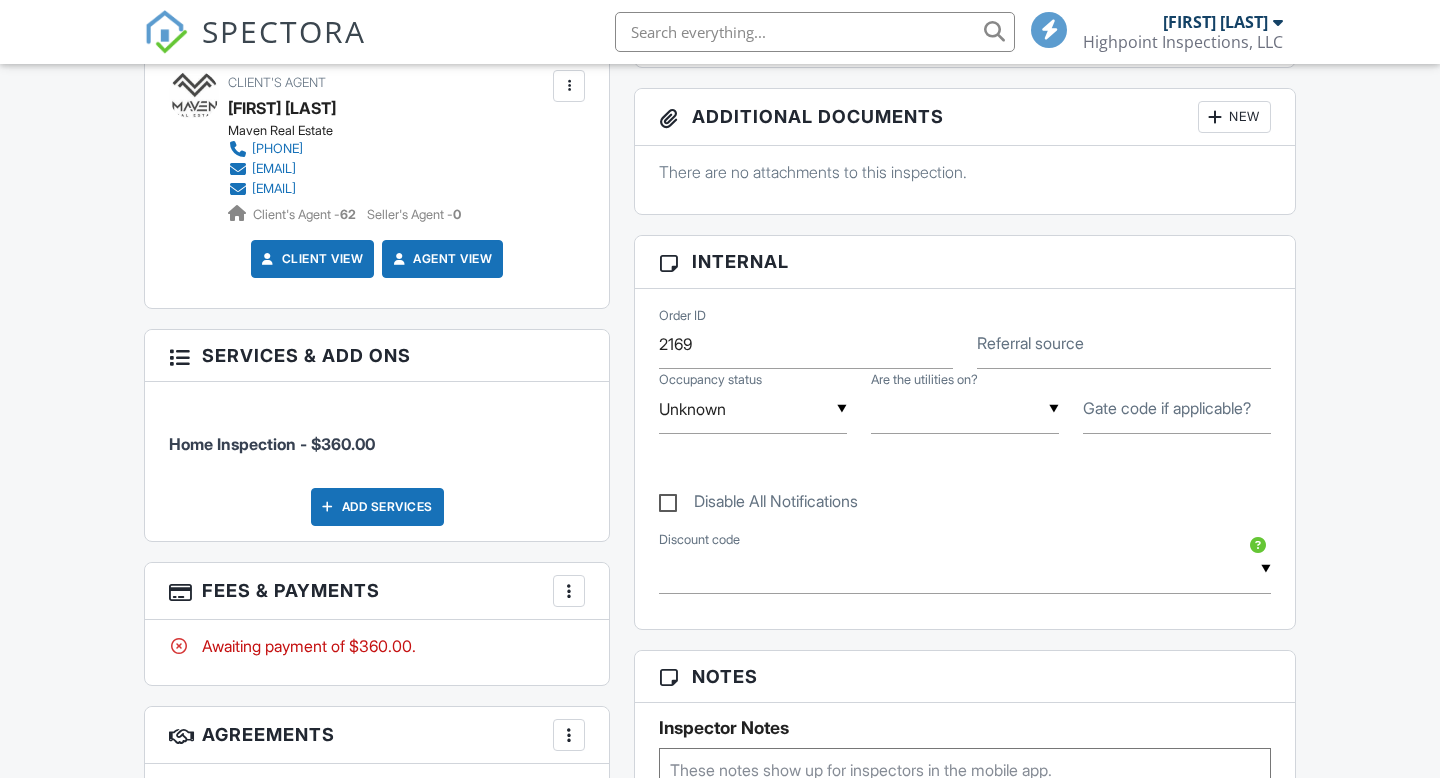 scroll, scrollTop: 821, scrollLeft: 0, axis: vertical 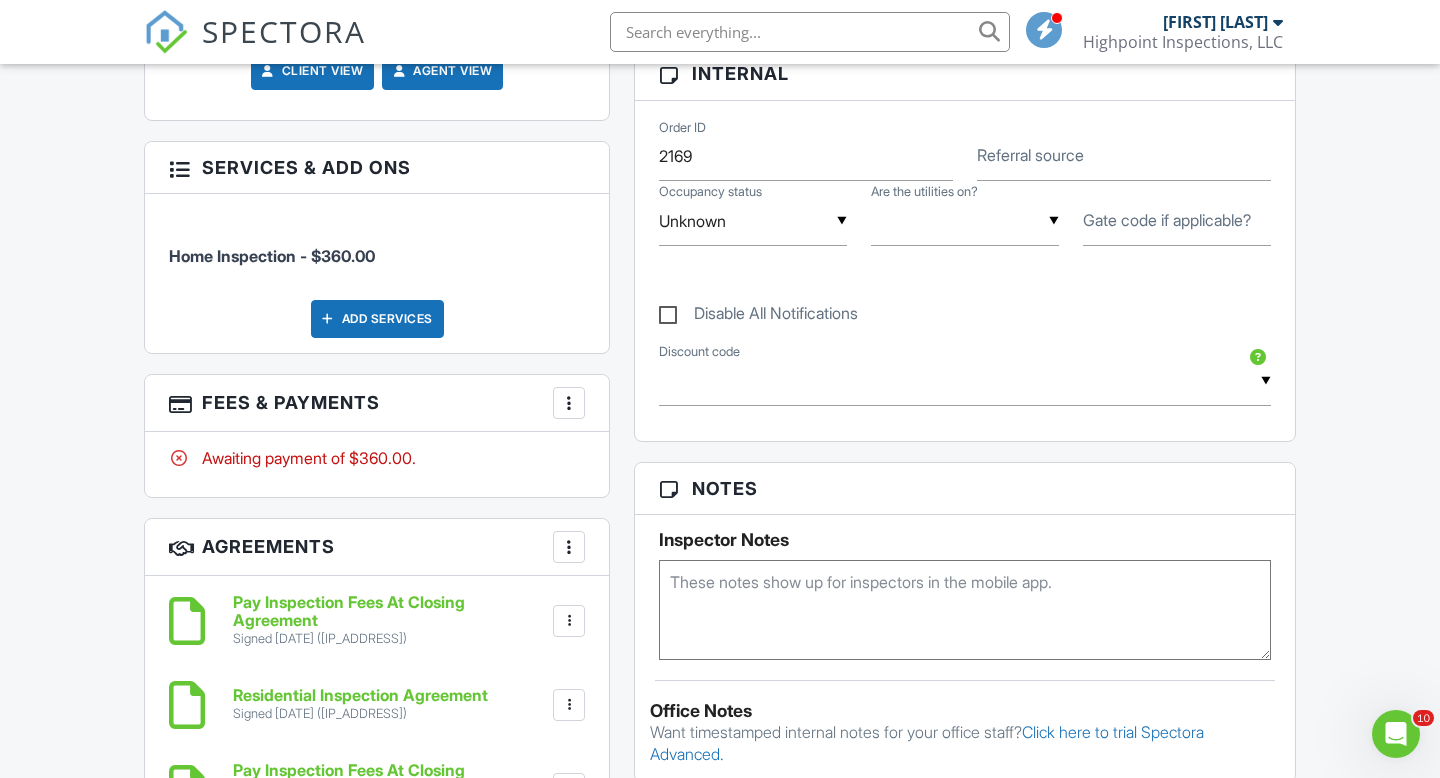 click at bounding box center [569, 403] 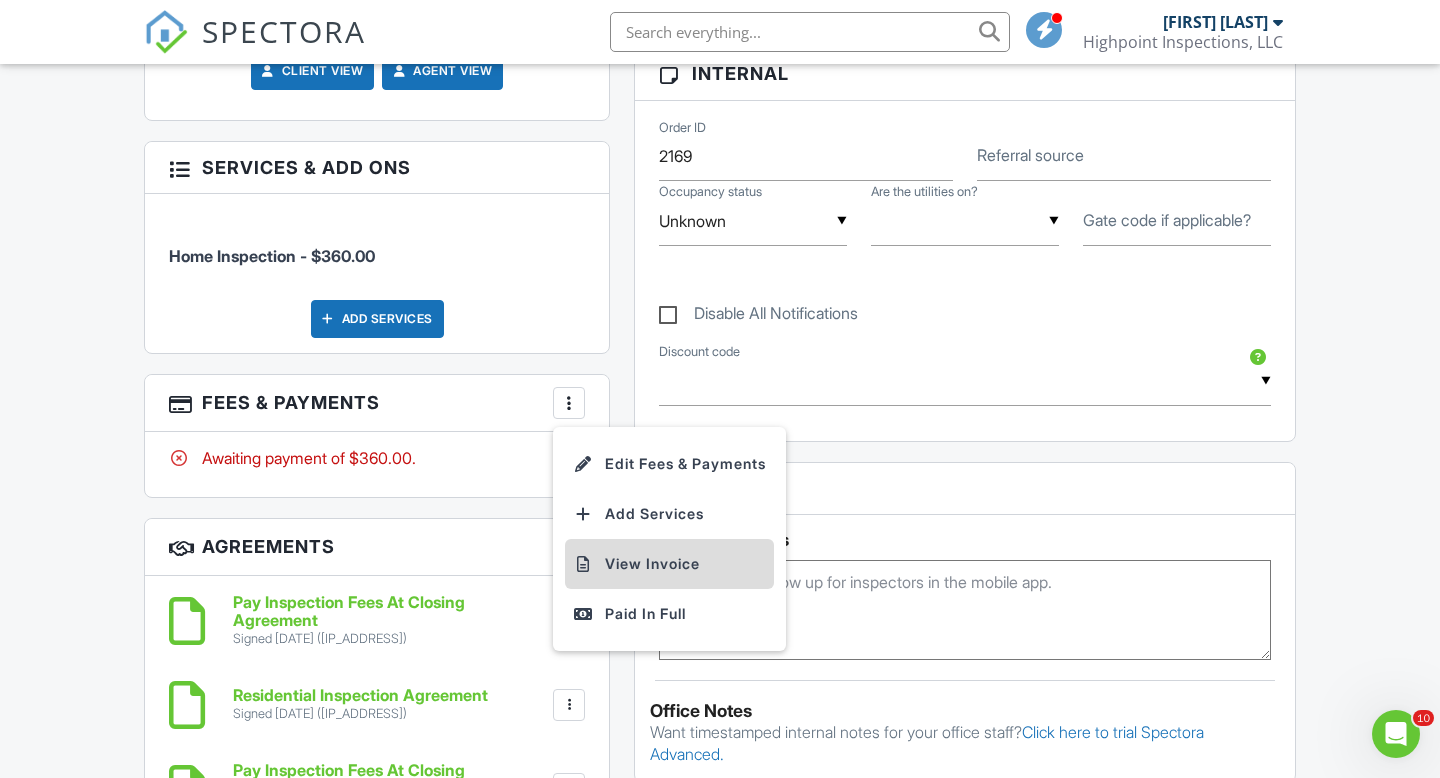 click on "View Invoice" at bounding box center (669, 564) 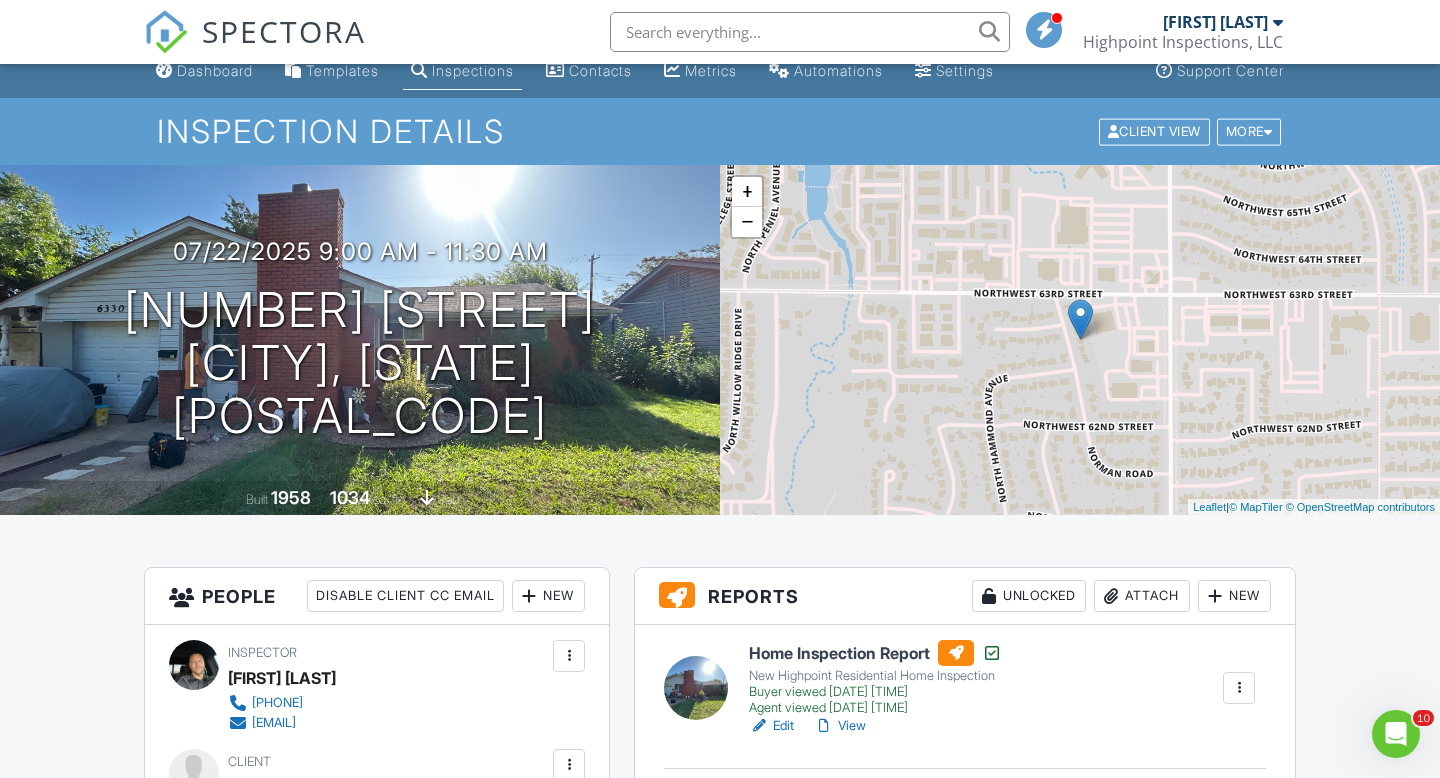 scroll, scrollTop: 0, scrollLeft: 0, axis: both 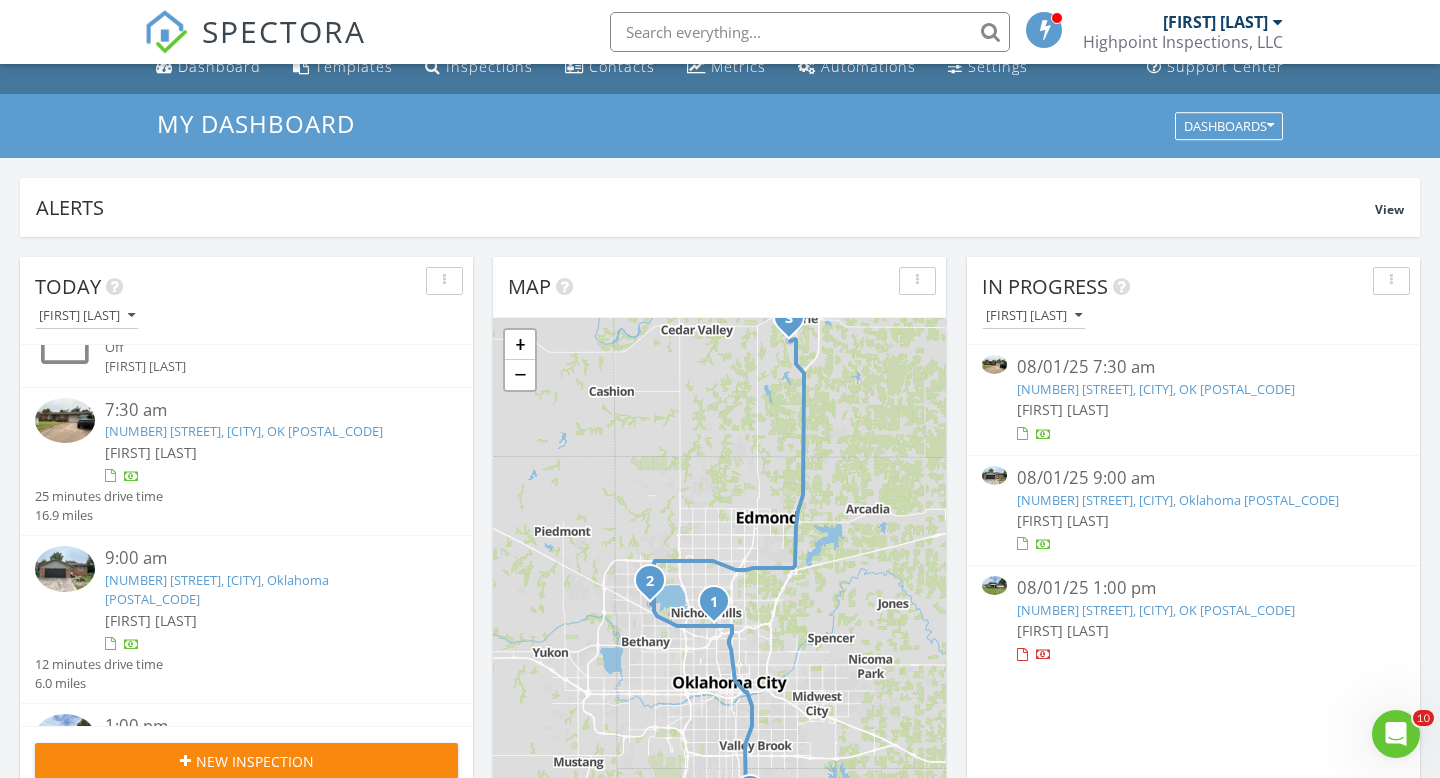click on "[NUMBER] [STREET], [CITY], OK [POSTAL_CODE]" at bounding box center [244, 431] 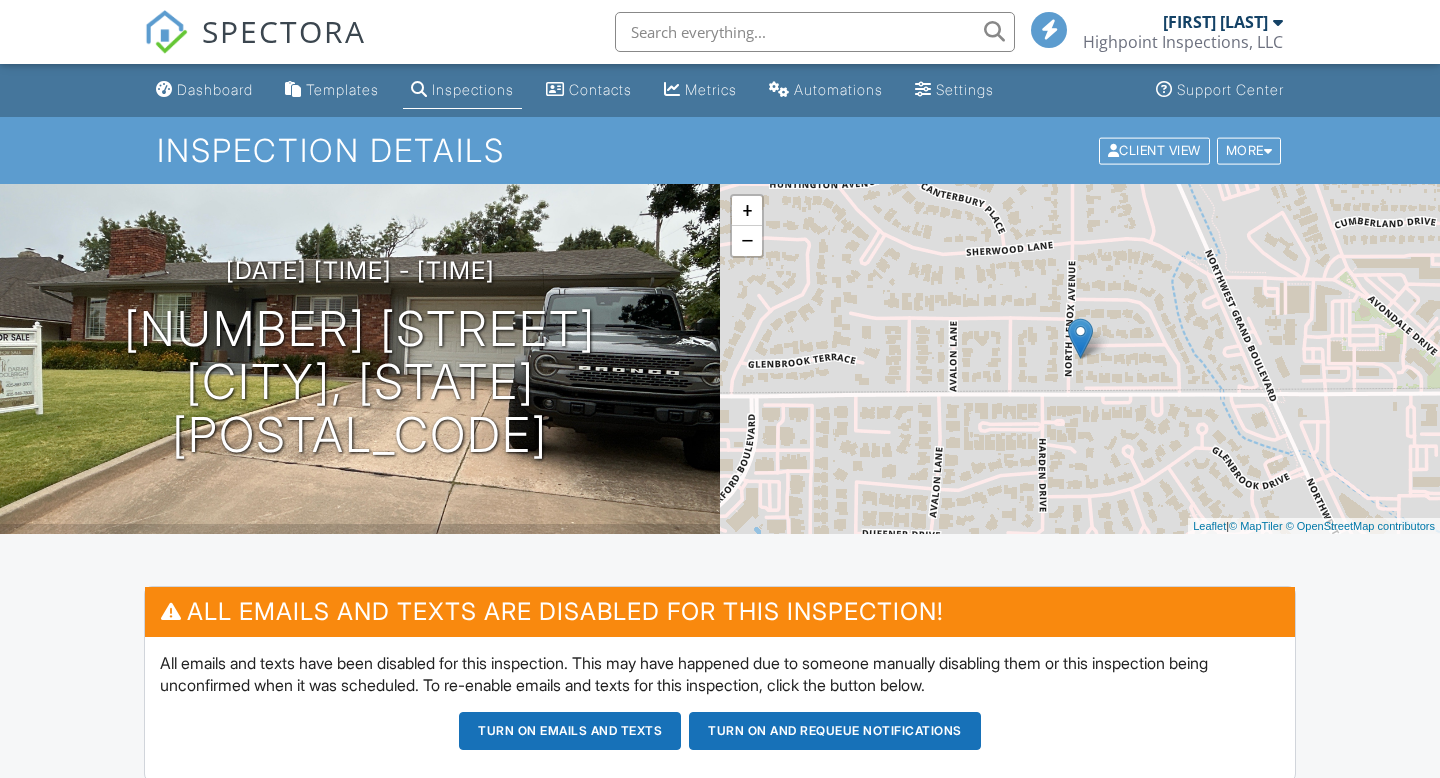 scroll, scrollTop: 0, scrollLeft: 0, axis: both 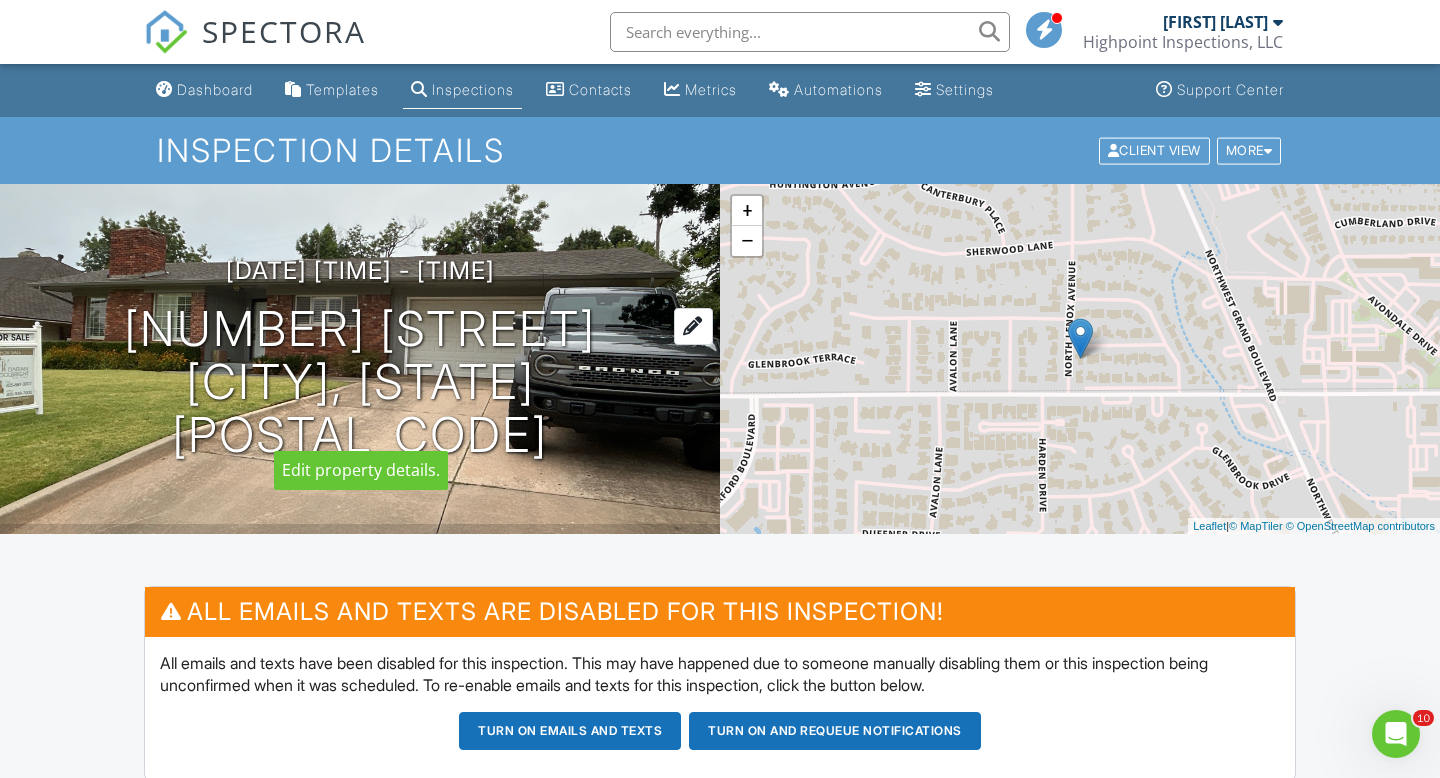 click on "1224 Mulberry Ln
Nichols Hills, OK 73116" at bounding box center (360, 382) 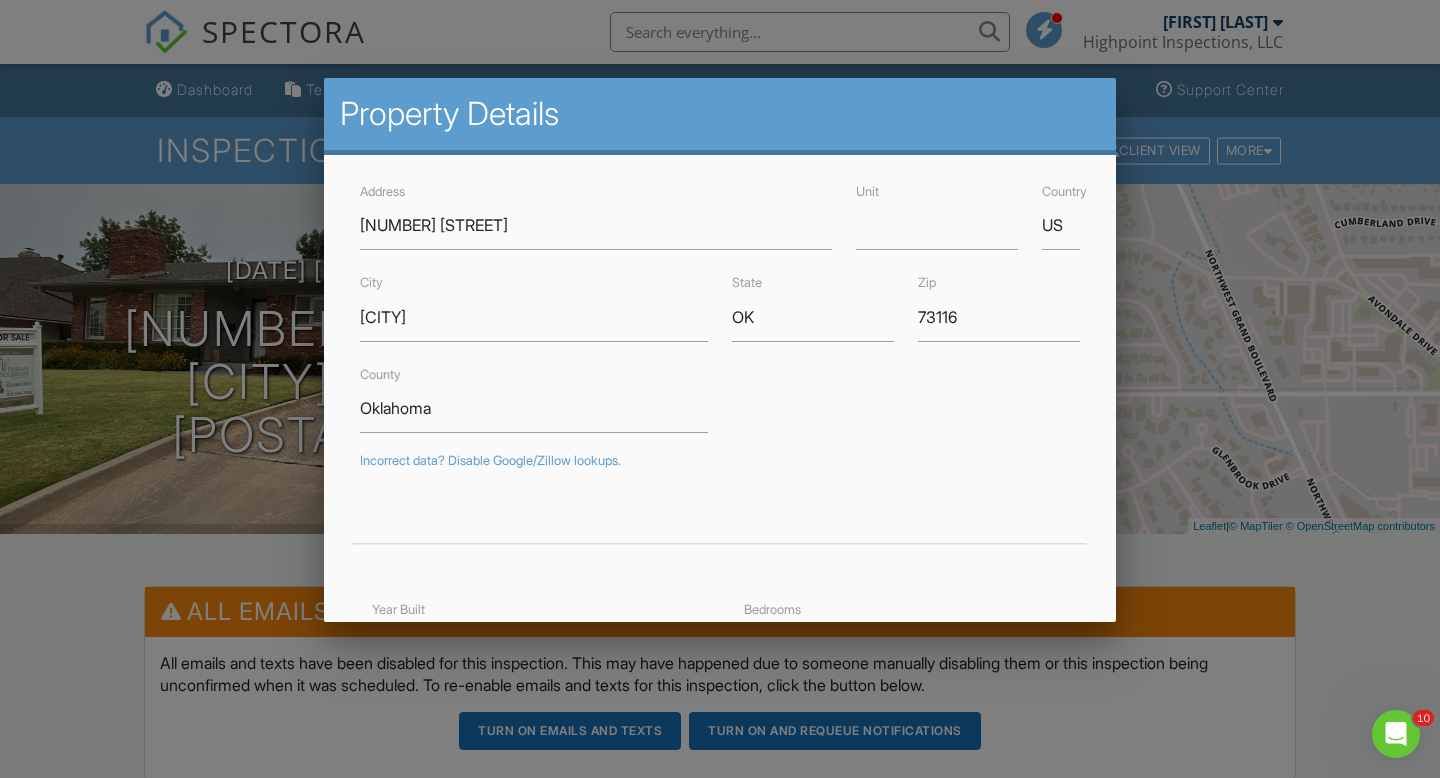 click at bounding box center [720, 386] 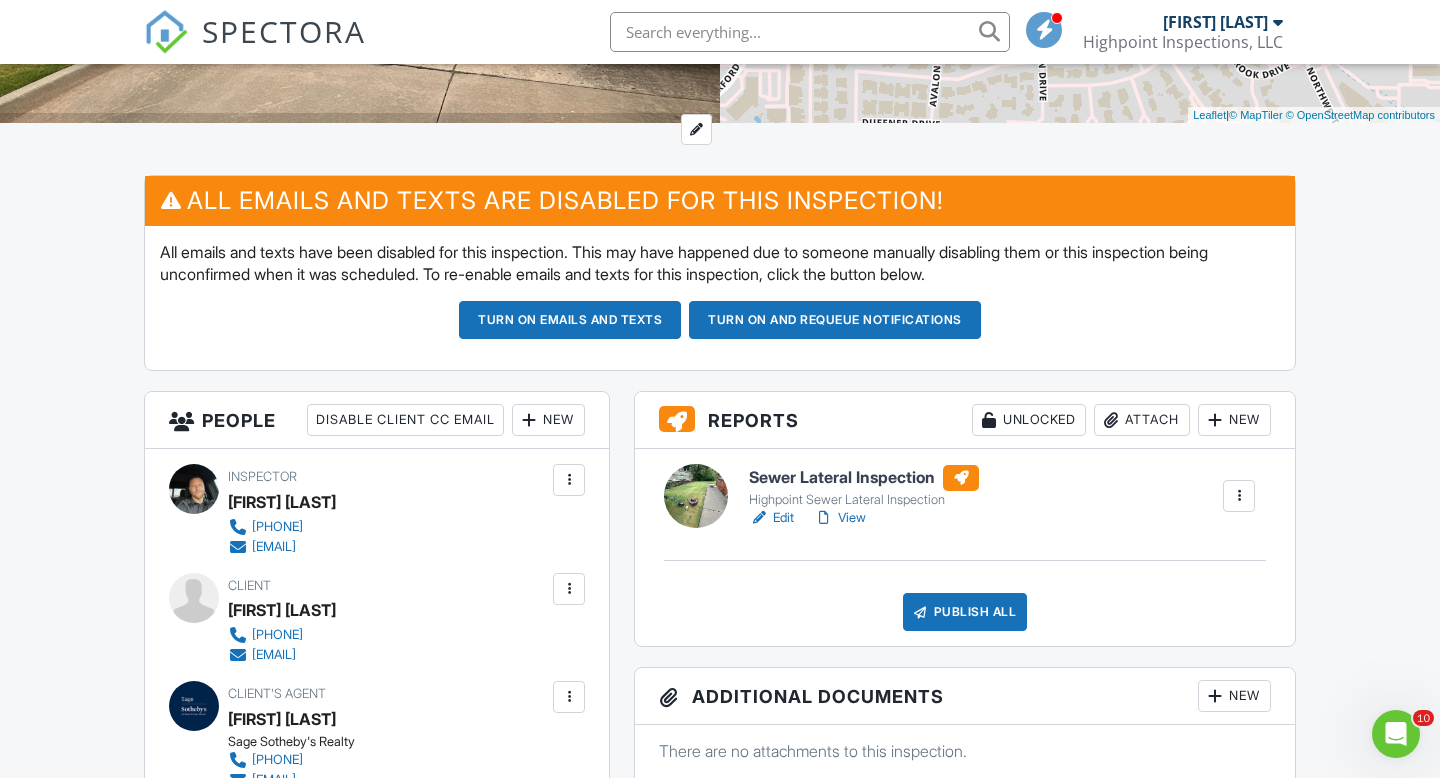 scroll, scrollTop: 433, scrollLeft: 0, axis: vertical 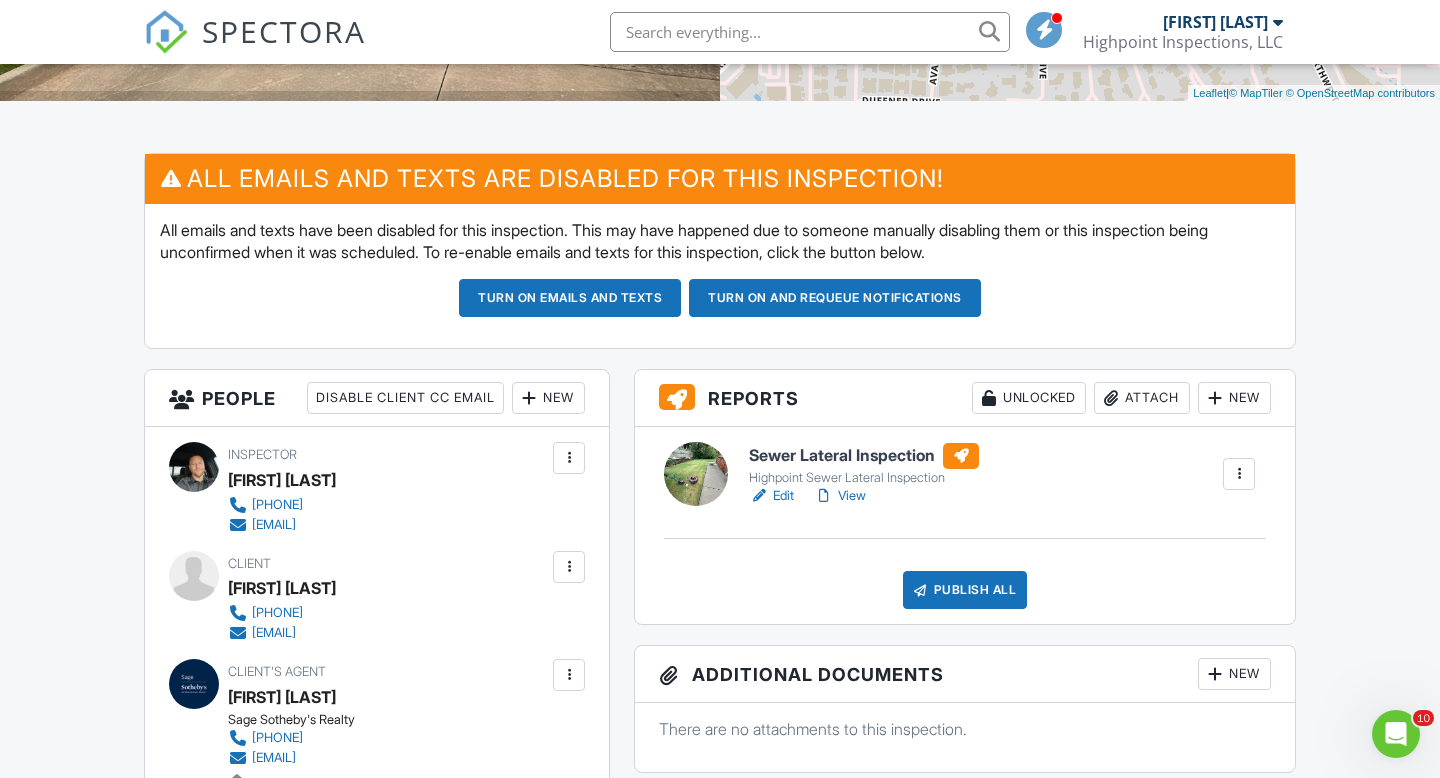 click on "Edit" at bounding box center (771, 496) 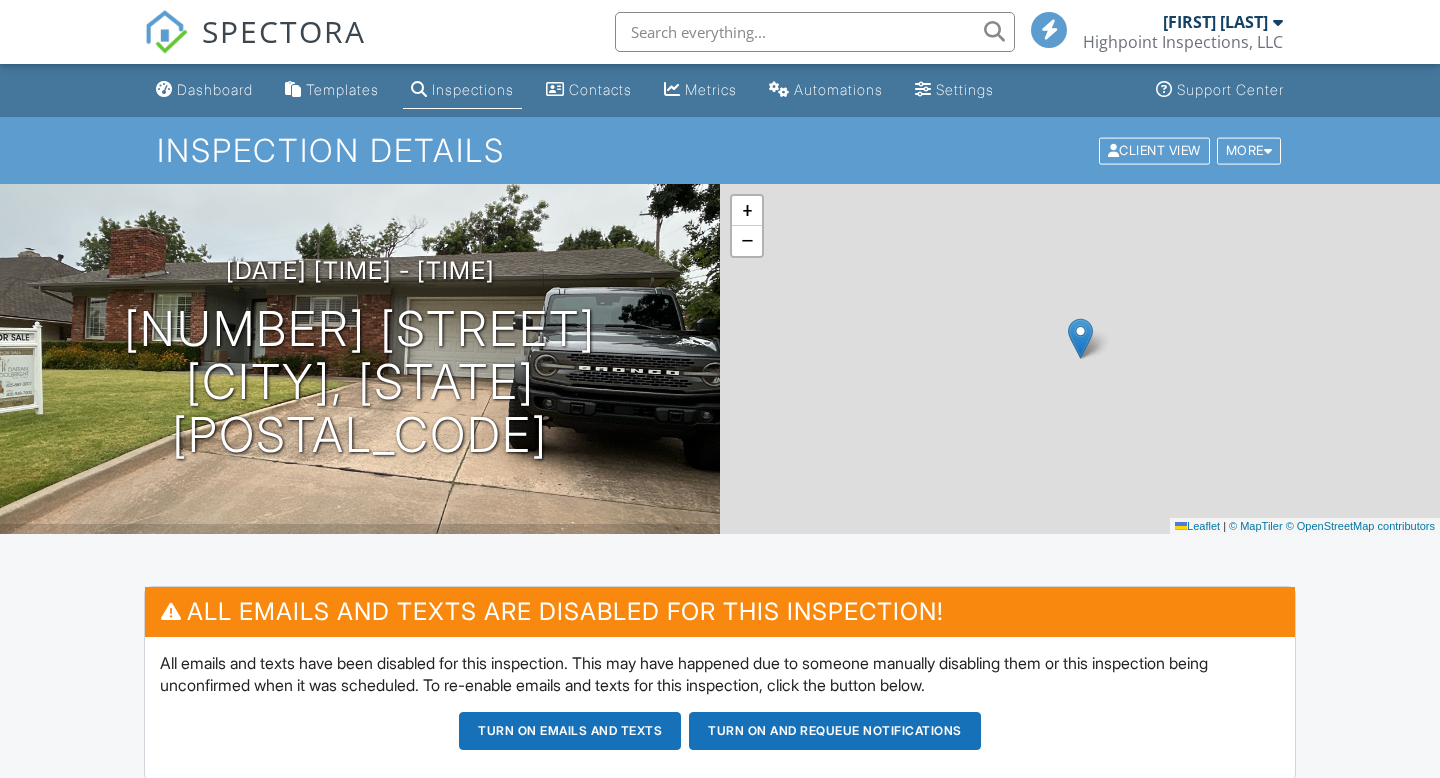 scroll, scrollTop: 0, scrollLeft: 0, axis: both 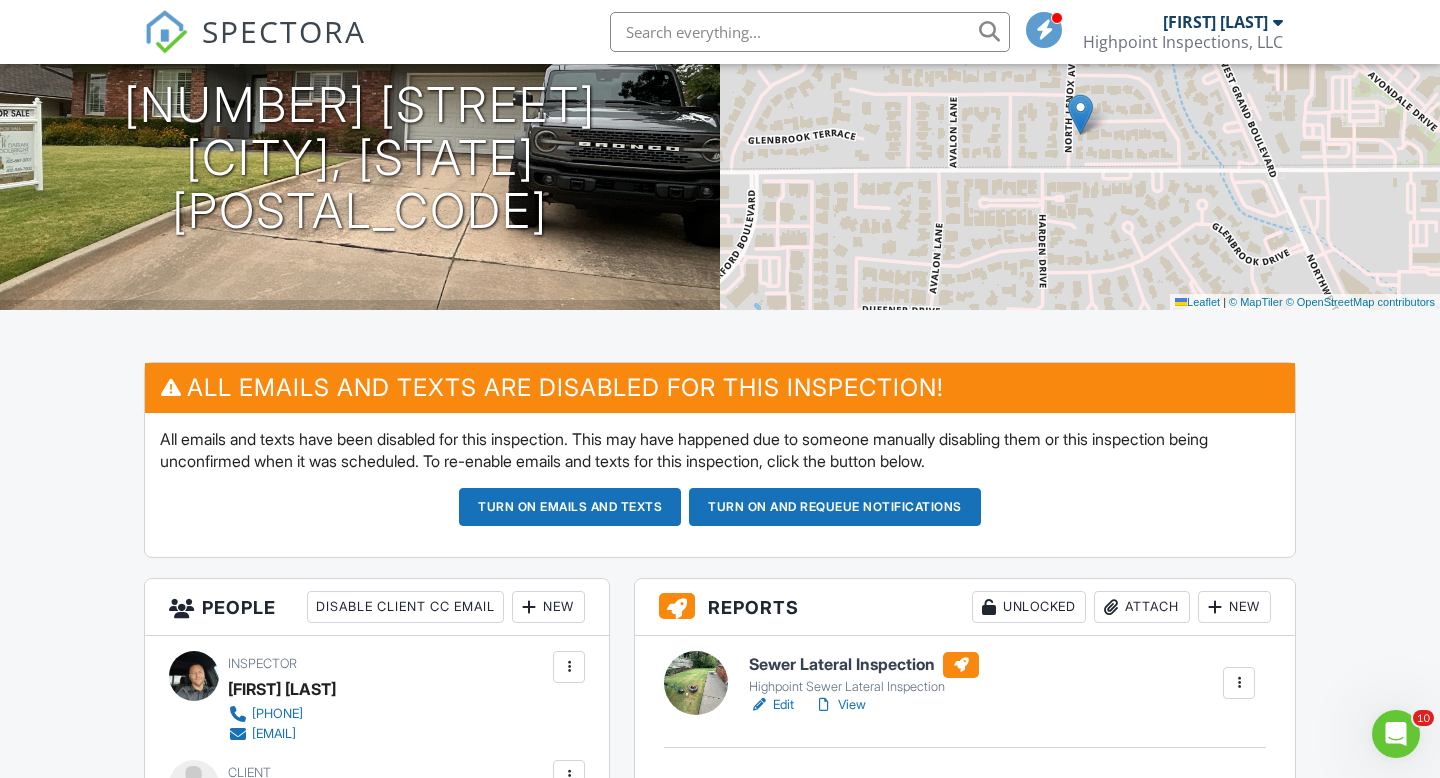 click on "View" at bounding box center (840, 705) 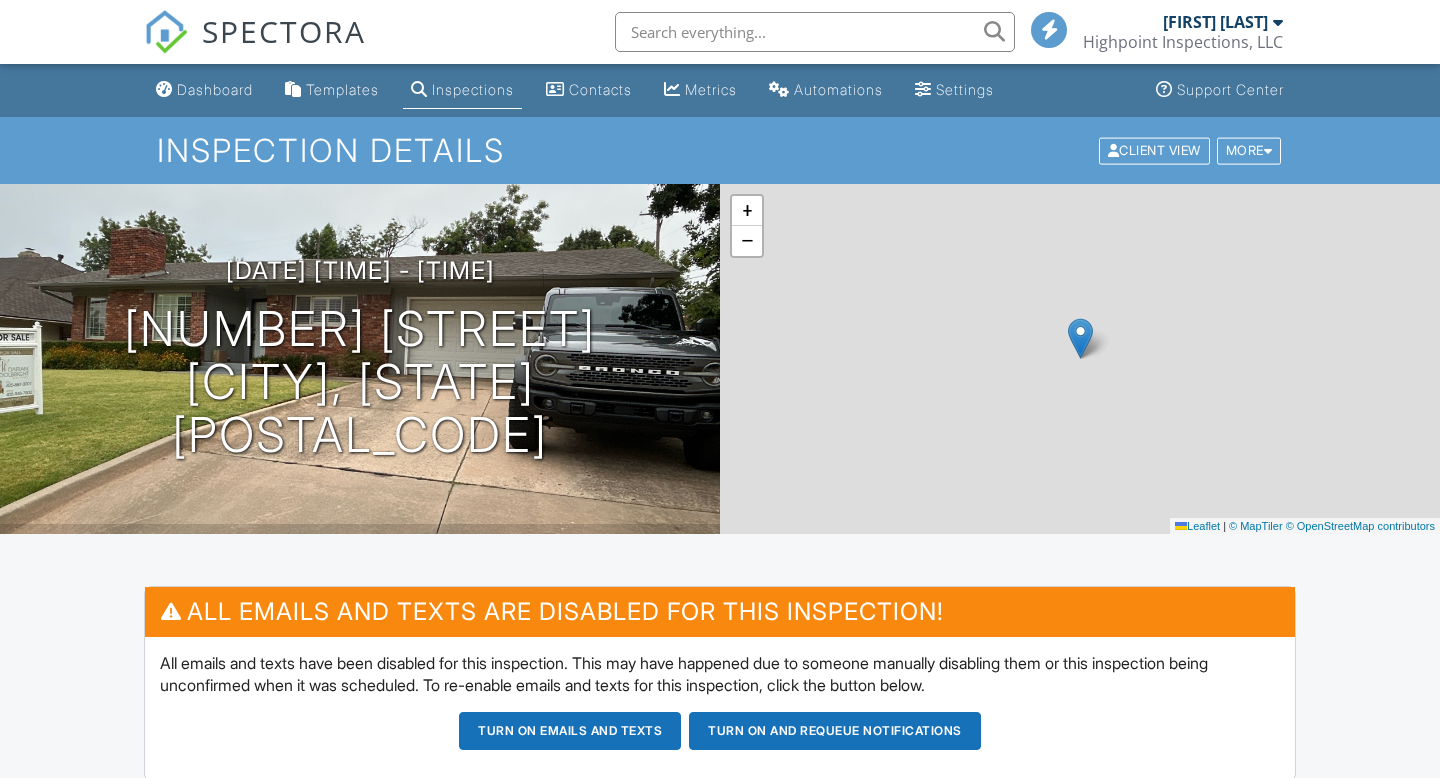 scroll, scrollTop: 429, scrollLeft: 0, axis: vertical 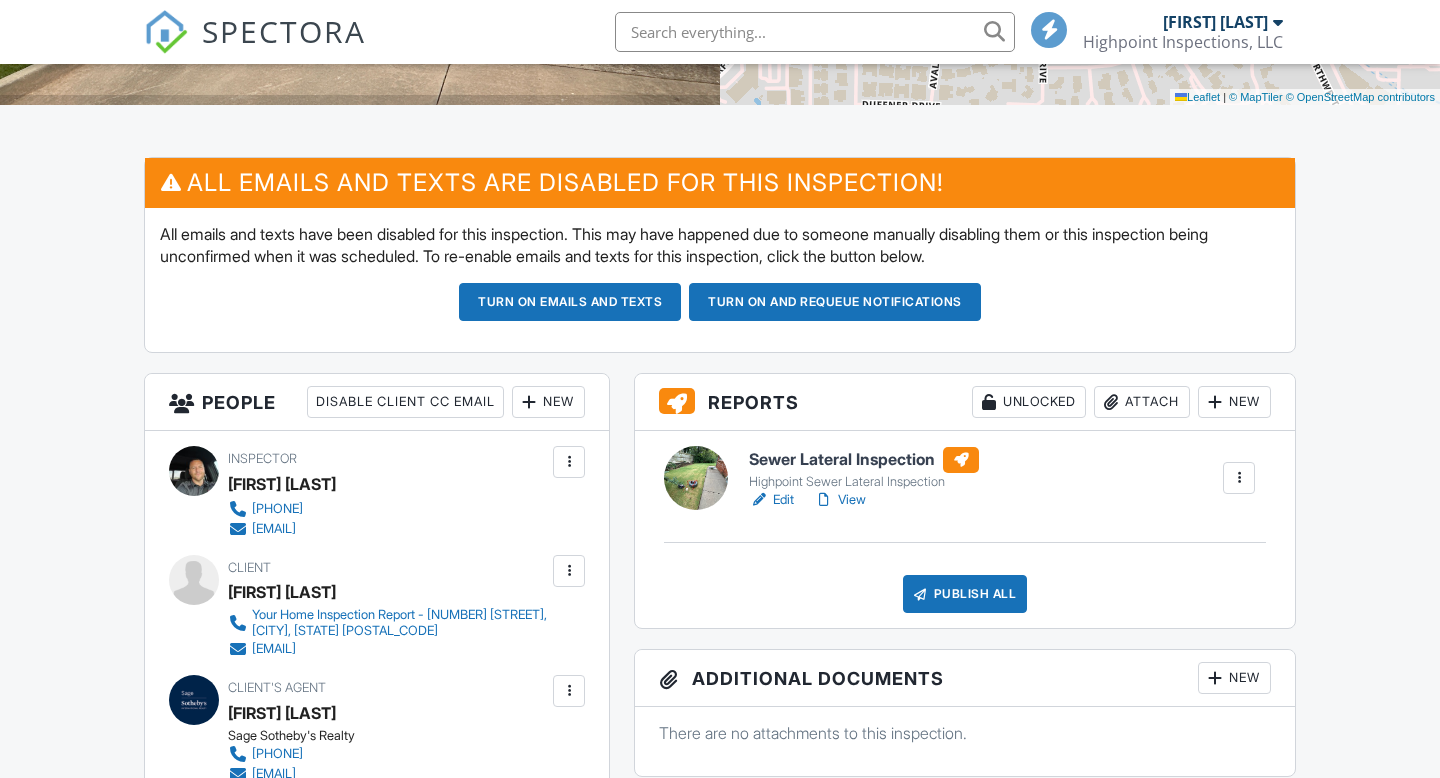 click on "View" at bounding box center [840, 500] 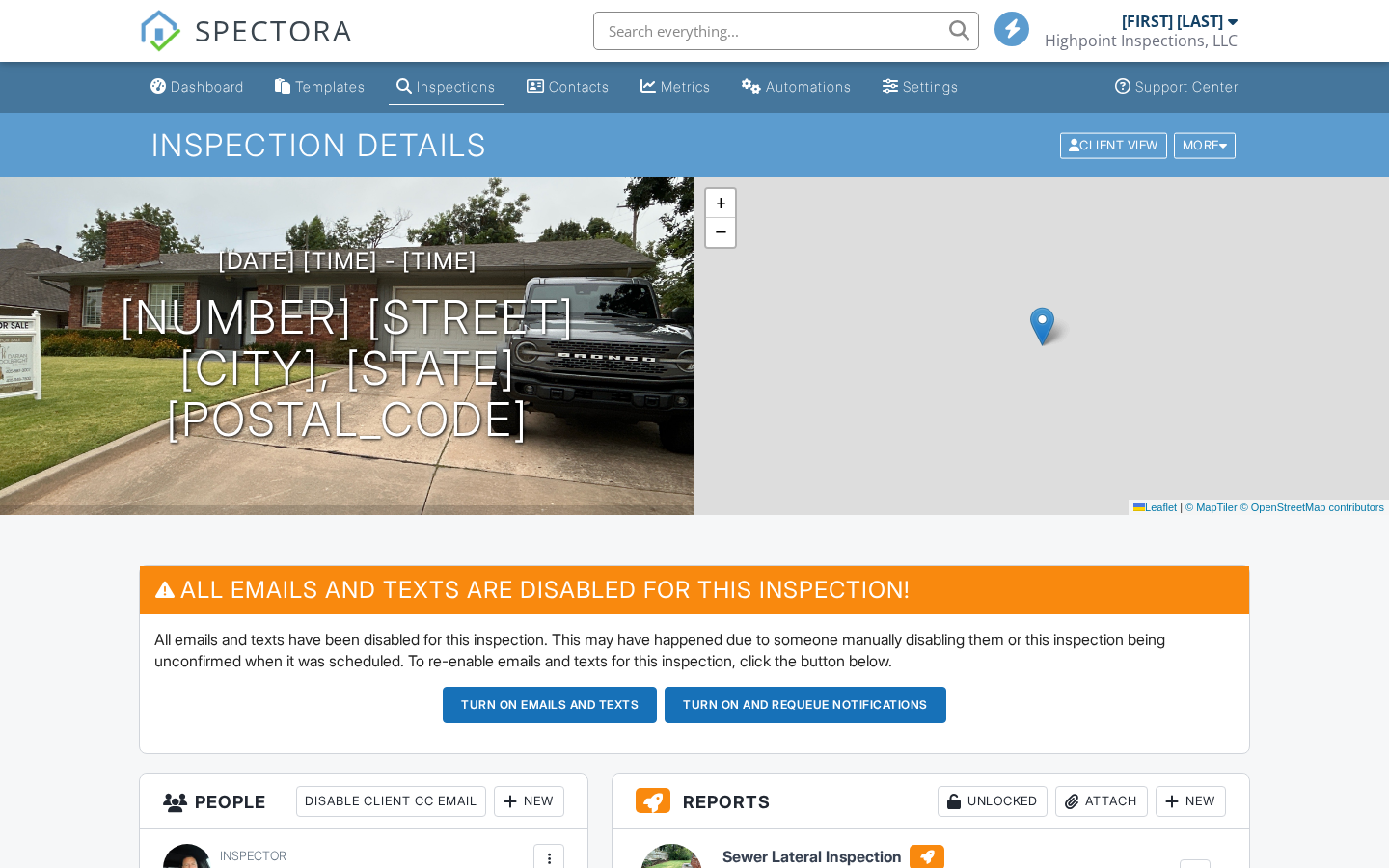 scroll, scrollTop: 0, scrollLeft: 0, axis: both 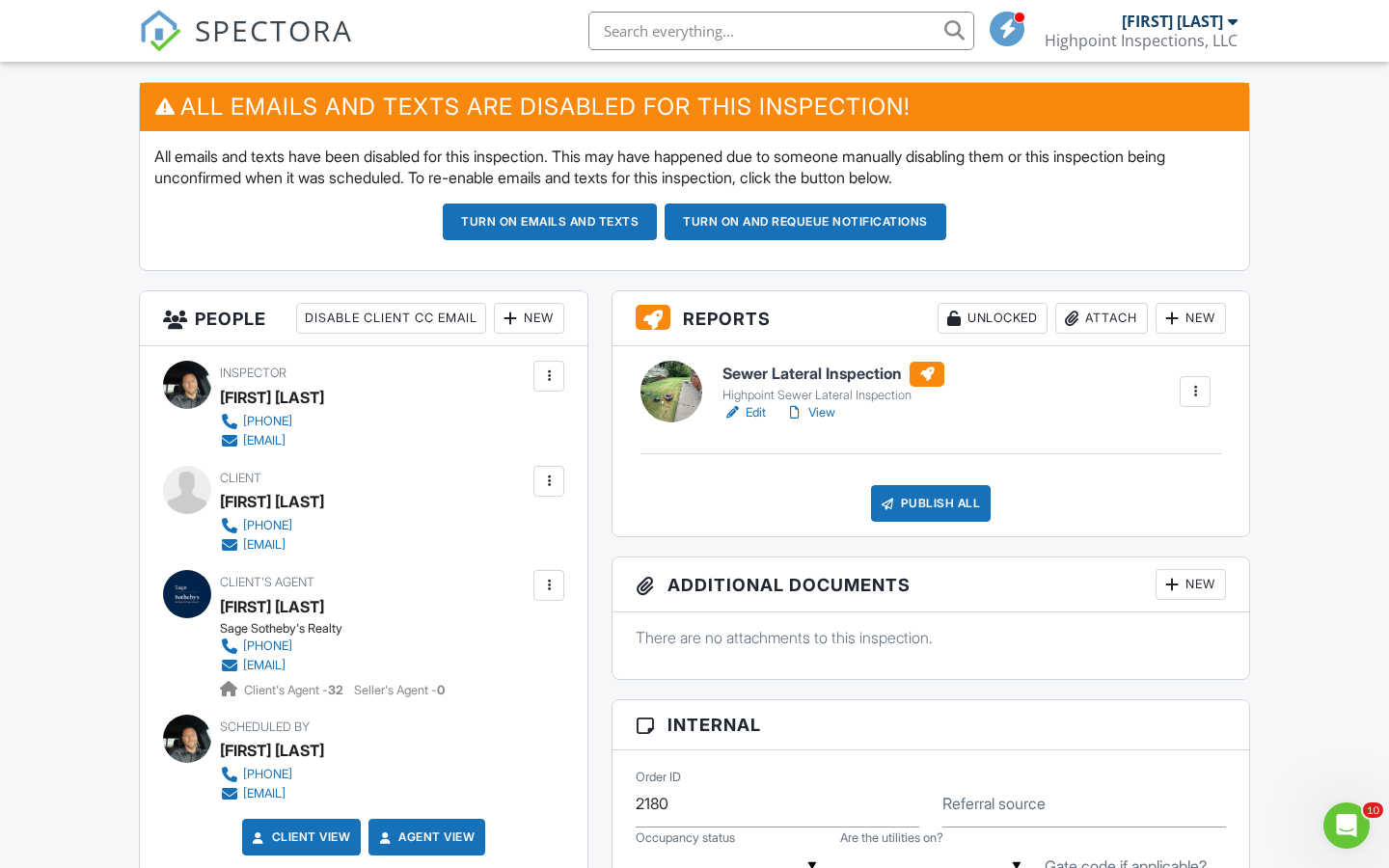 click on "View" at bounding box center (810, 413) 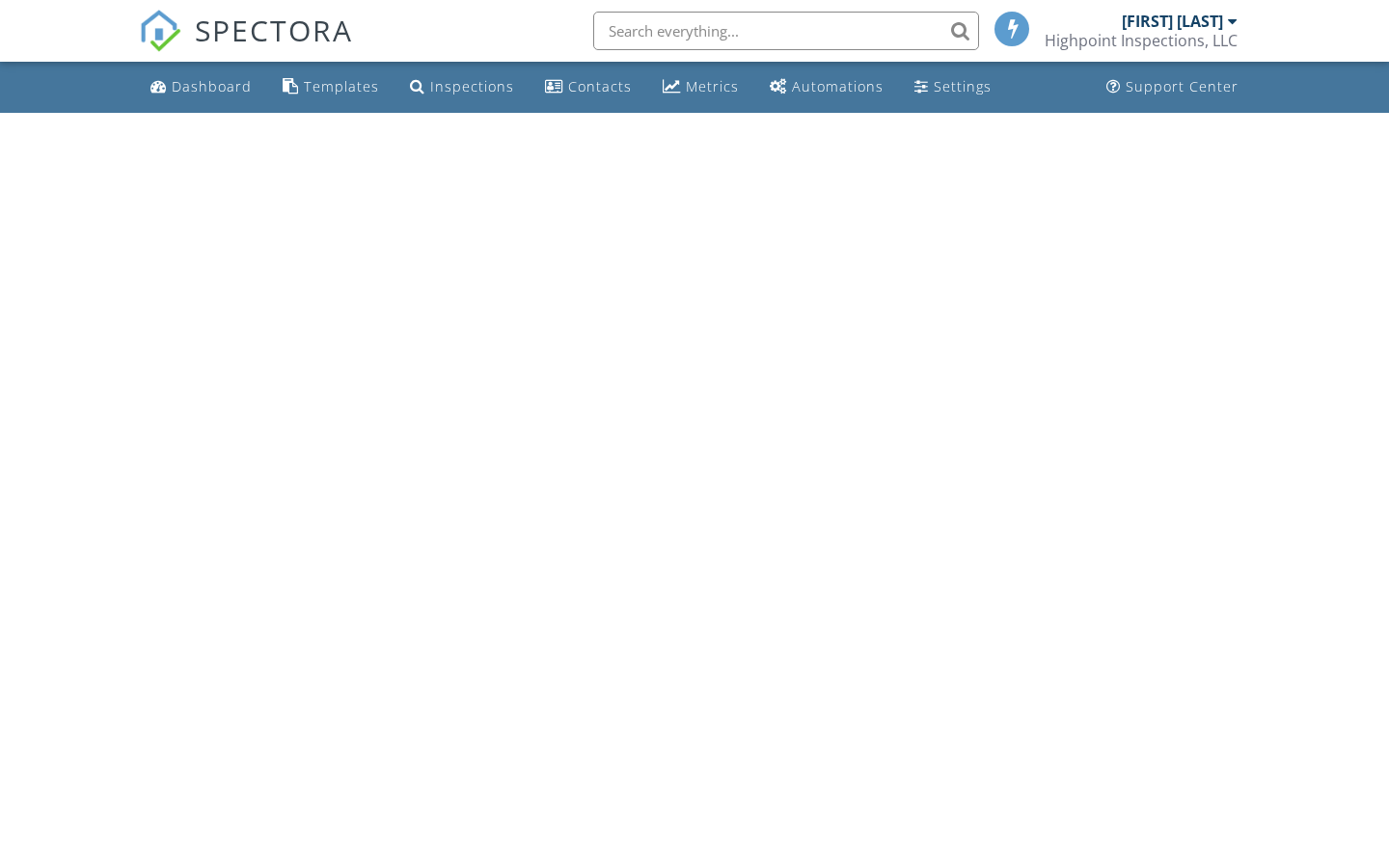 scroll, scrollTop: 0, scrollLeft: 0, axis: both 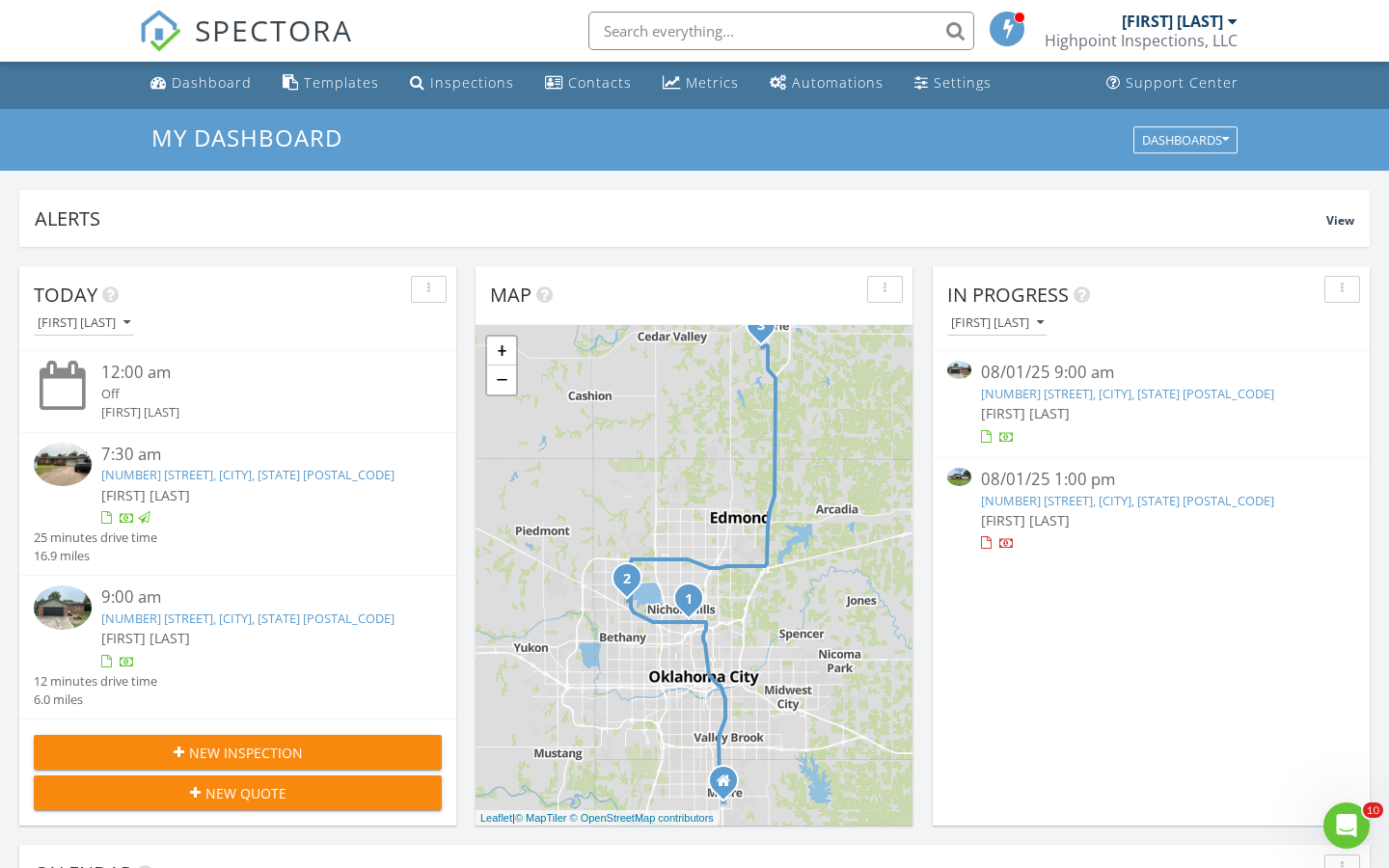click on "[FIRST] [LAST]" at bounding box center (254, 495) 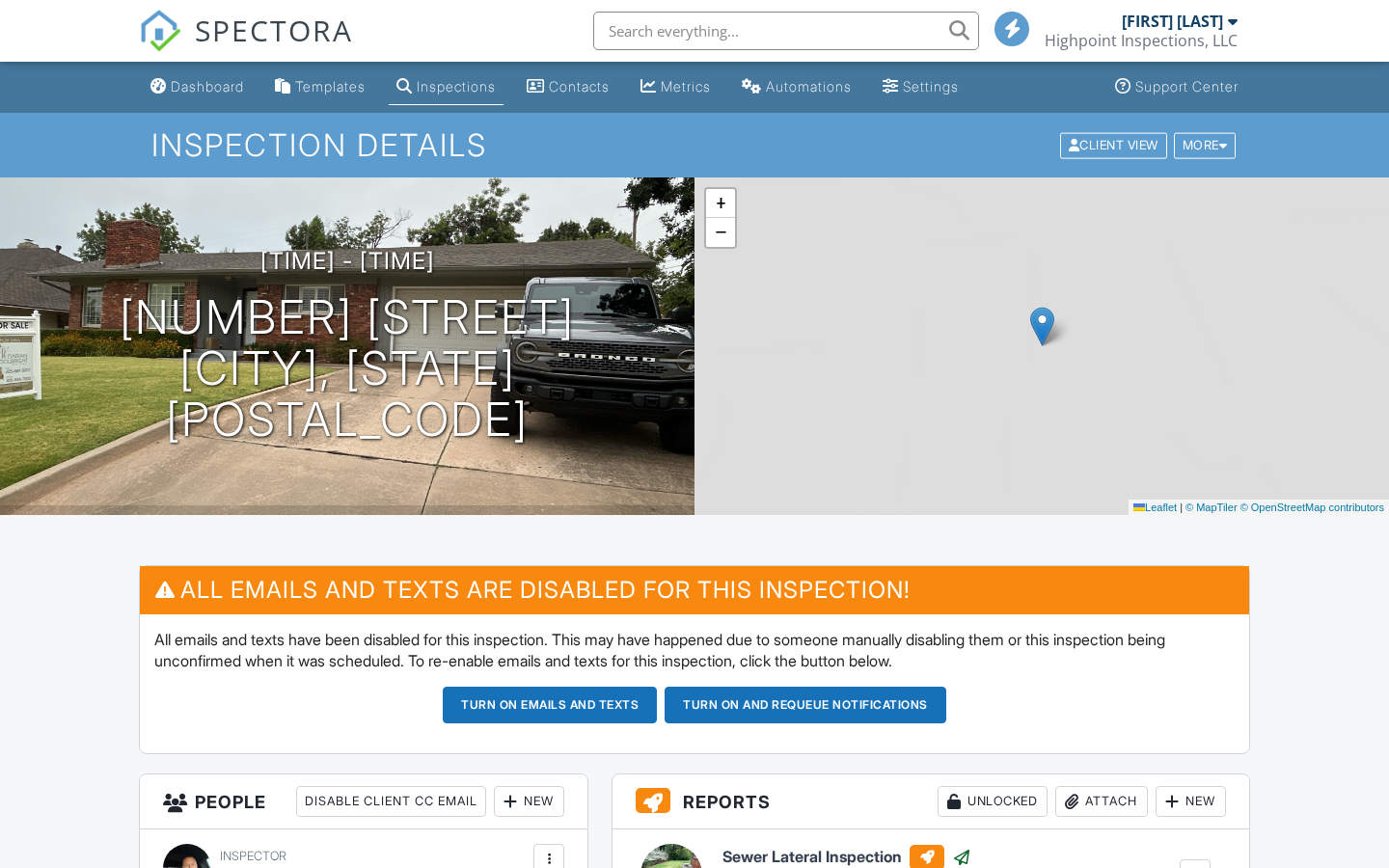 scroll, scrollTop: 0, scrollLeft: 0, axis: both 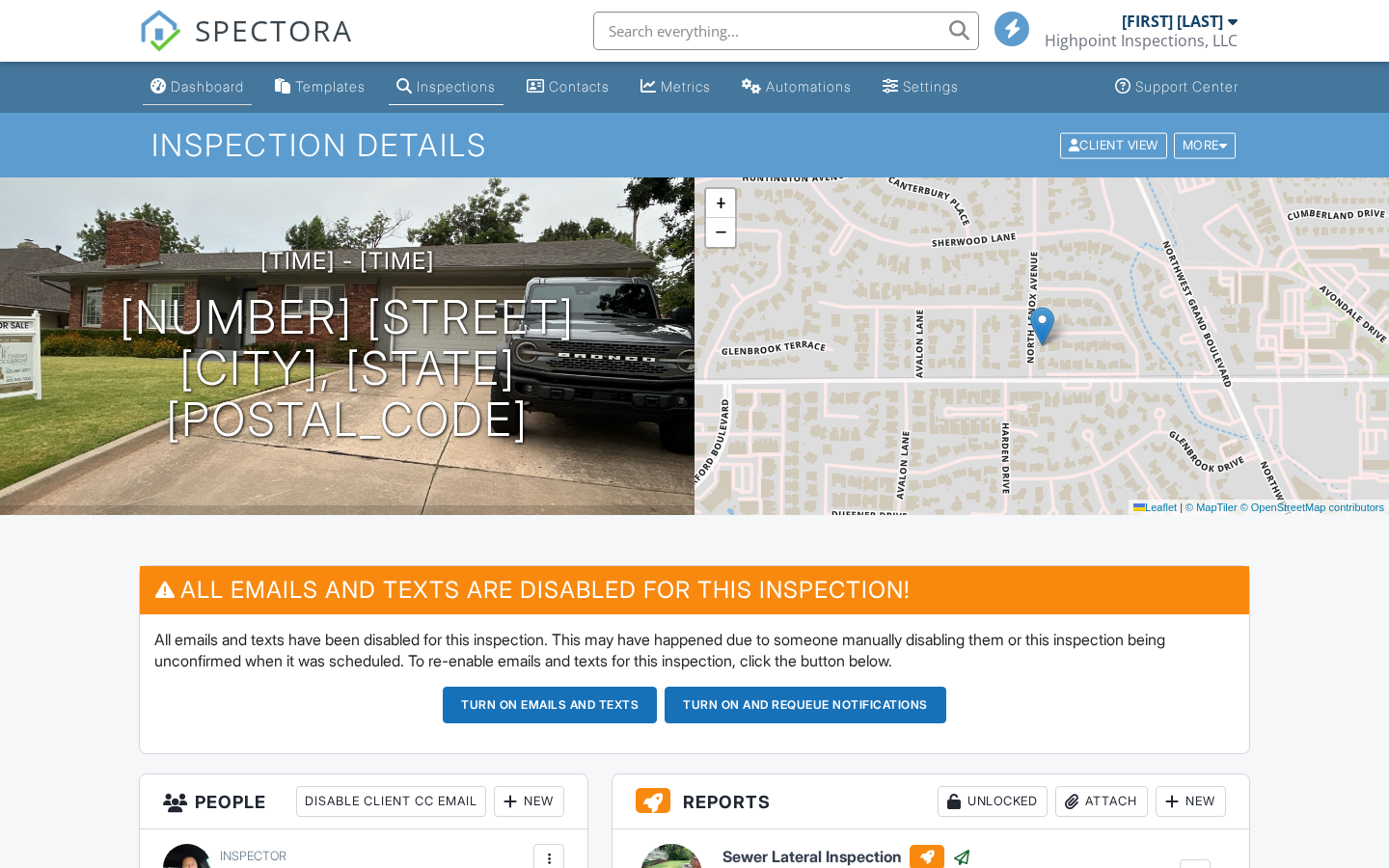 click on "Dashboard" at bounding box center (207, 86) 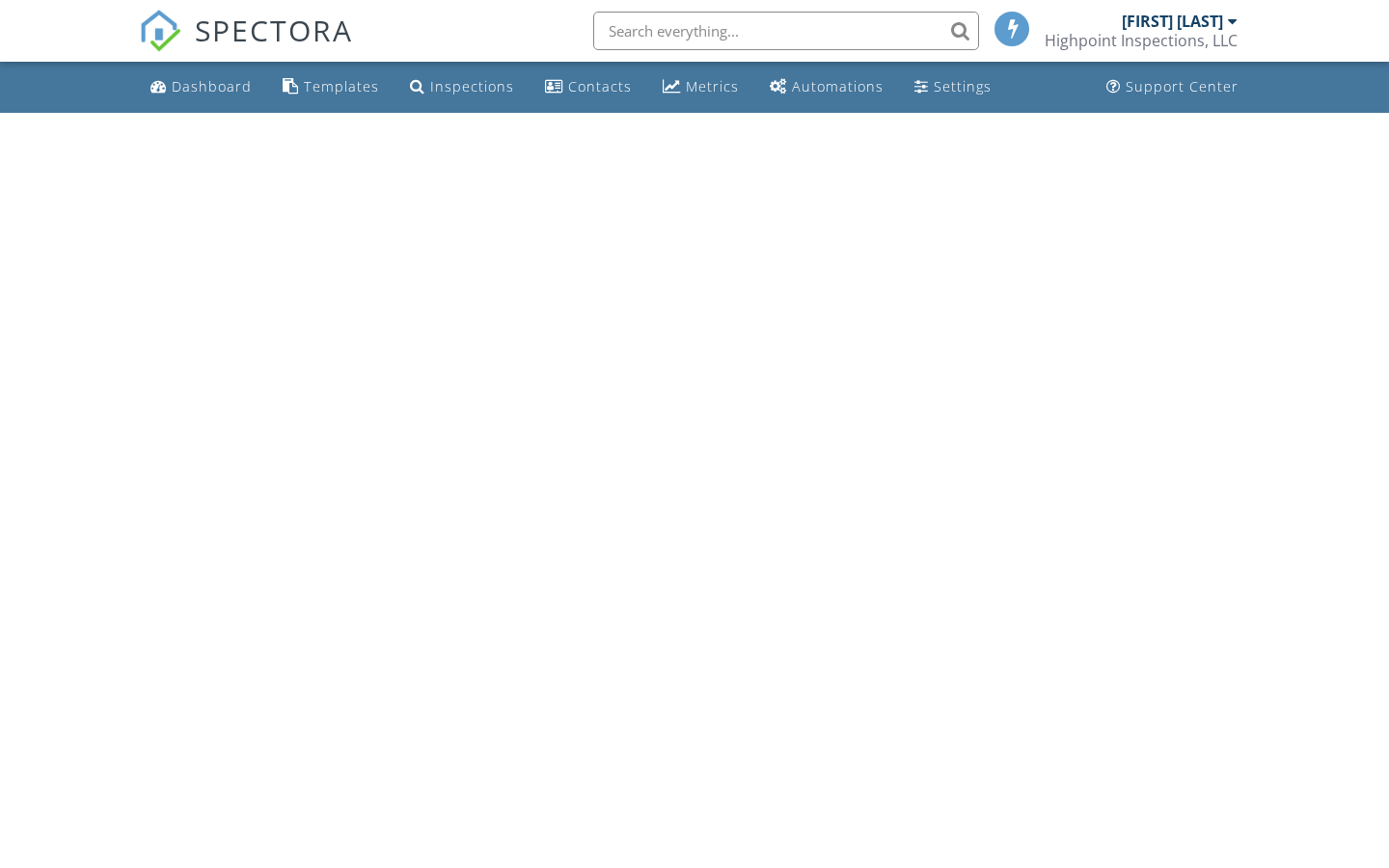 scroll, scrollTop: 0, scrollLeft: 0, axis: both 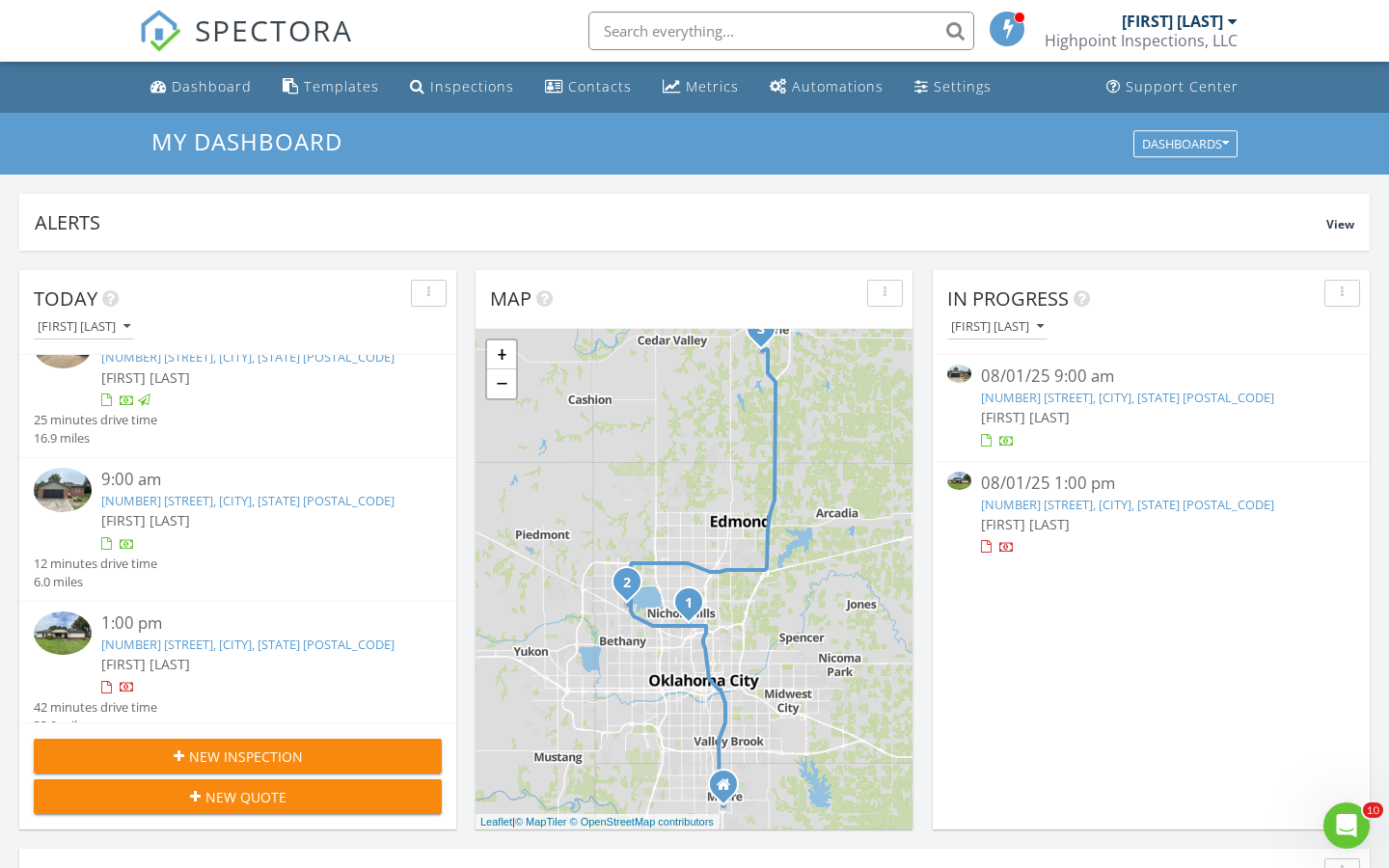 click on "8800 Stoneleigh Court, Oklahoma City, Oklahoma 73132" at bounding box center (248, 501) 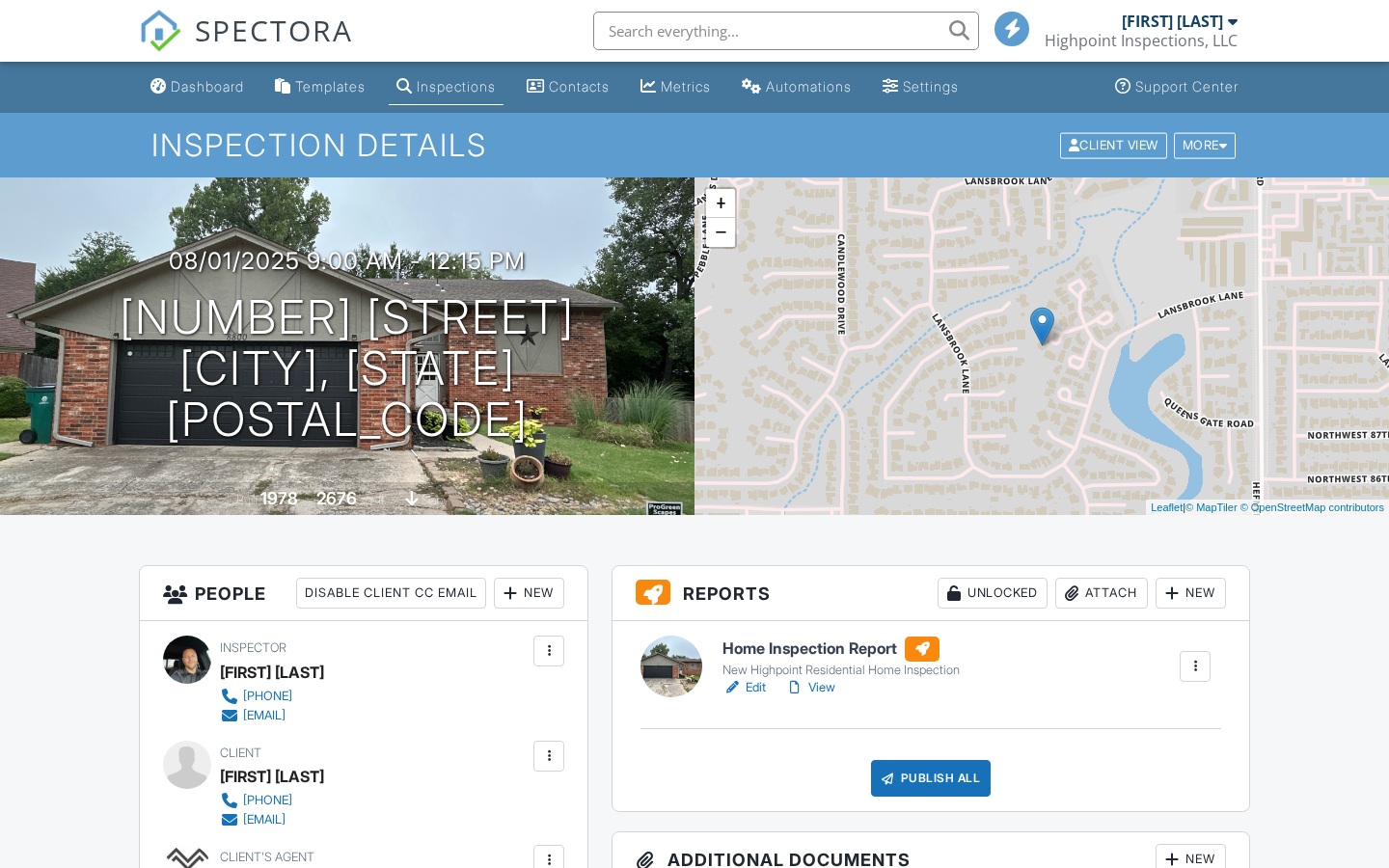 scroll, scrollTop: 323, scrollLeft: 0, axis: vertical 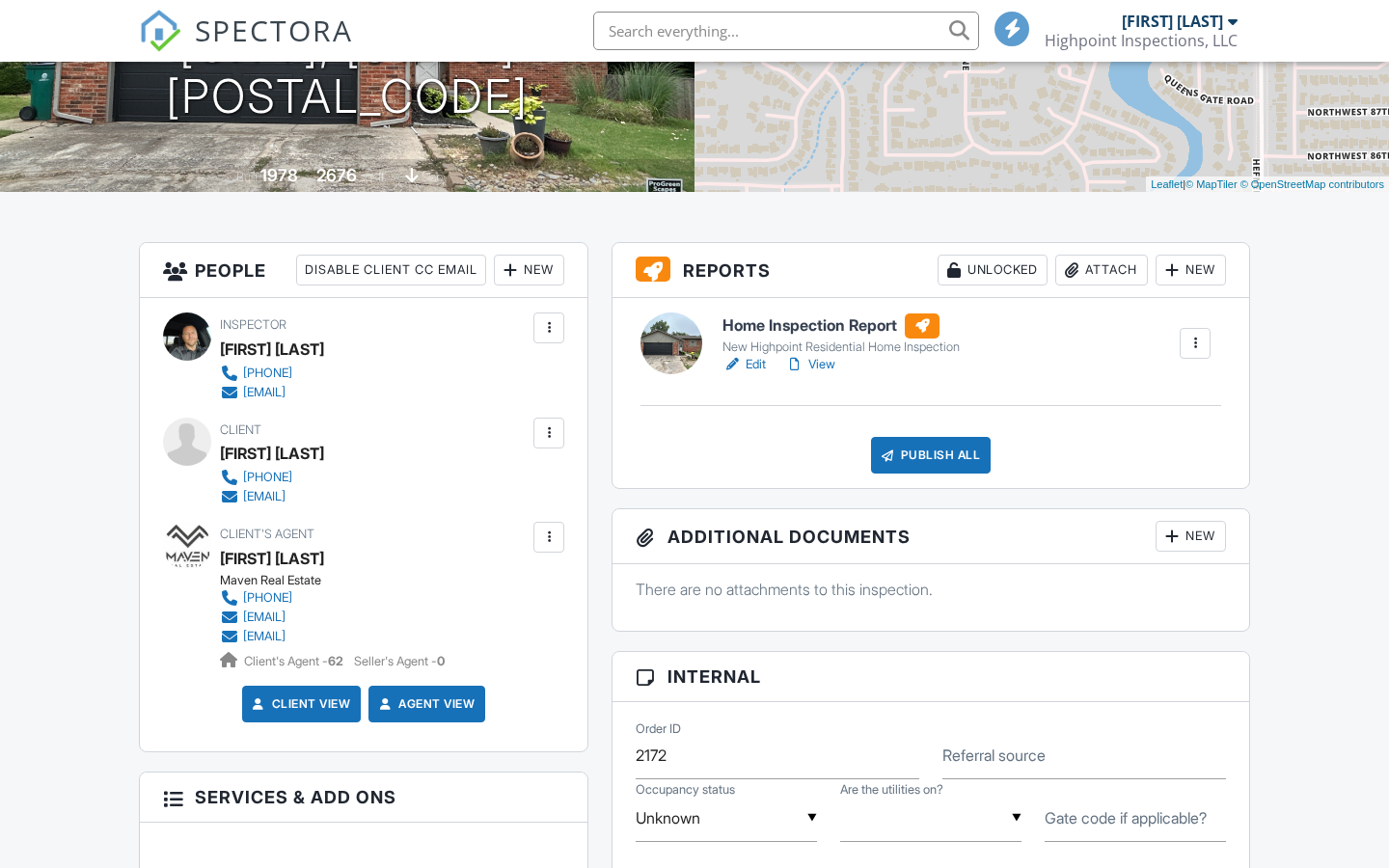 click on "View" at bounding box center (810, 365) 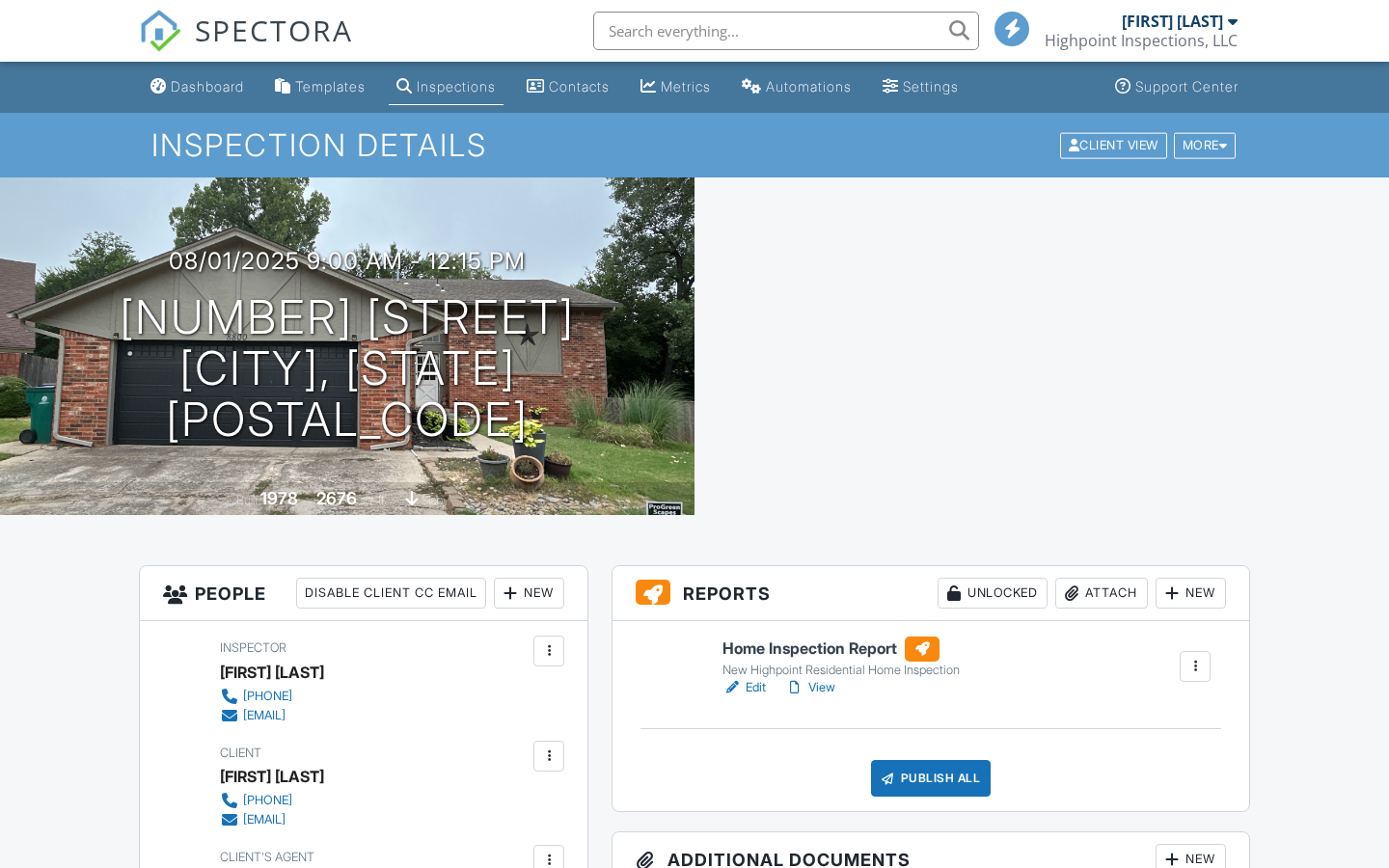 scroll, scrollTop: 0, scrollLeft: 0, axis: both 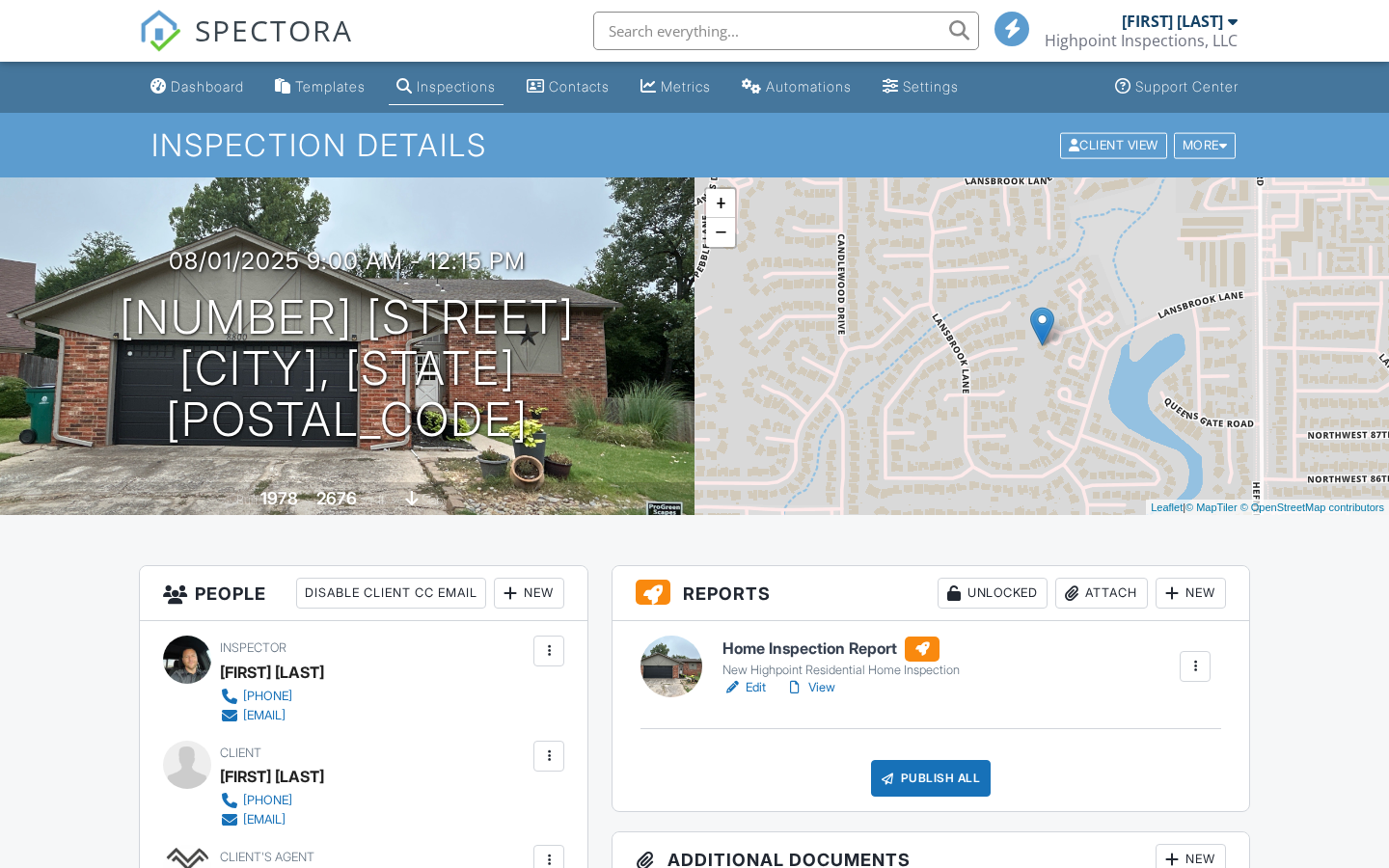 click on "View" at bounding box center (810, 688) 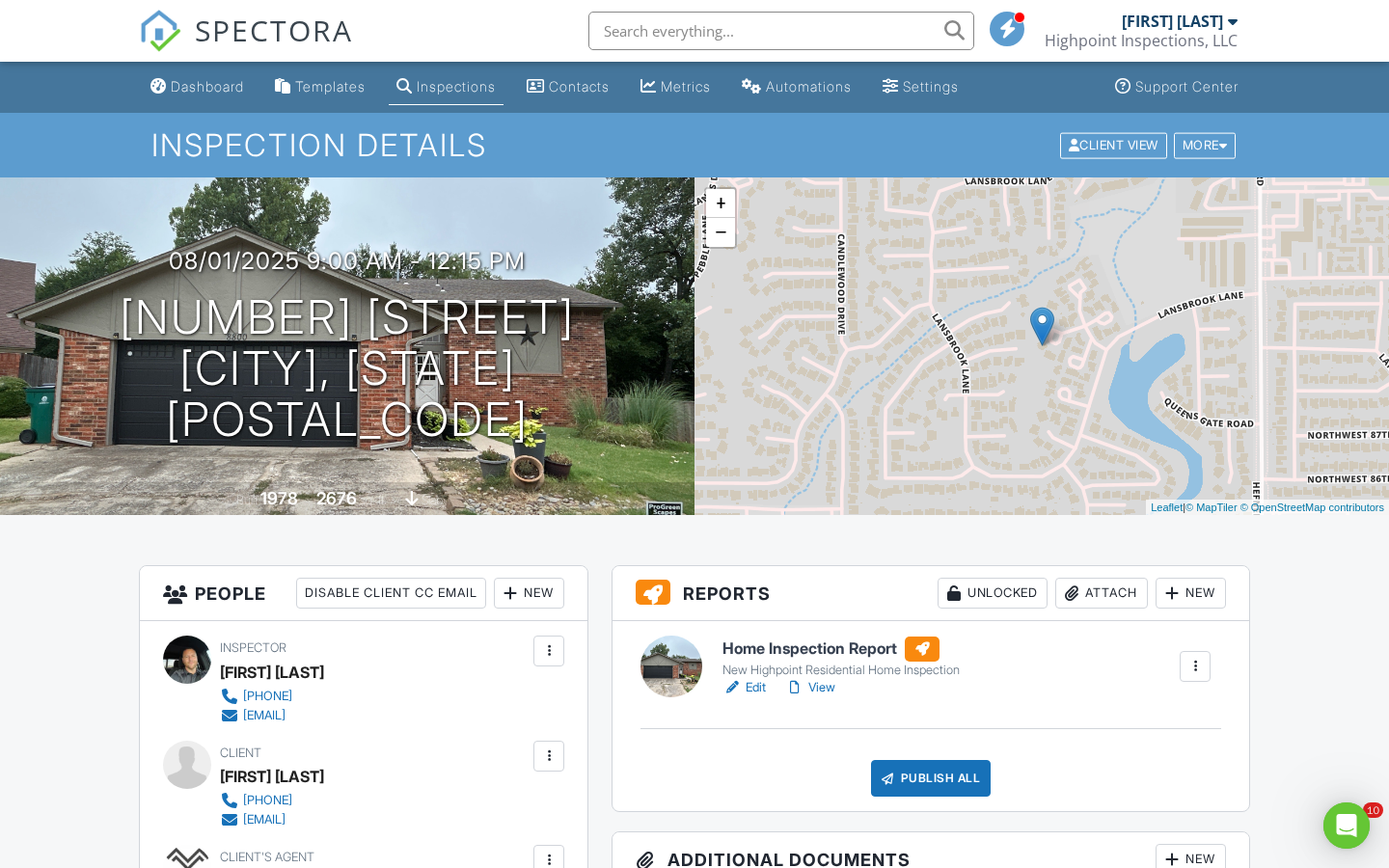 scroll, scrollTop: 0, scrollLeft: 0, axis: both 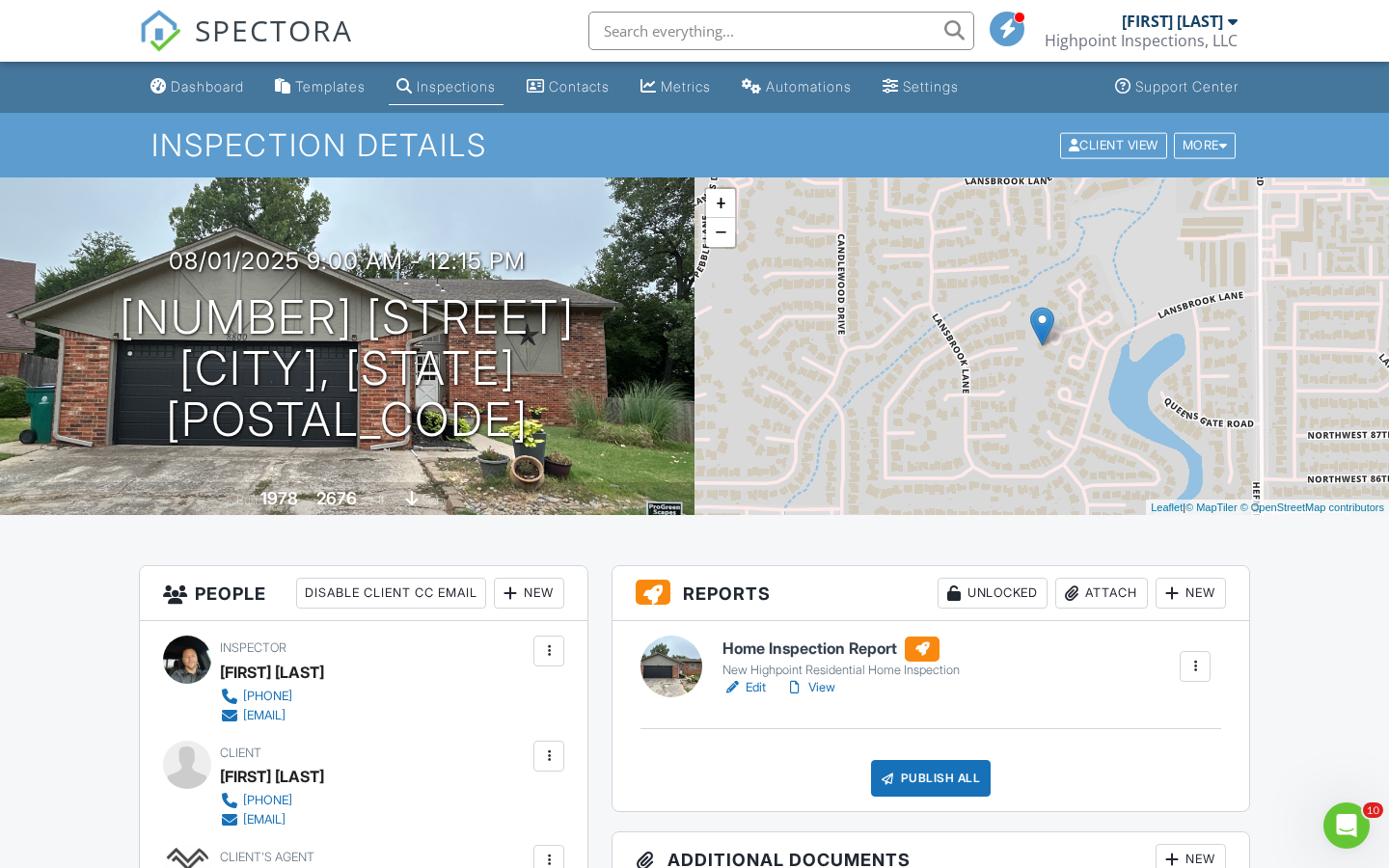 click on "View" at bounding box center [810, 688] 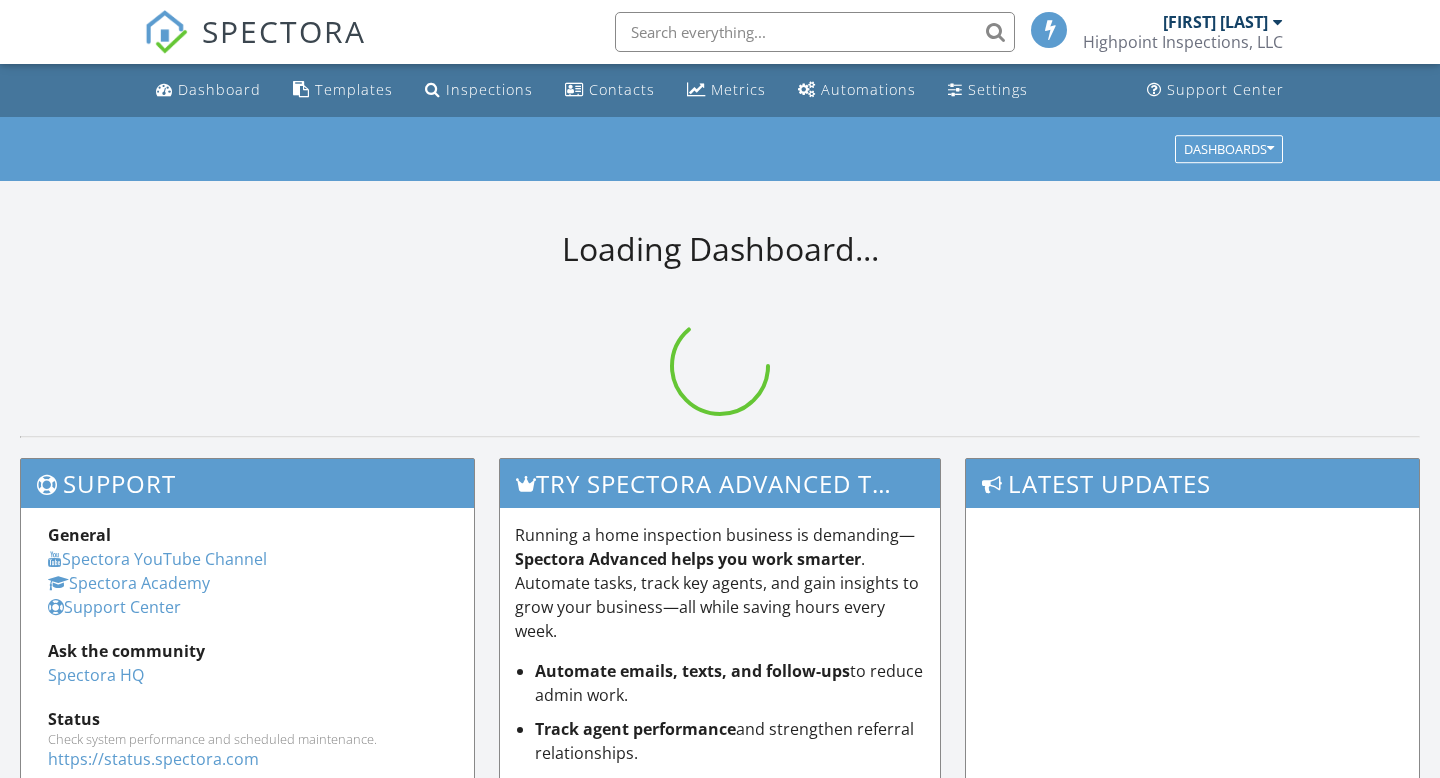 scroll, scrollTop: 0, scrollLeft: 0, axis: both 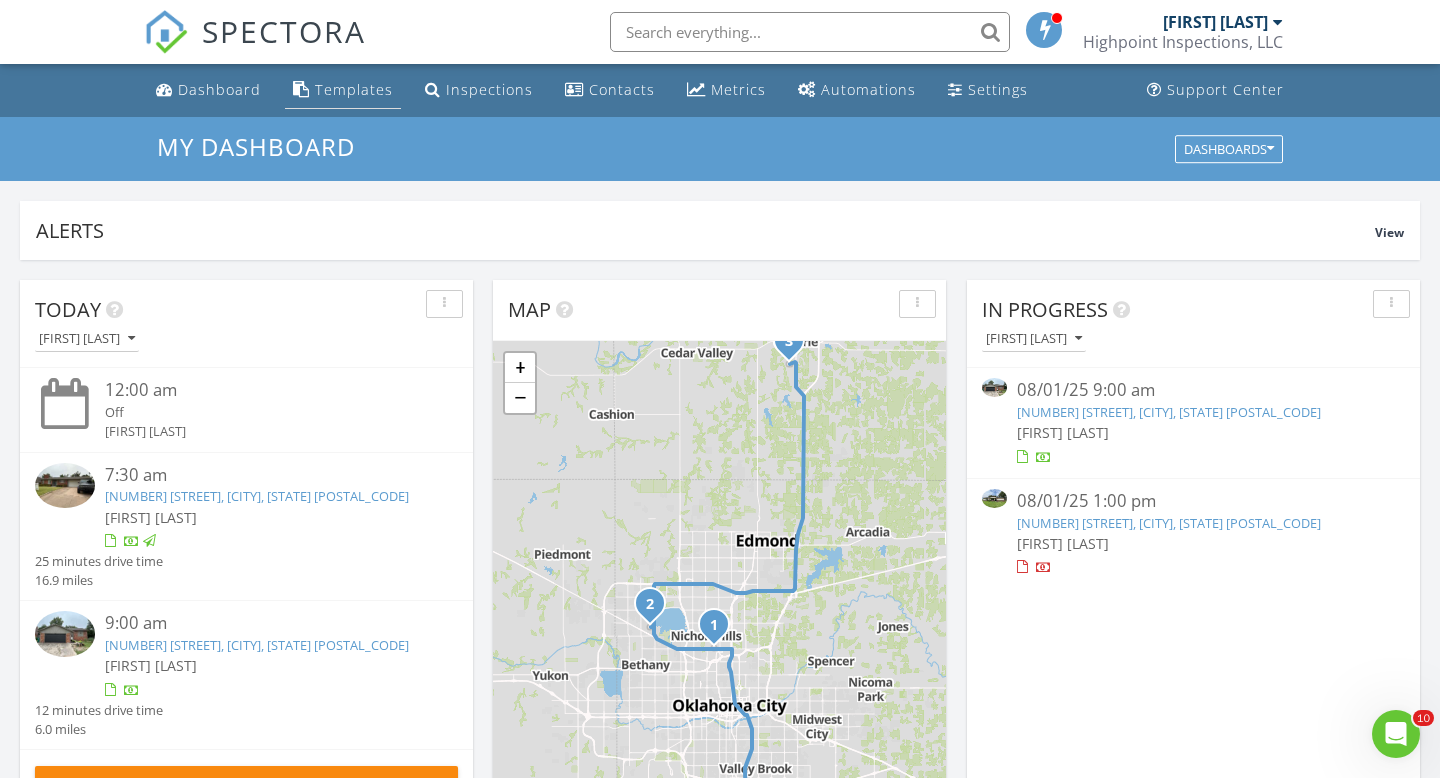 click on "Templates" at bounding box center (354, 89) 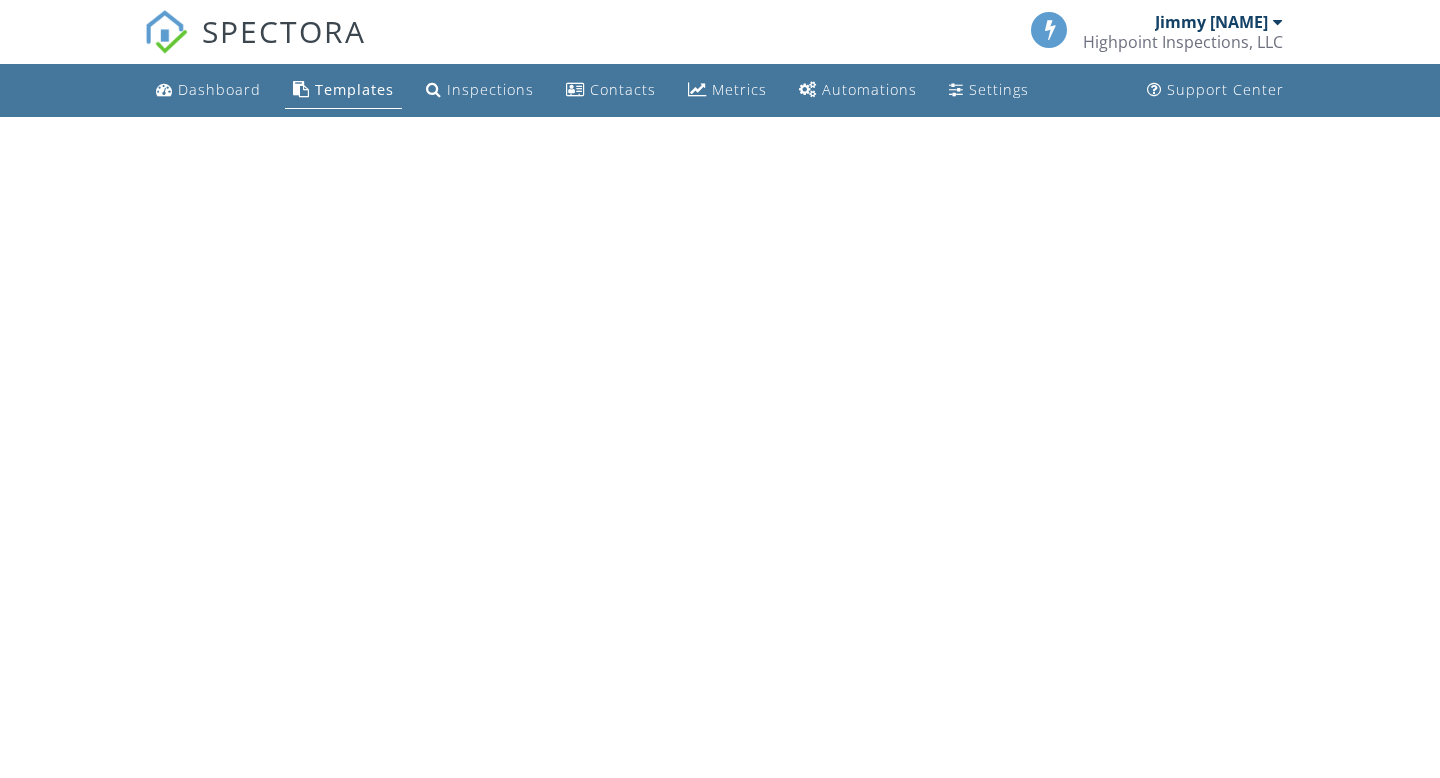 scroll, scrollTop: 0, scrollLeft: 0, axis: both 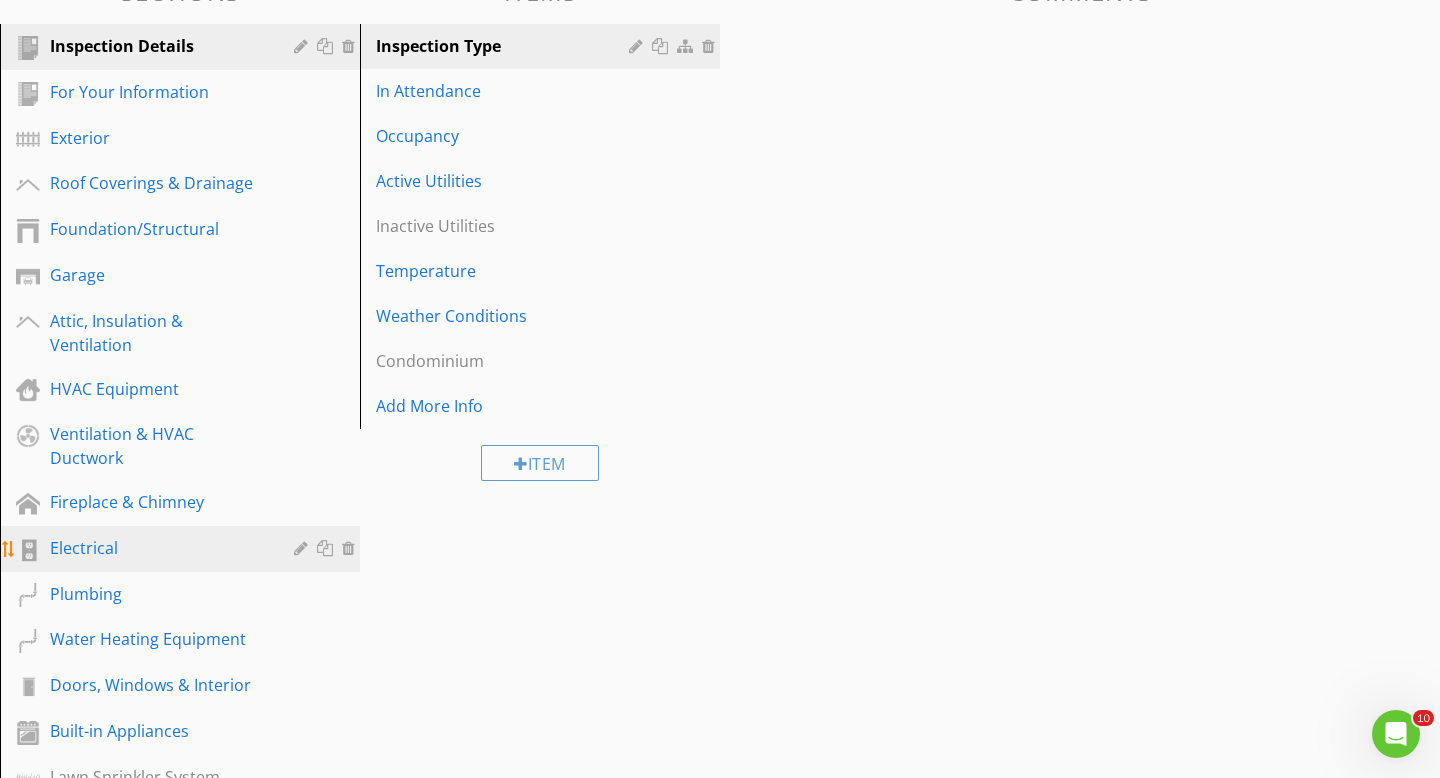 click on "Electrical" at bounding box center (157, 548) 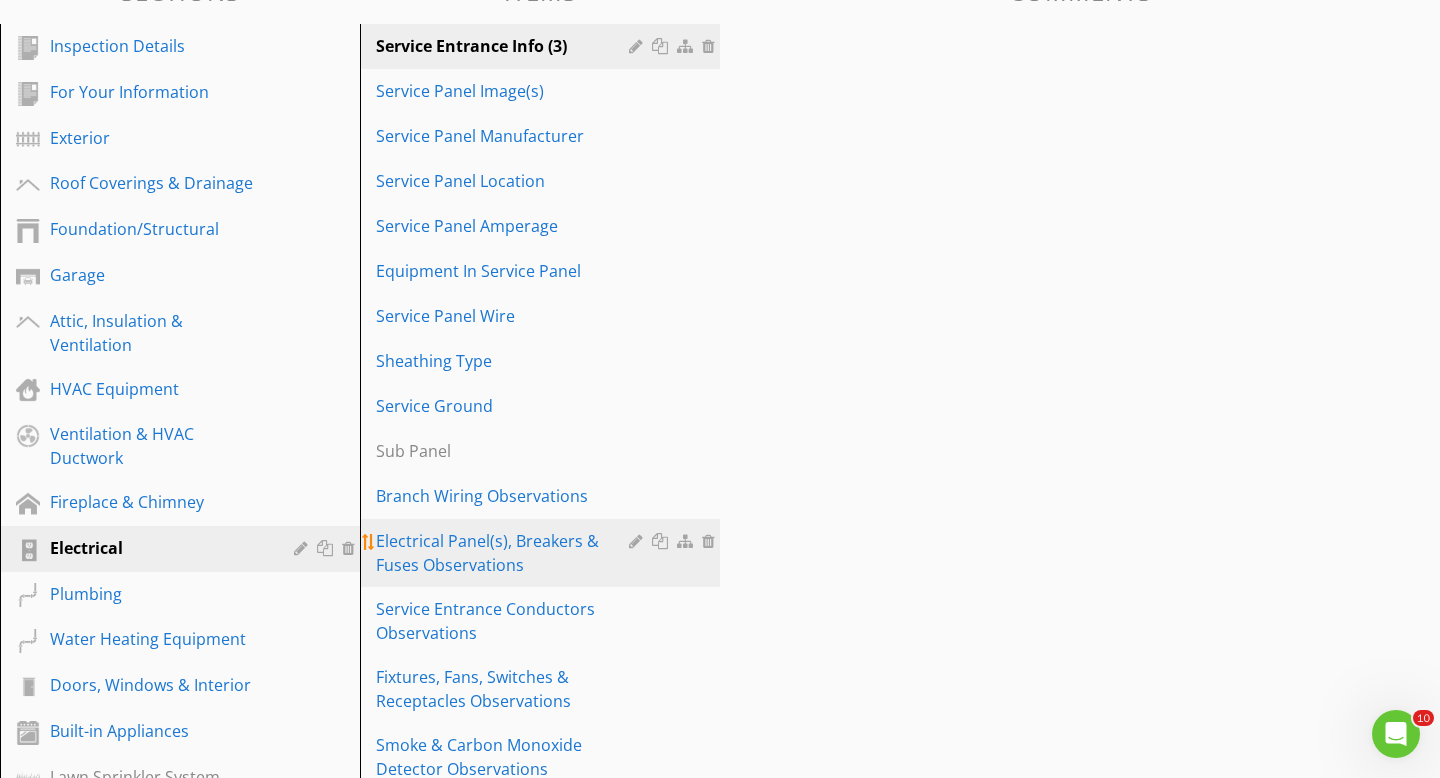 click on "Electrical Panel(s), Breakers & Fuses Observations" at bounding box center (505, 553) 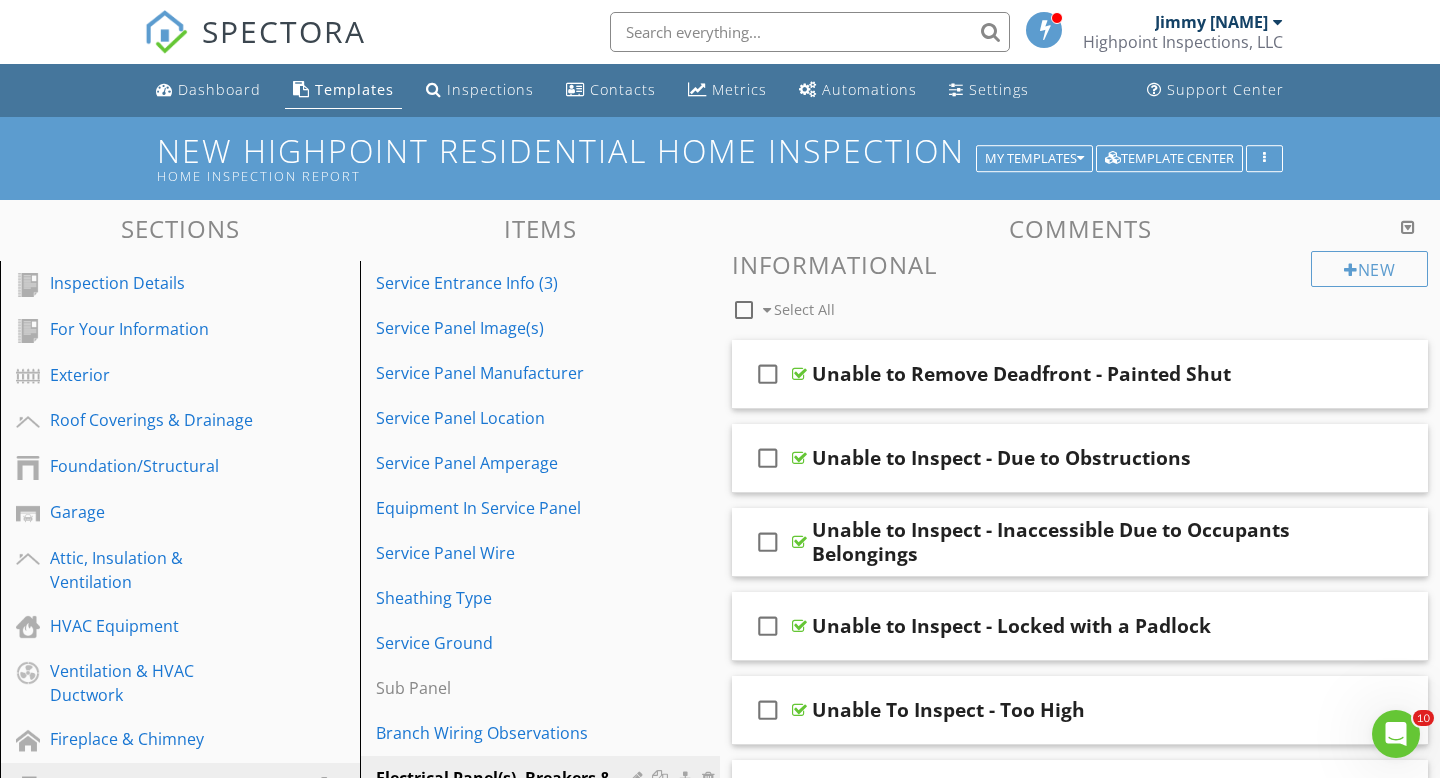 scroll, scrollTop: 2671, scrollLeft: 0, axis: vertical 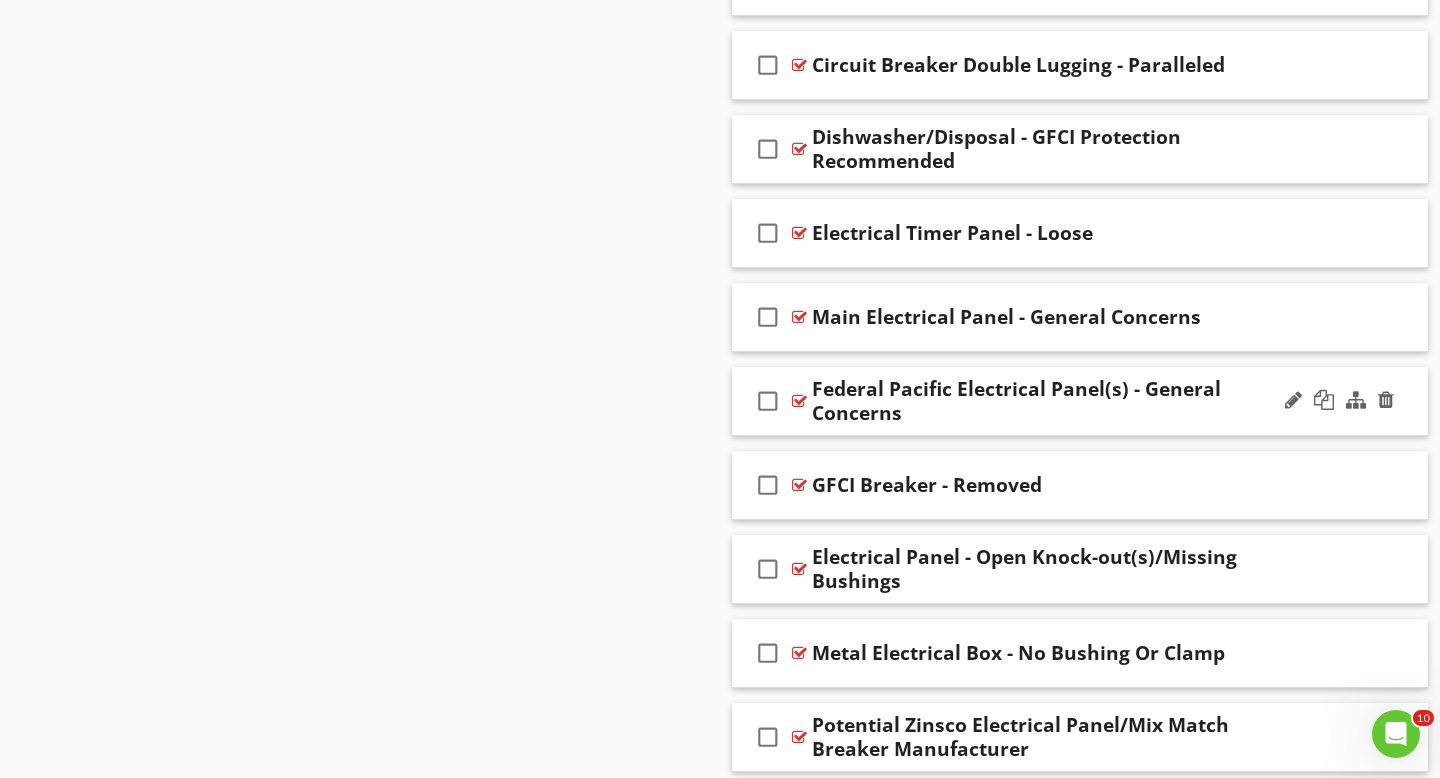click on "check_box_outline_blank
Federal Pacific Electrical Panel(s) - General Concerns" at bounding box center [1080, 401] 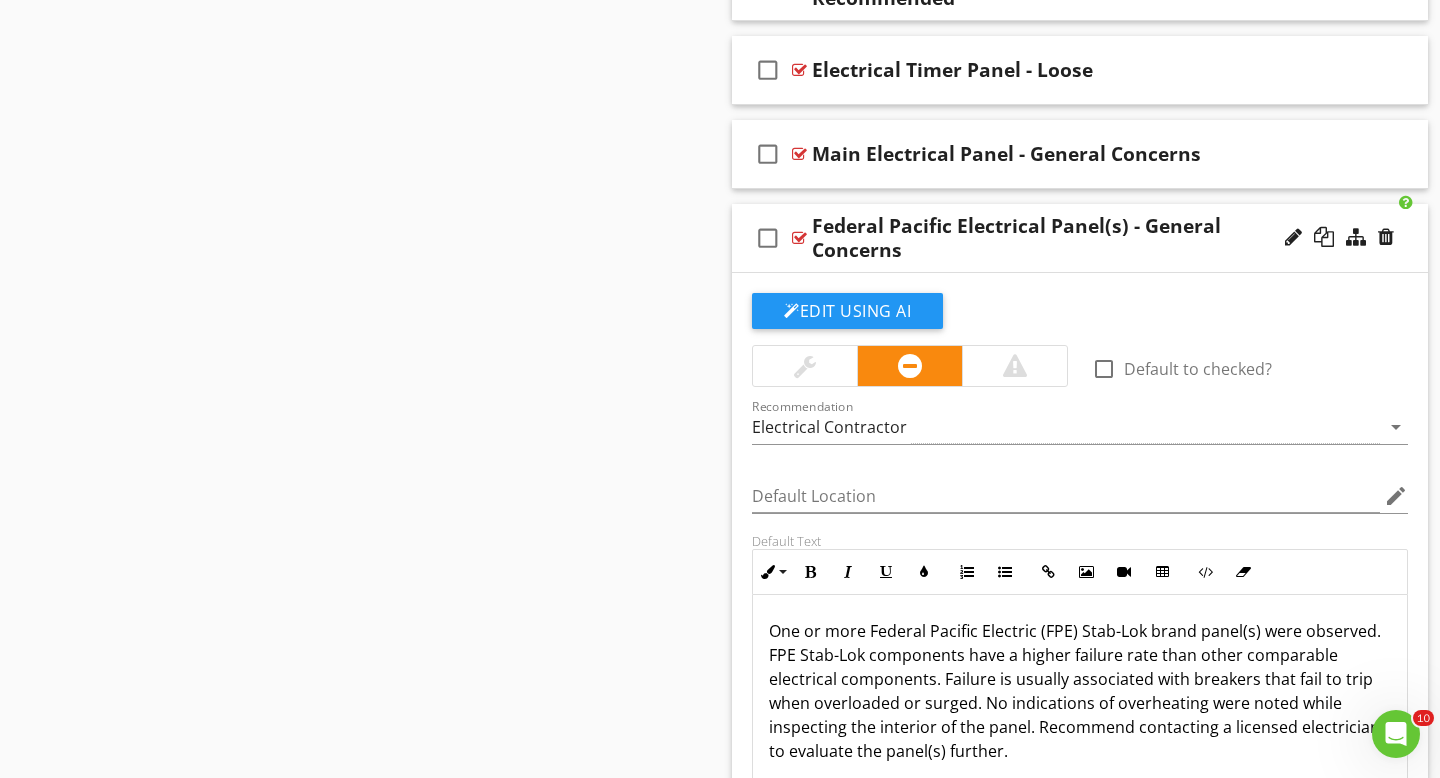 scroll, scrollTop: 2899, scrollLeft: 0, axis: vertical 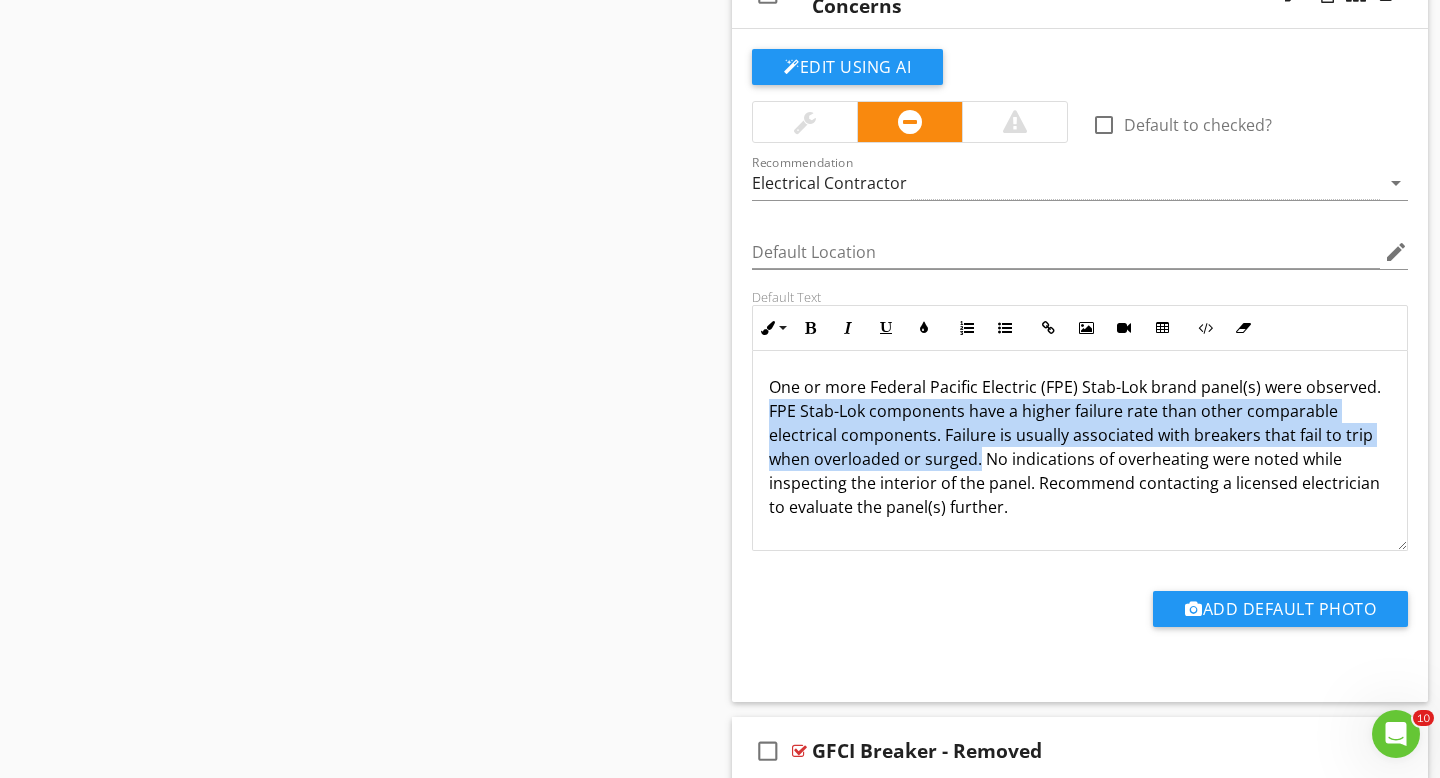 drag, startPoint x: 767, startPoint y: 407, endPoint x: 976, endPoint y: 465, distance: 216.89859 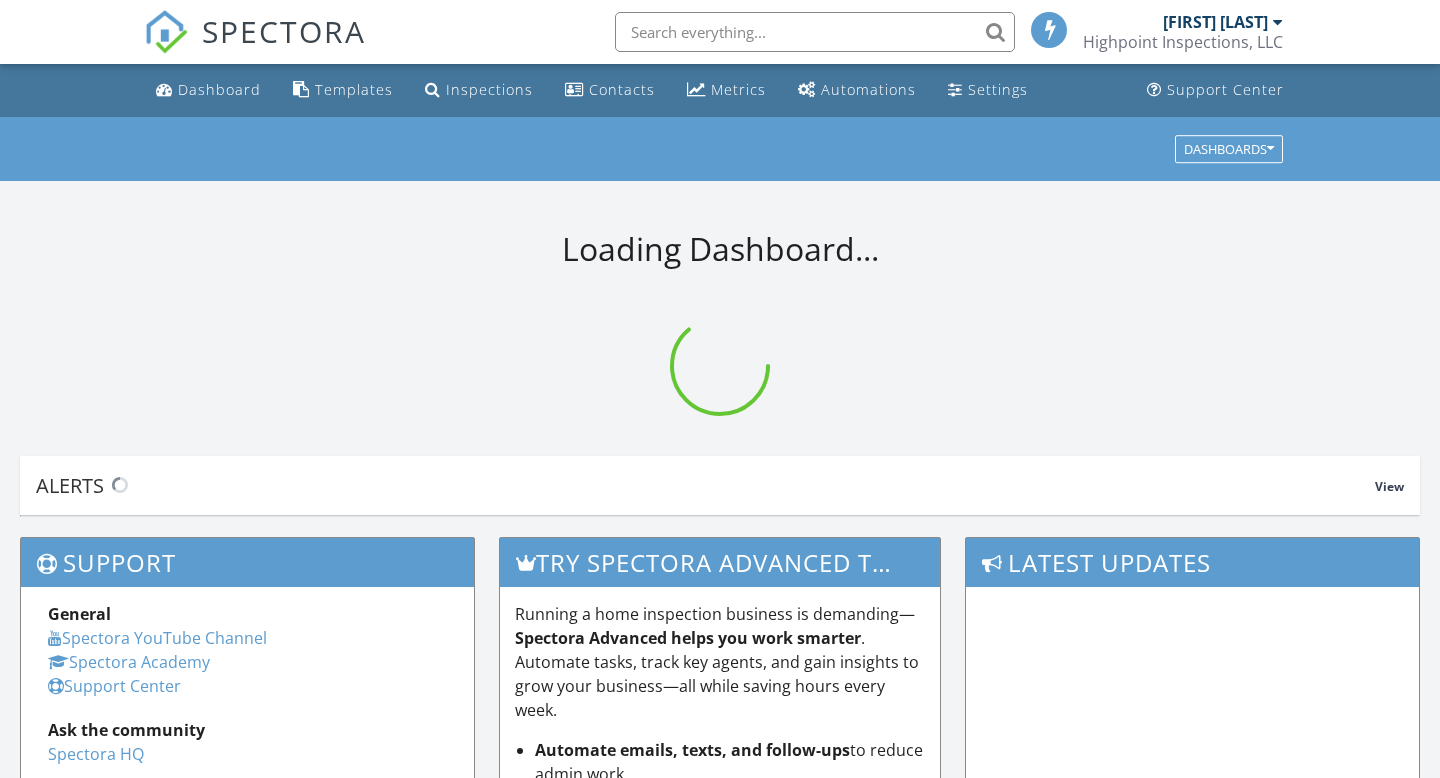 scroll, scrollTop: 0, scrollLeft: 0, axis: both 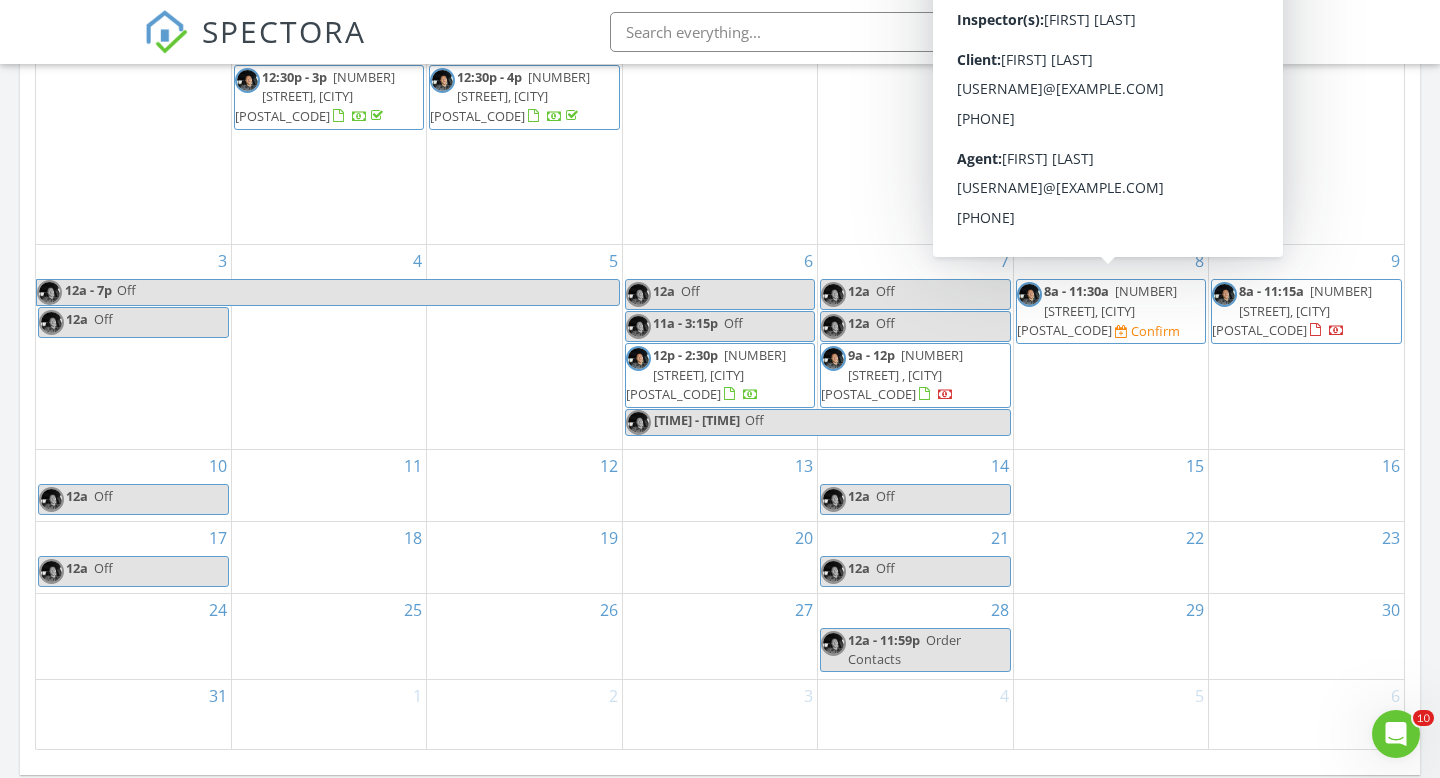 click on "[TIME] - [TIME]
[NUMBER] [STREET], [CITY] [POSTAL_CODE]
Confirm" at bounding box center (1111, 311) 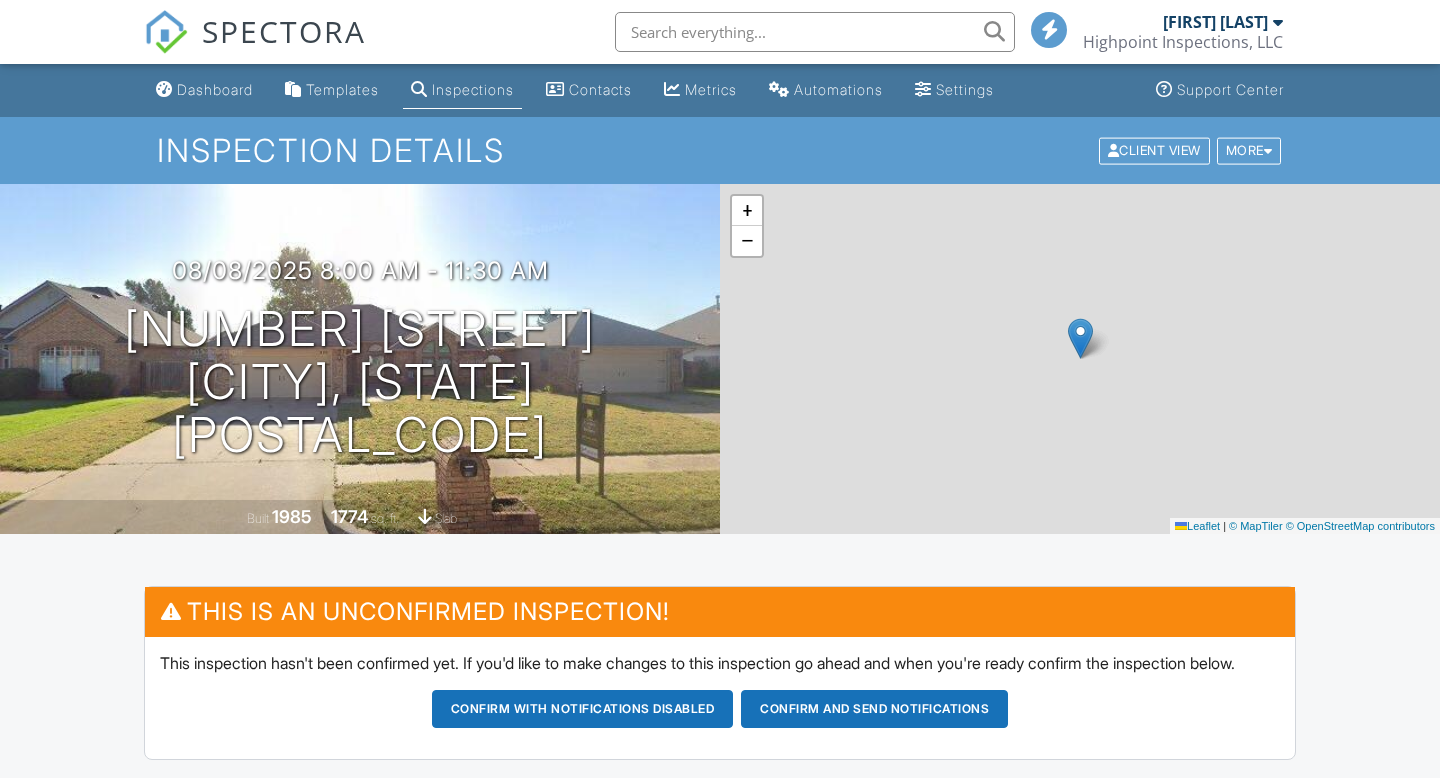 scroll, scrollTop: 0, scrollLeft: 0, axis: both 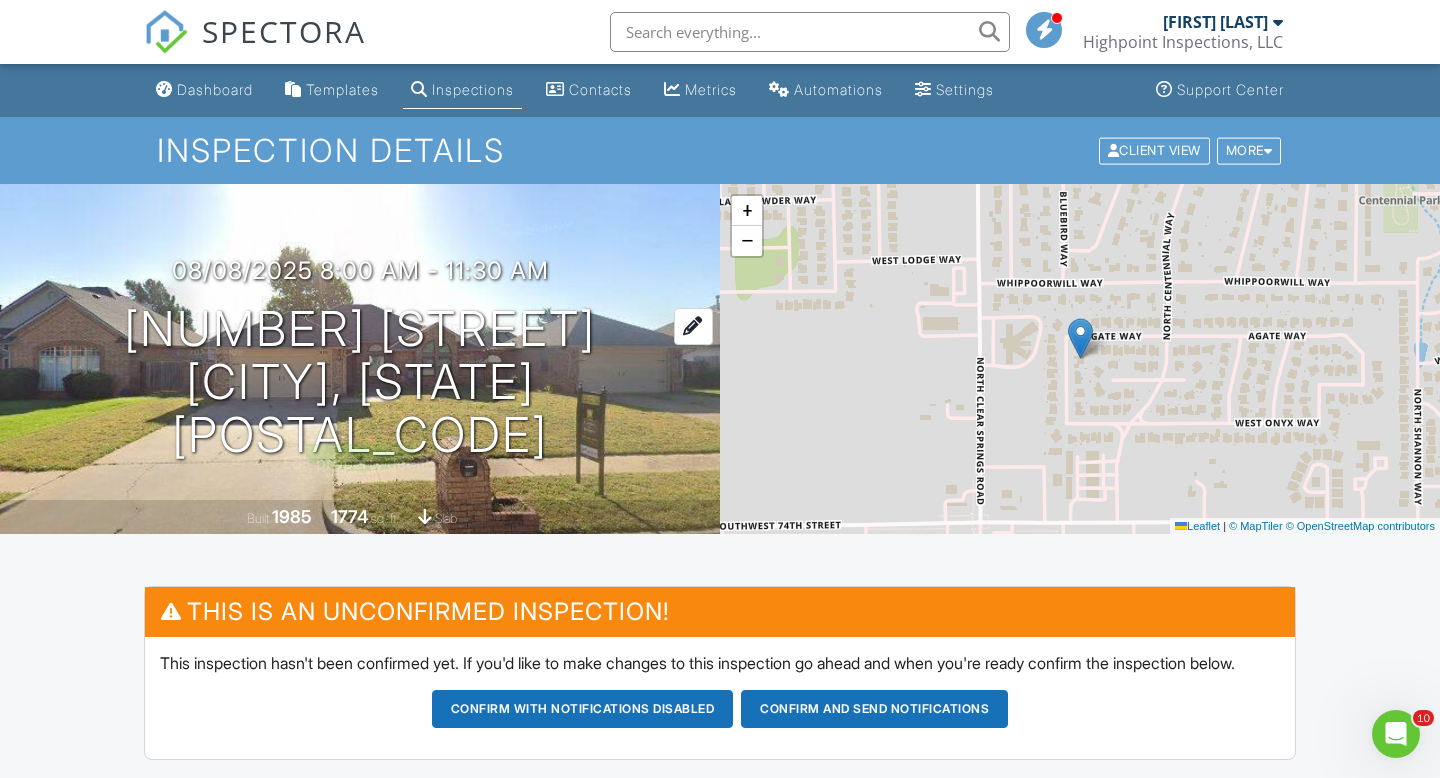 click on "320 N Jasper Way
Mustang, OK 73064" at bounding box center [360, 382] 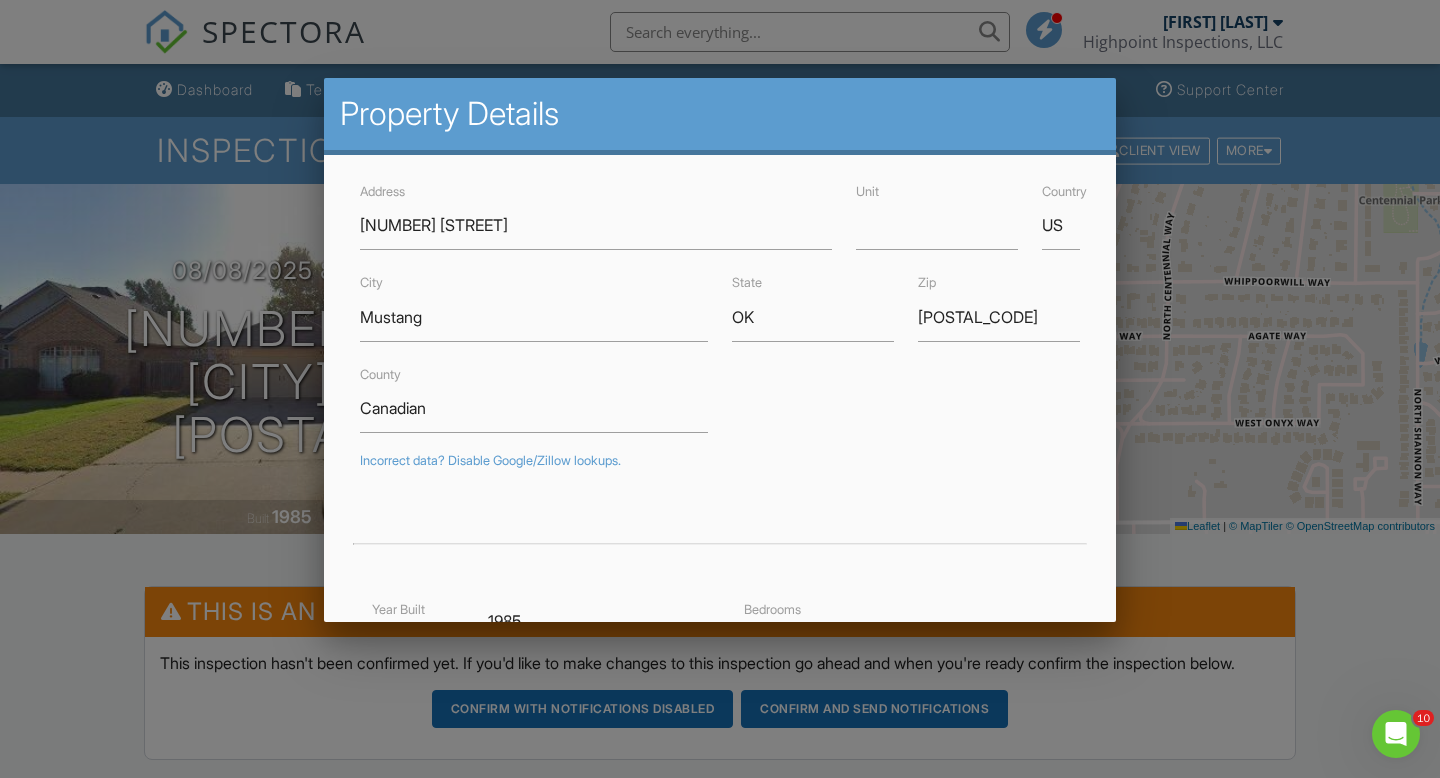 click on "Address
320 N Jasper Way
Unit
Country
US
City
Mustang
State
OK
Zip
73064
County
Canadian
Incorrect data? Disable Google/Zillow lookups.
Year Built
1985
Square Feet
1774
Lot Size
Latitude
35.39457
Foundation
▼ Slab Basement Slab Crawlspace
Basement
Slab
Crawlspace
Bedrooms
Bathrooms
Parking
Longitude
-97.75789
Cancel
Save" at bounding box center [720, 606] 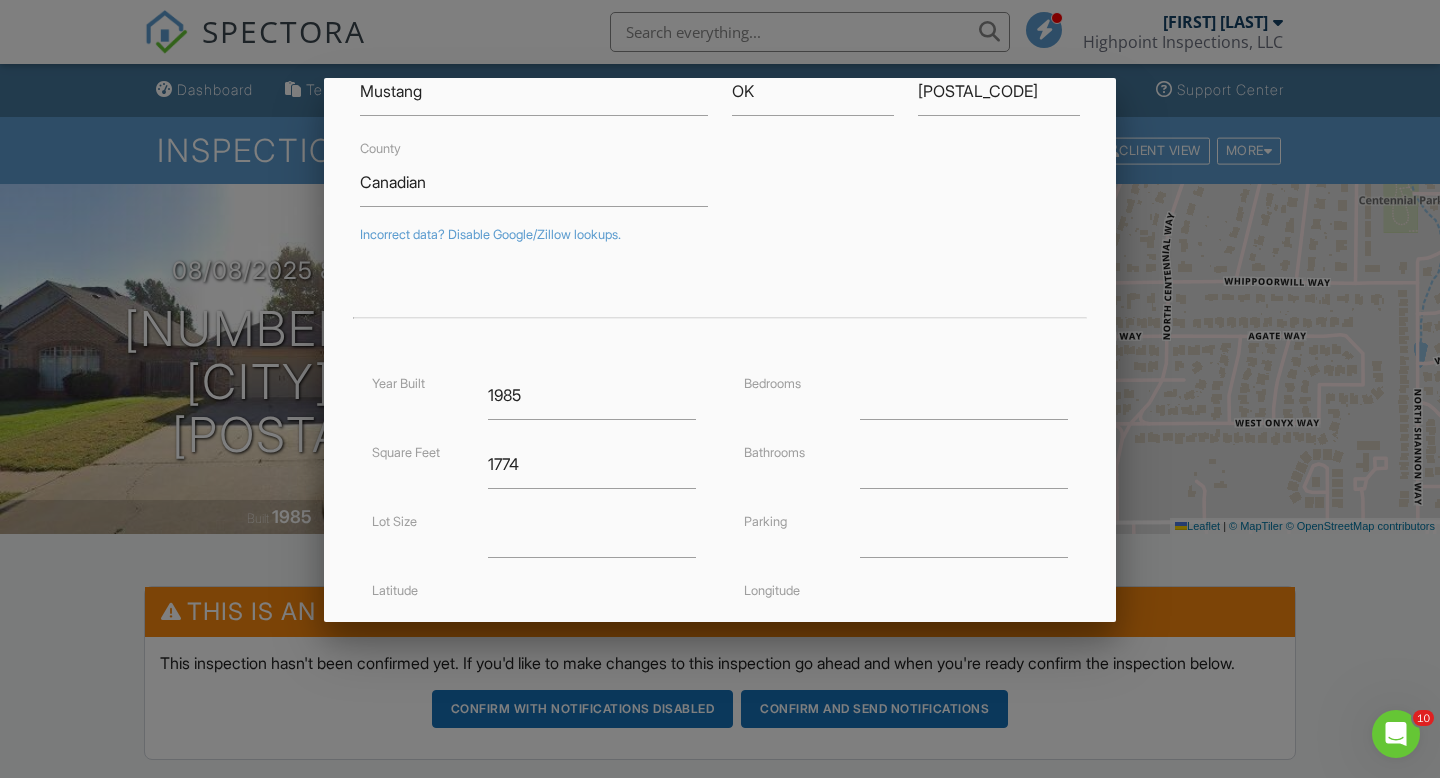 scroll, scrollTop: 424, scrollLeft: 0, axis: vertical 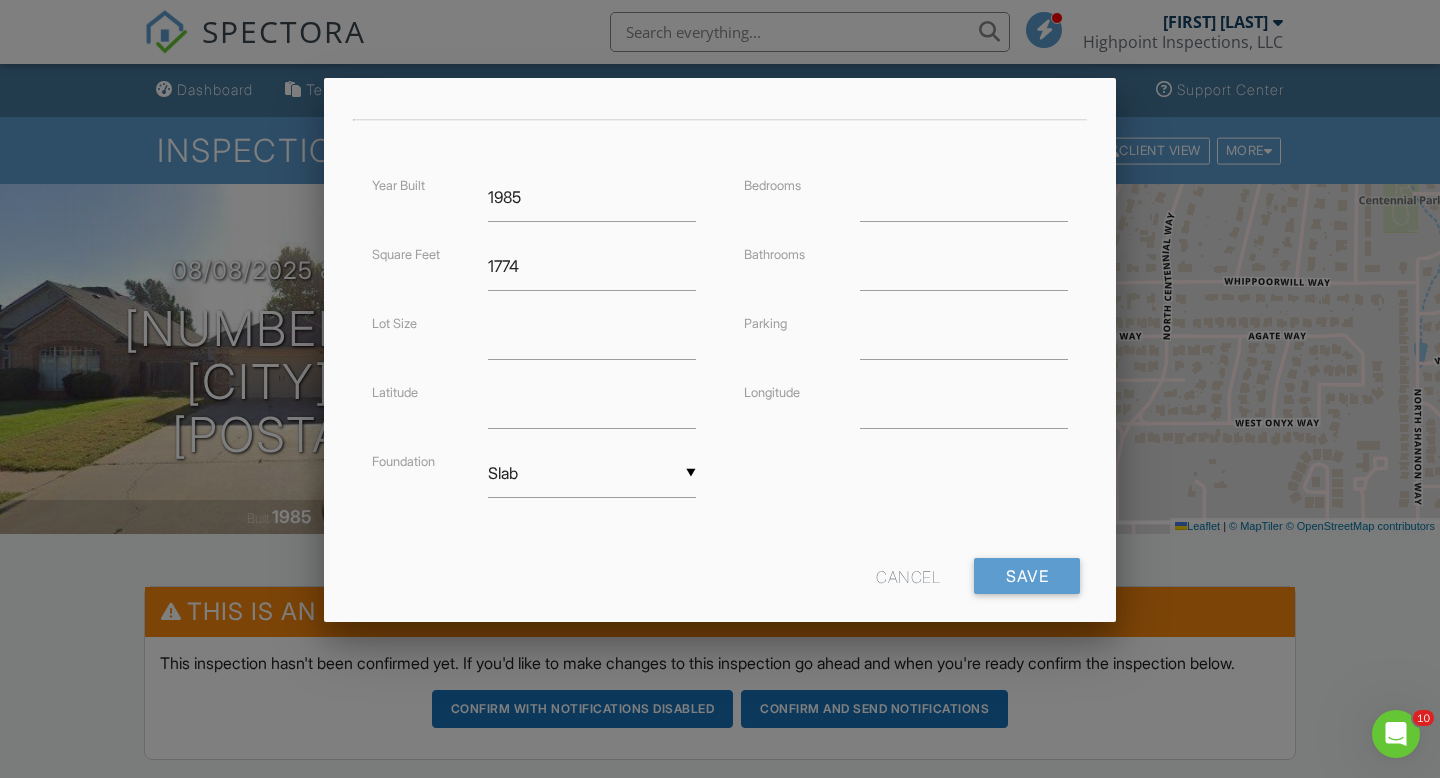 click at bounding box center [720, 386] 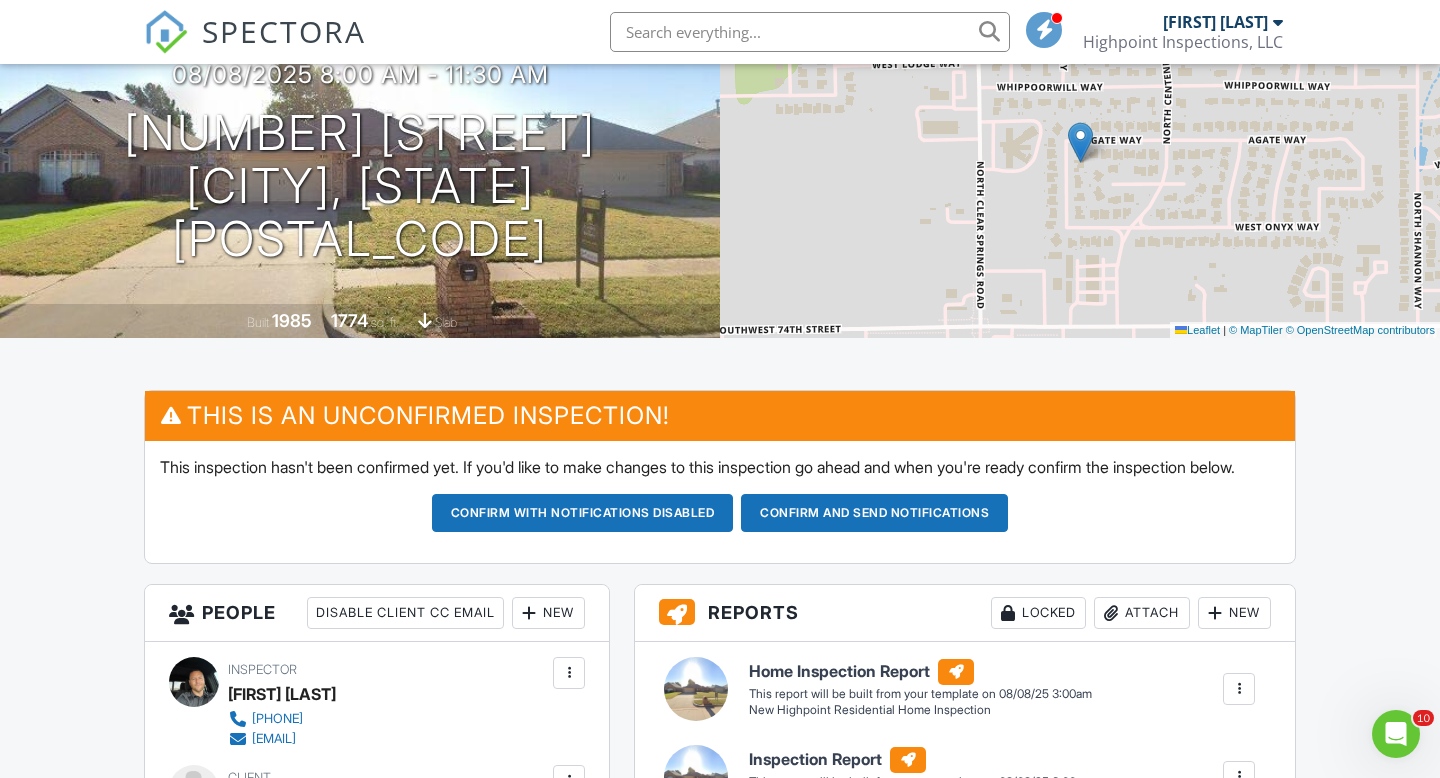 scroll, scrollTop: 221, scrollLeft: 0, axis: vertical 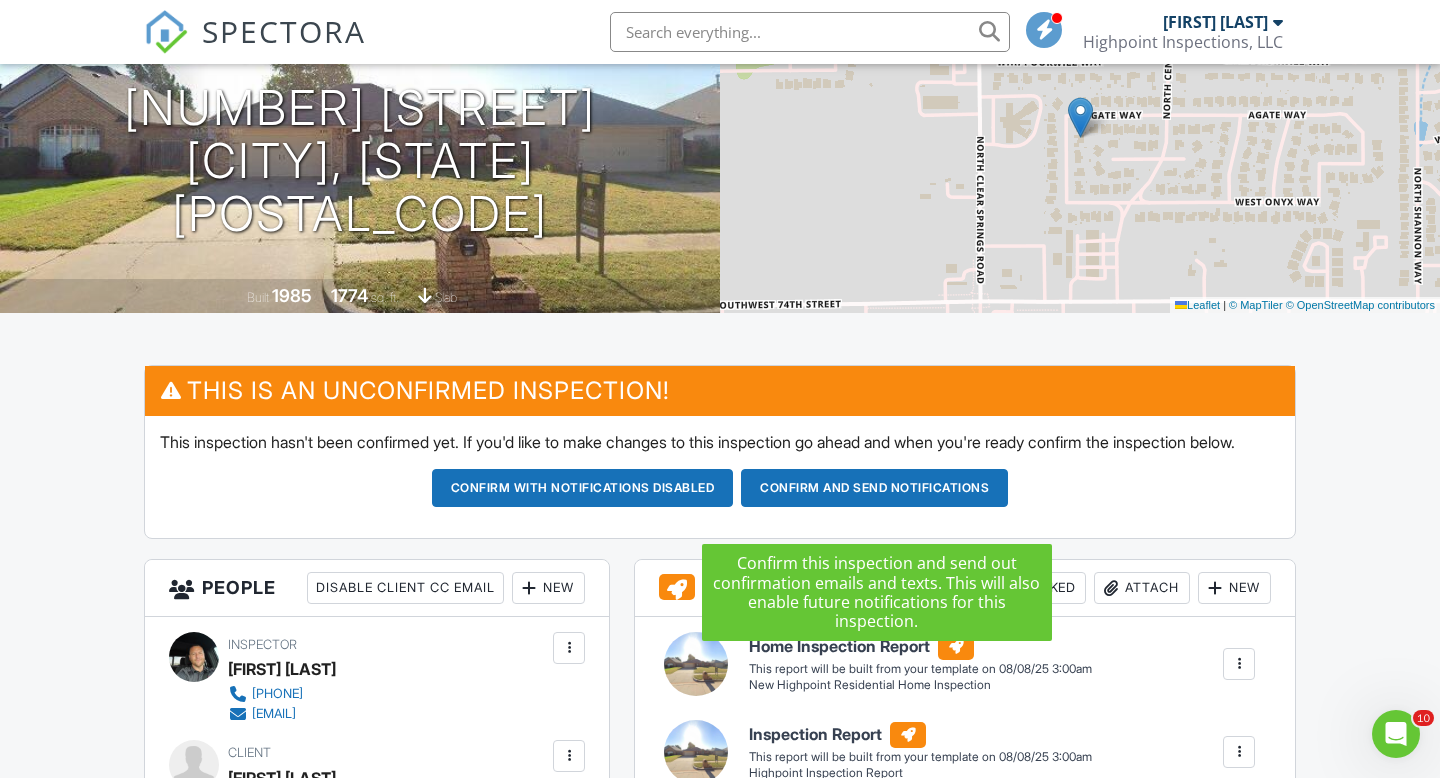 click on "Confirm and send notifications" at bounding box center (583, 488) 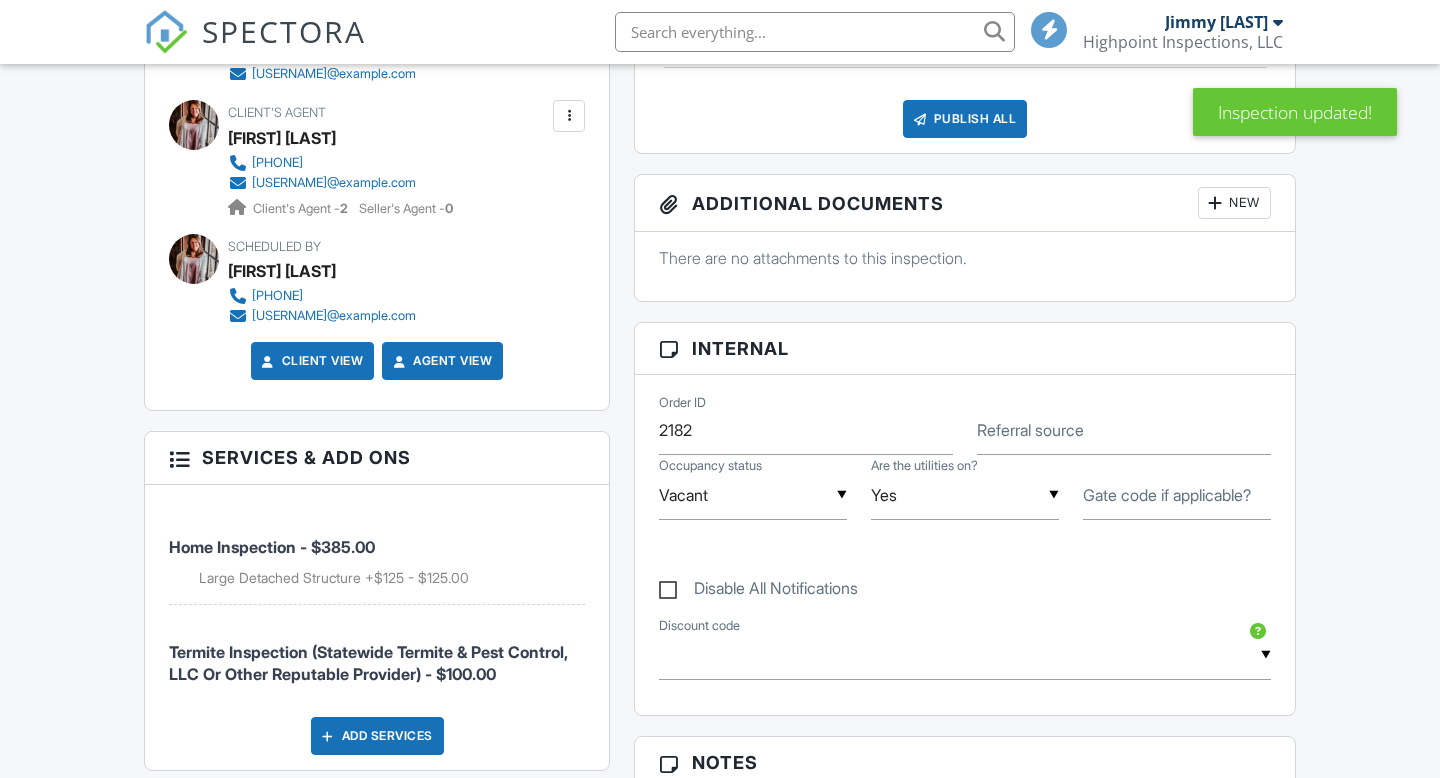 scroll, scrollTop: 0, scrollLeft: 0, axis: both 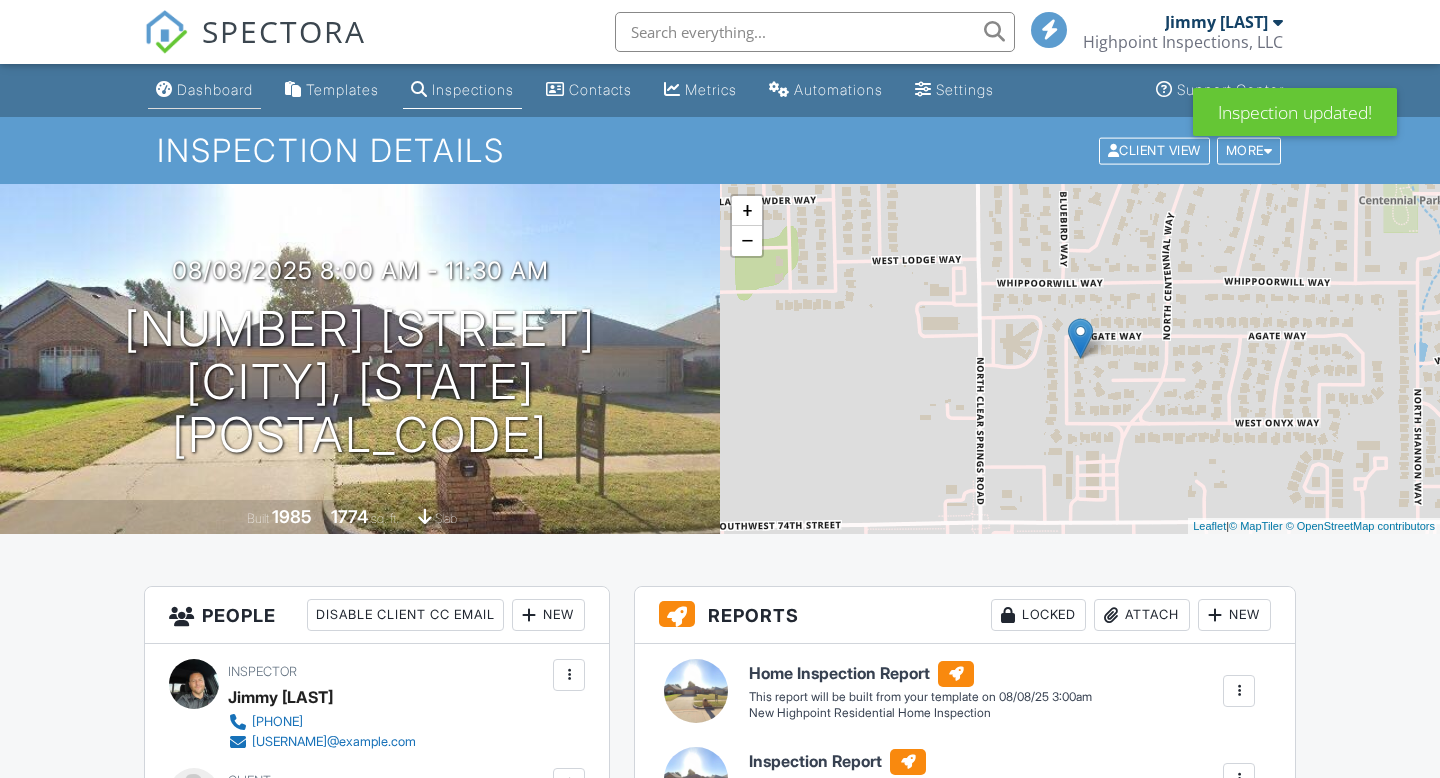 click on "Dashboard" at bounding box center [215, 89] 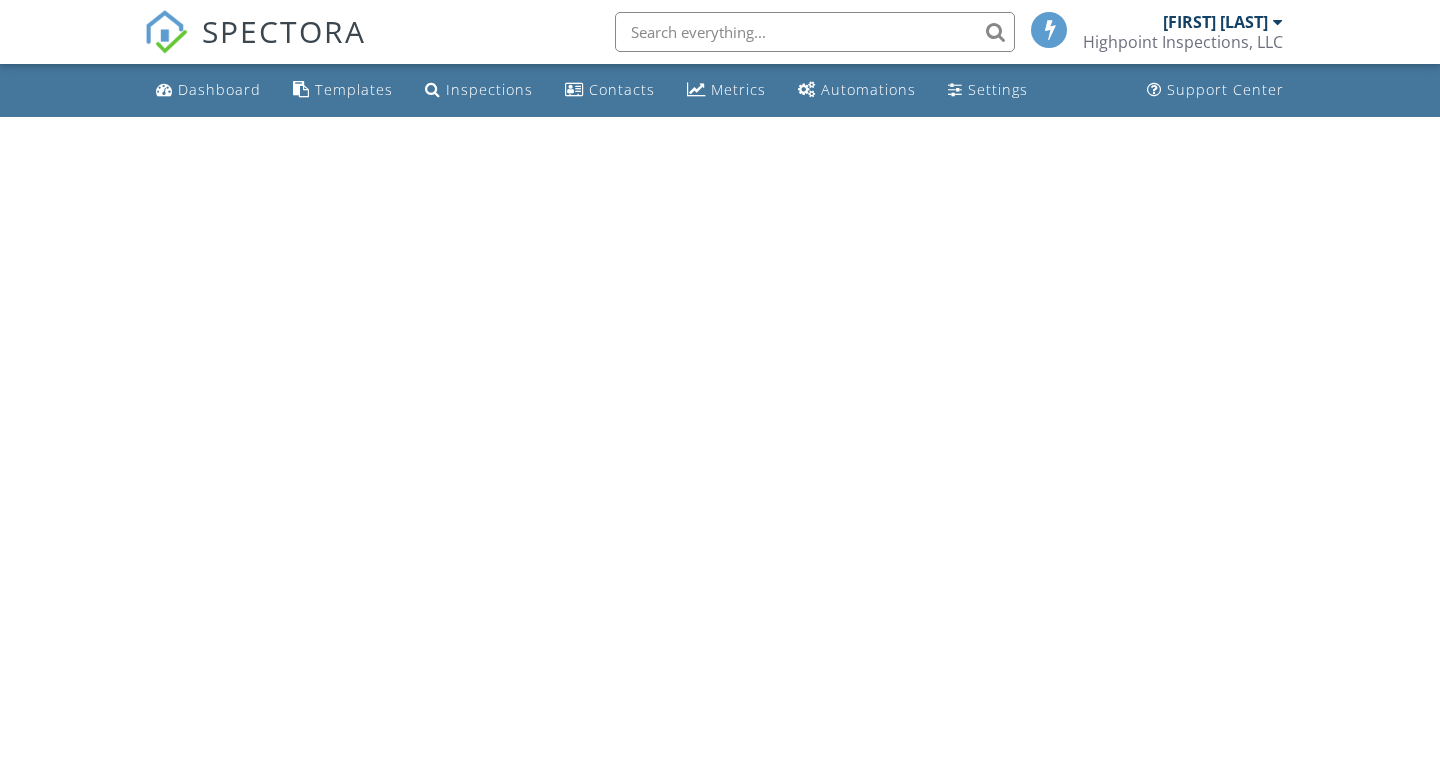 scroll, scrollTop: 0, scrollLeft: 0, axis: both 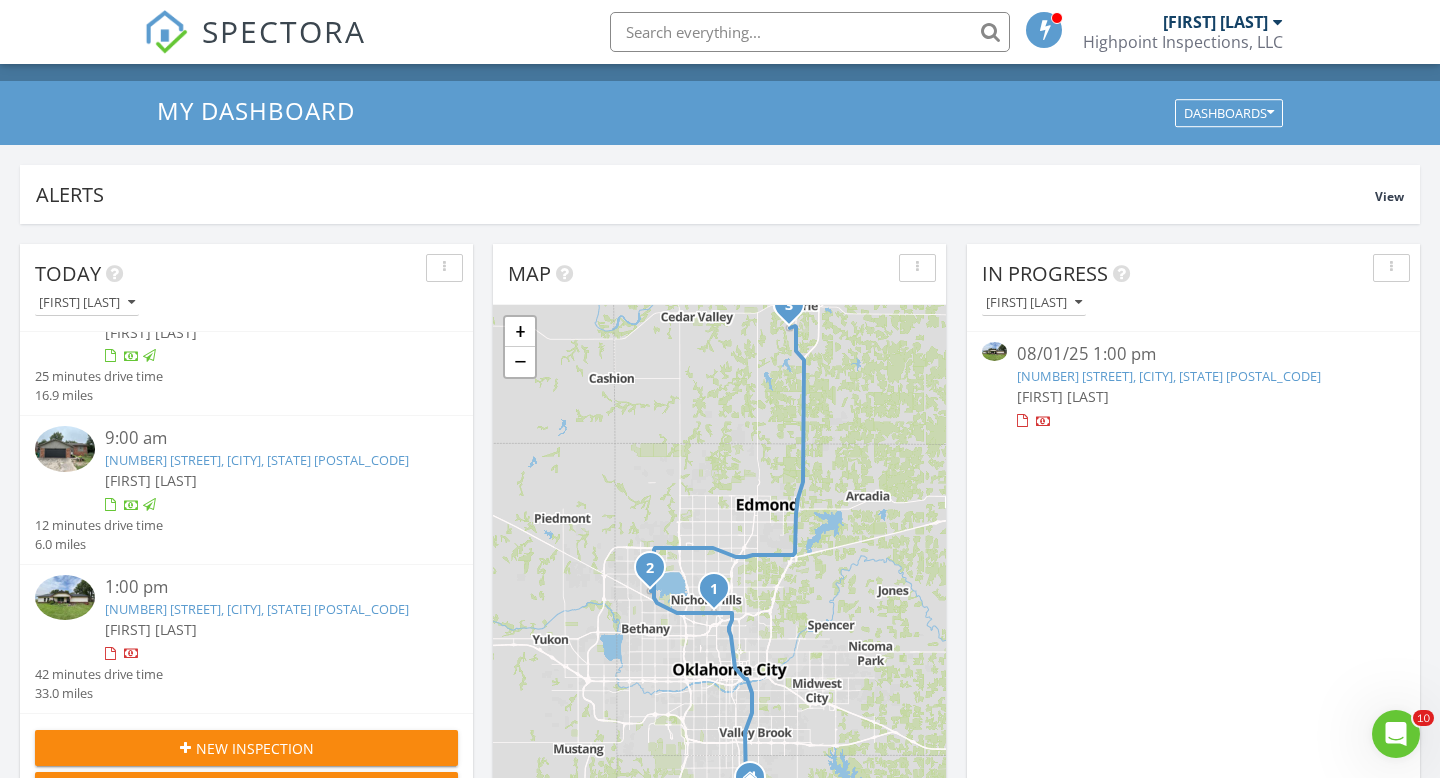 click on "1:00 pm" at bounding box center (263, 587) 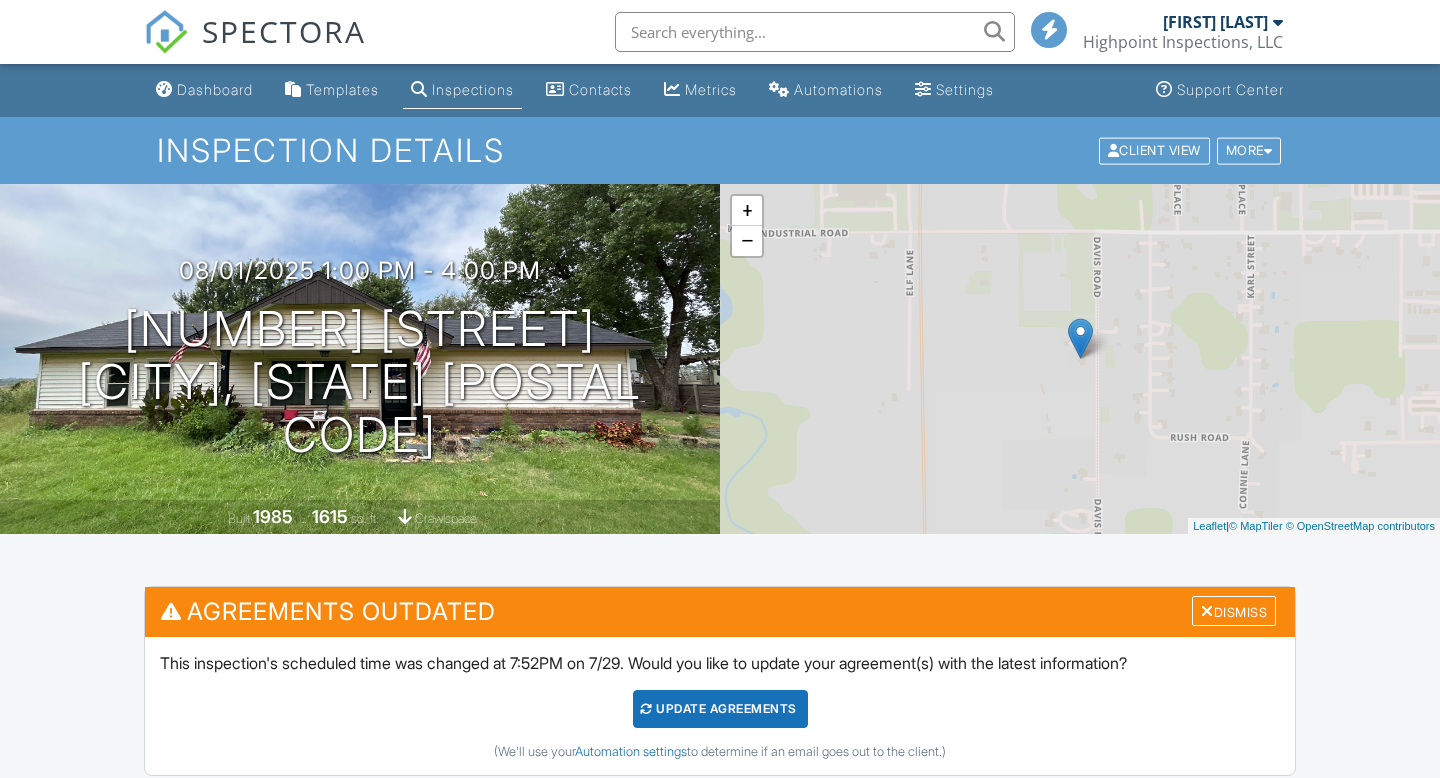 scroll, scrollTop: 346, scrollLeft: 0, axis: vertical 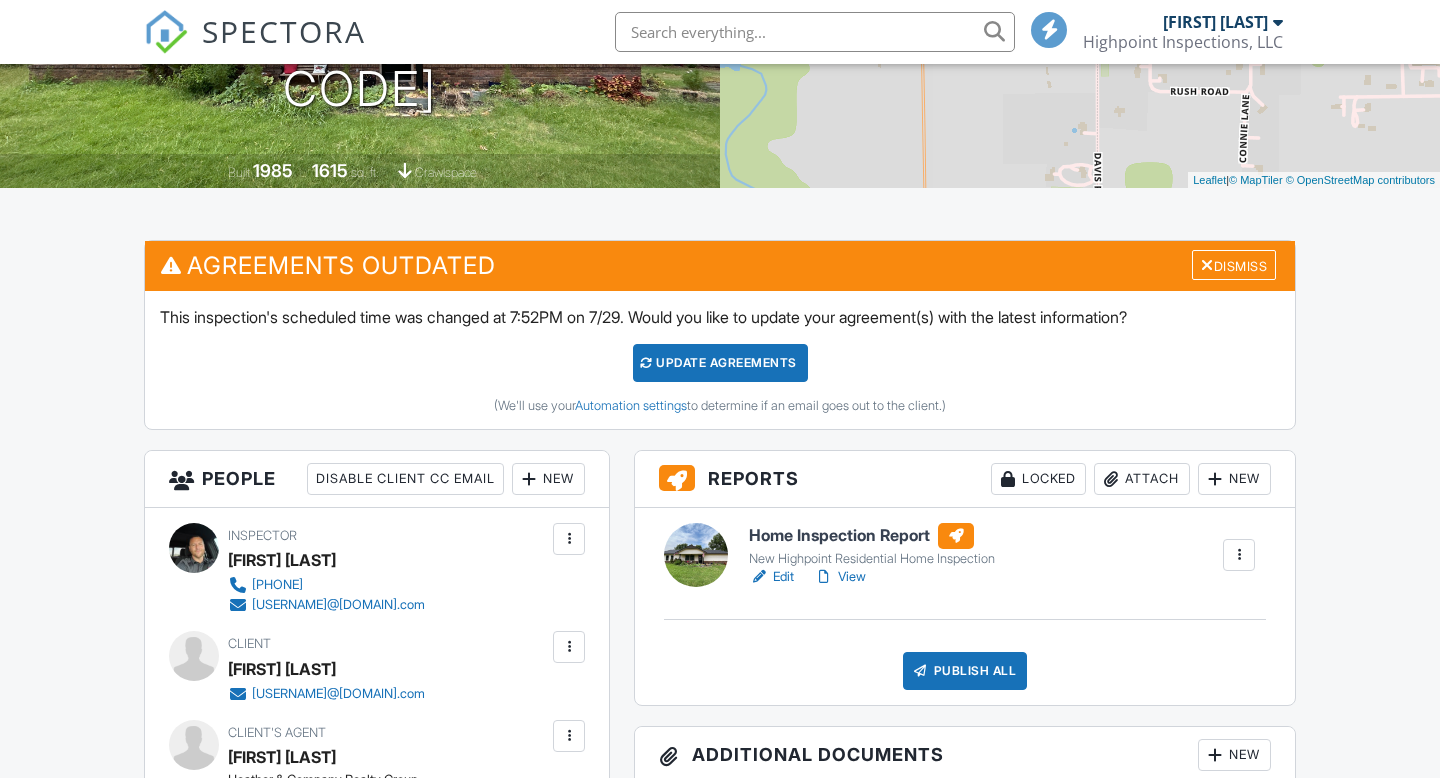 click on "View" at bounding box center [840, 577] 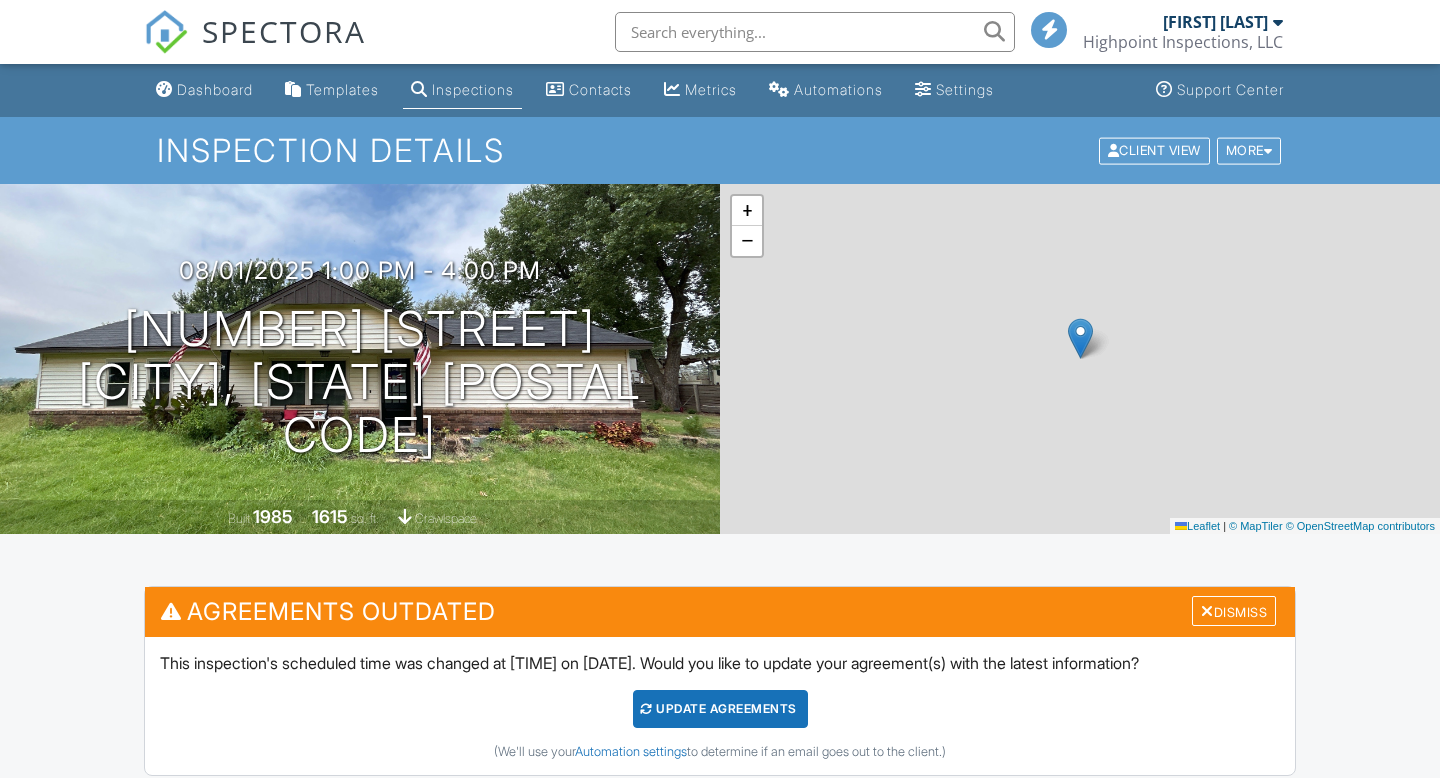 scroll, scrollTop: 381, scrollLeft: 0, axis: vertical 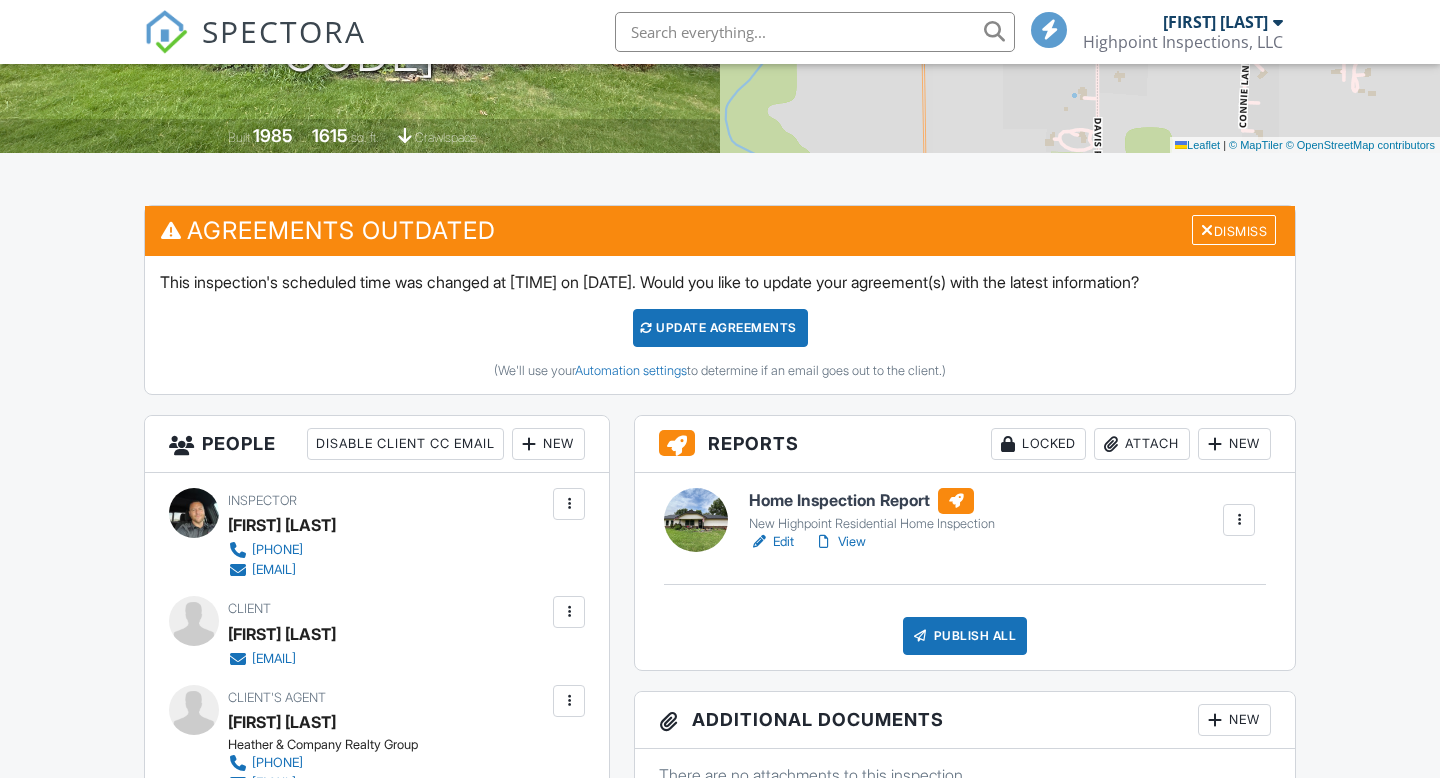 click on "View" at bounding box center (840, 542) 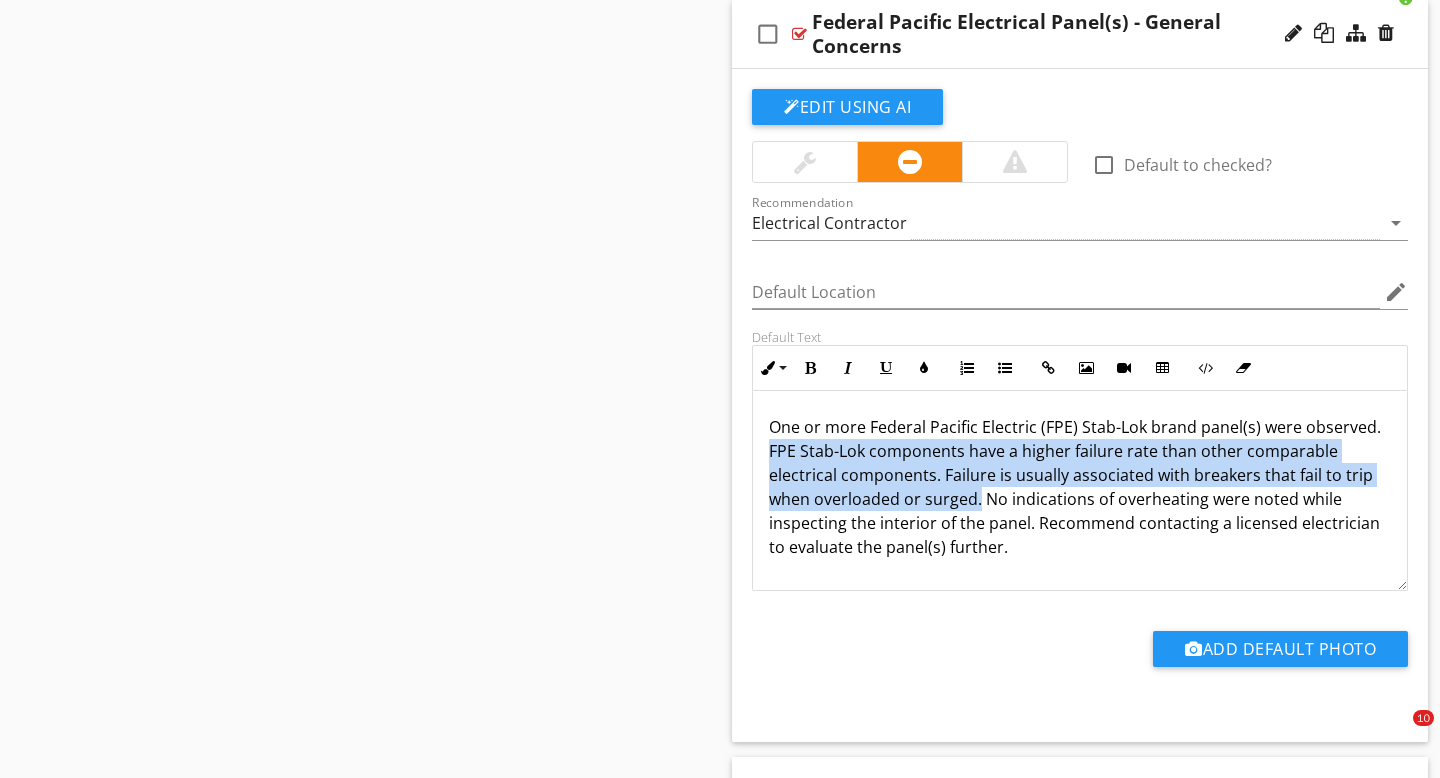 scroll, scrollTop: 2180, scrollLeft: 0, axis: vertical 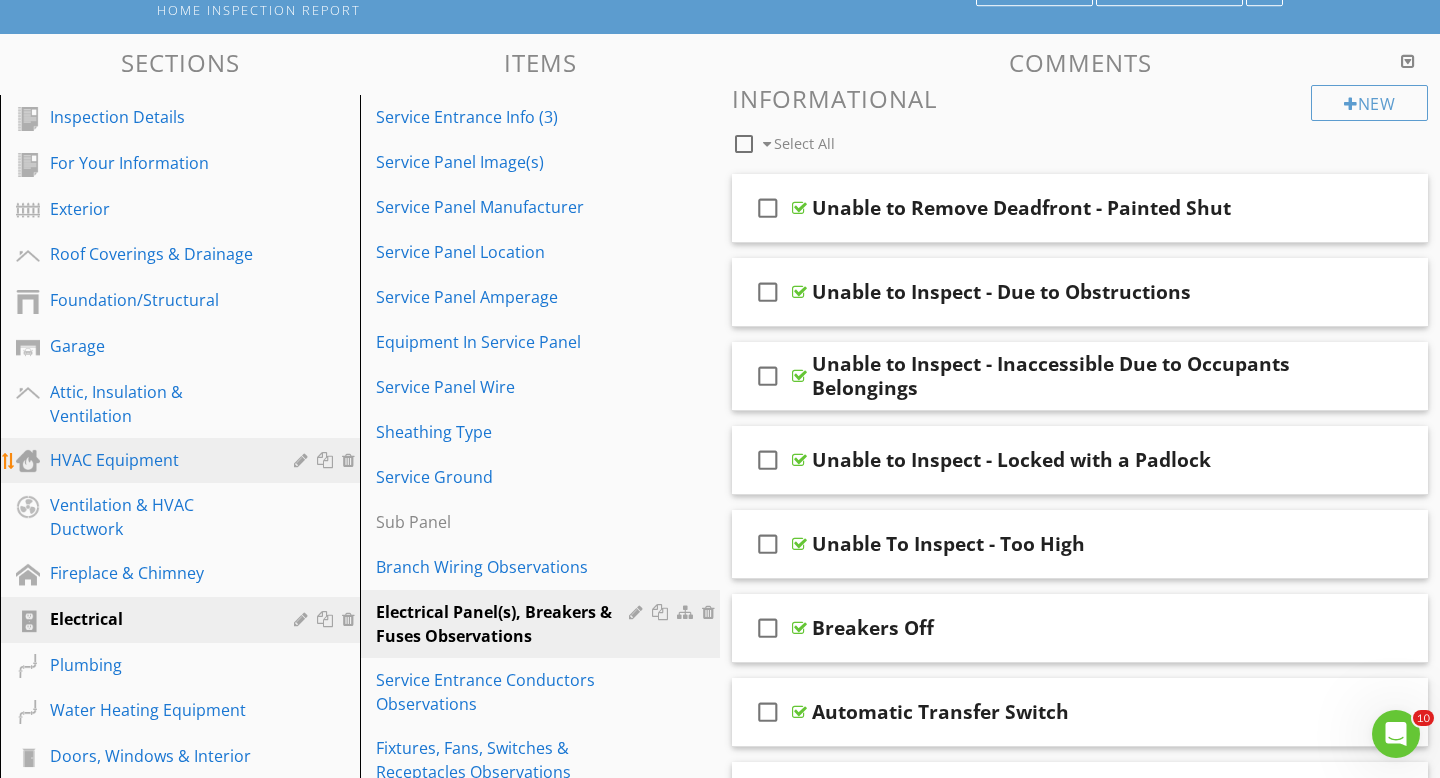 click on "HVAC Equipment" at bounding box center (157, 460) 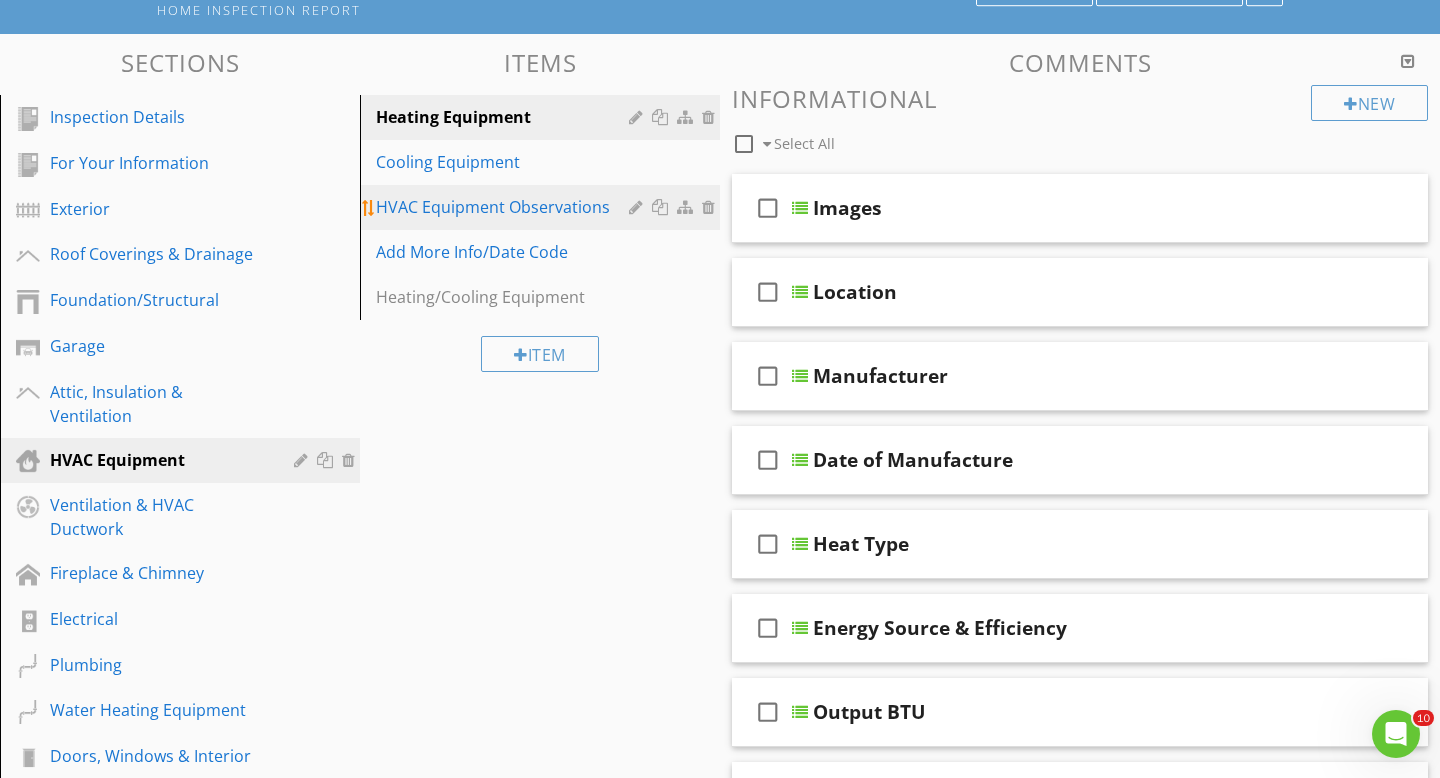 click on "HVAC Equipment Observations" at bounding box center [505, 207] 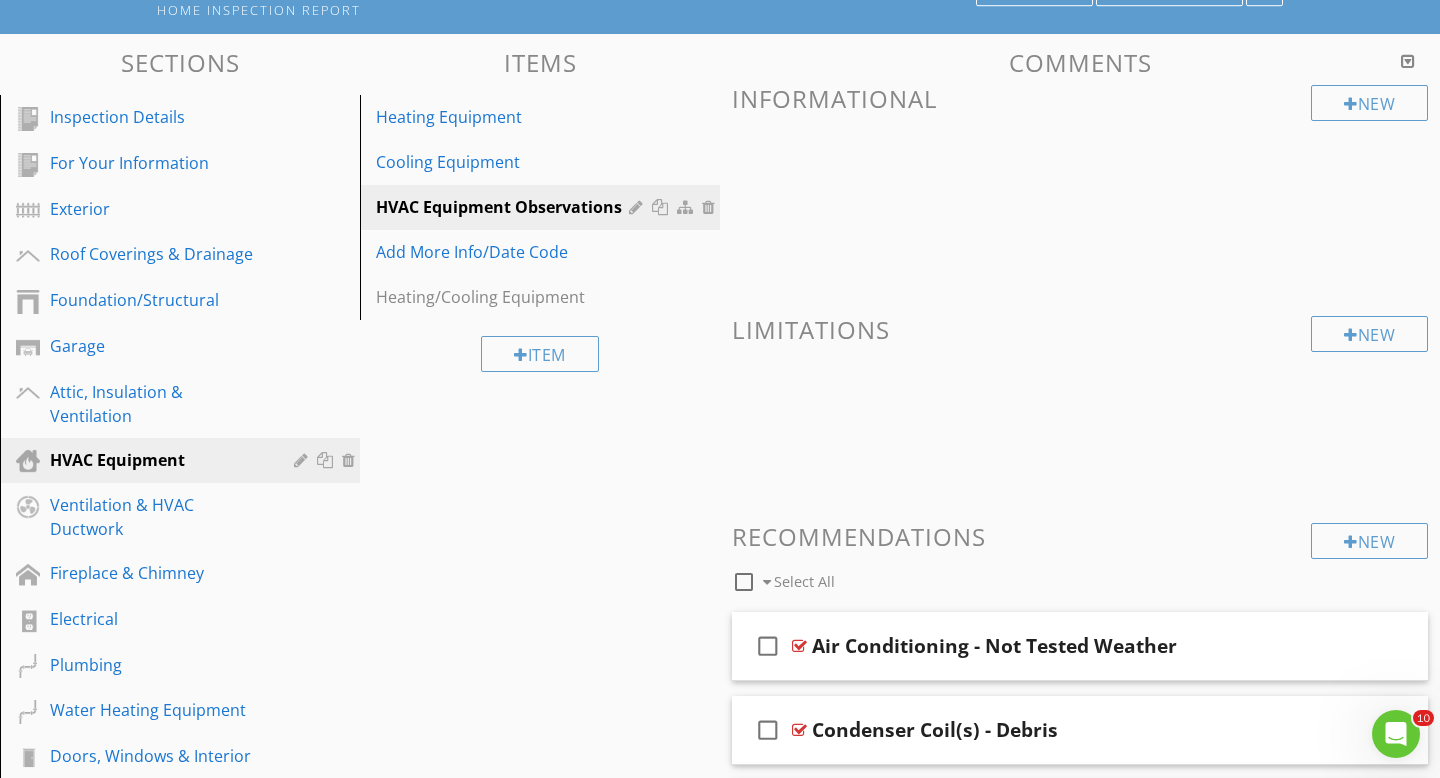 scroll, scrollTop: 5967, scrollLeft: 0, axis: vertical 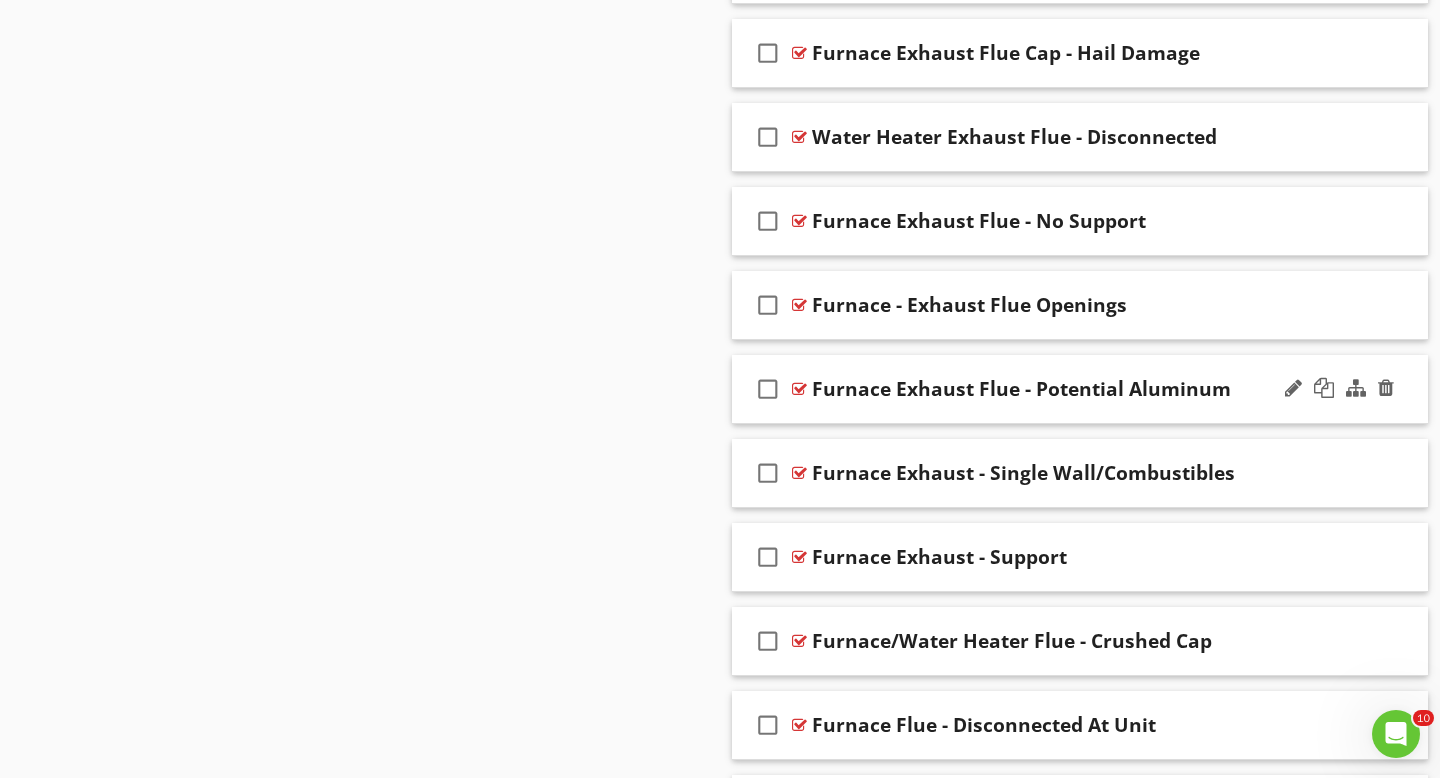 click at bounding box center (799, 389) 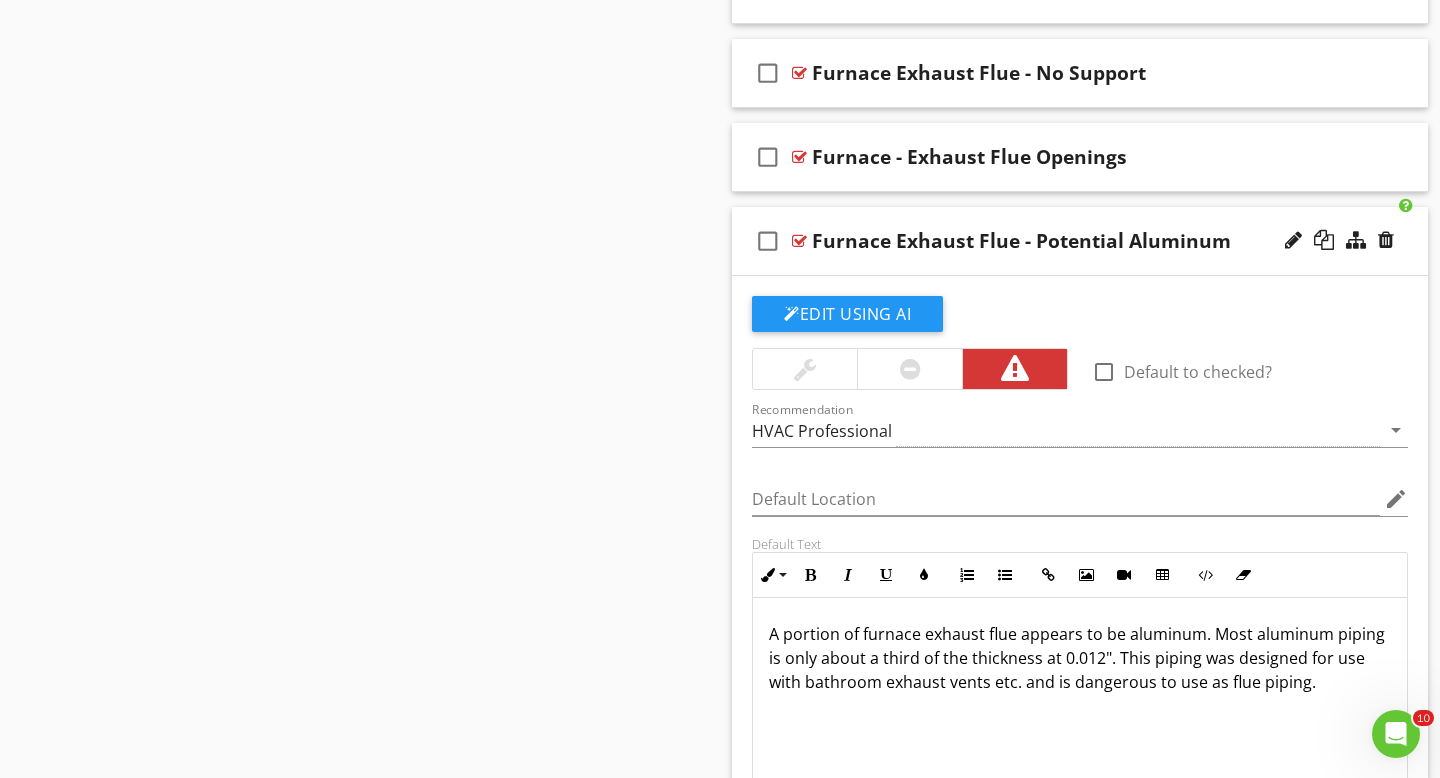 scroll, scrollTop: 6231, scrollLeft: 0, axis: vertical 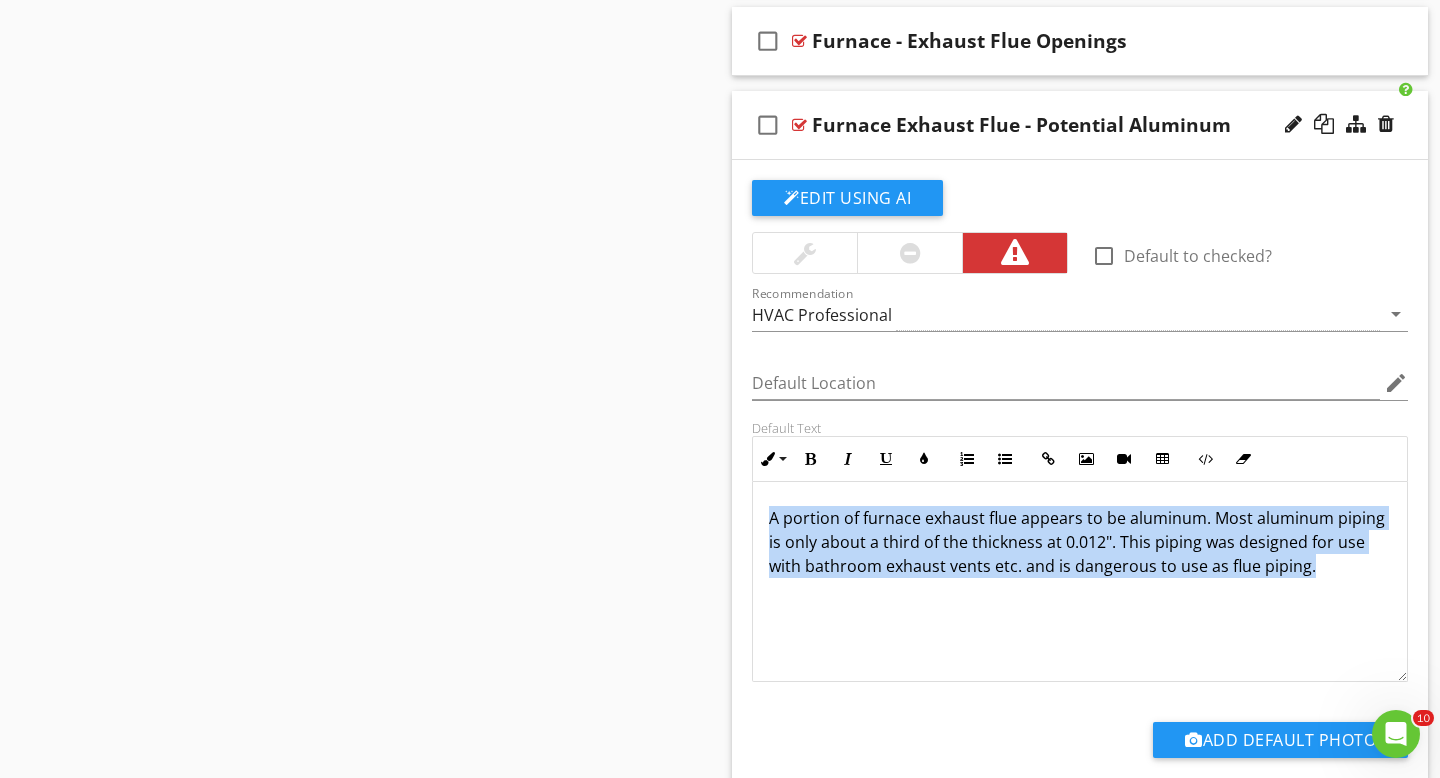 drag, startPoint x: 769, startPoint y: 520, endPoint x: 1041, endPoint y: 605, distance: 284.97192 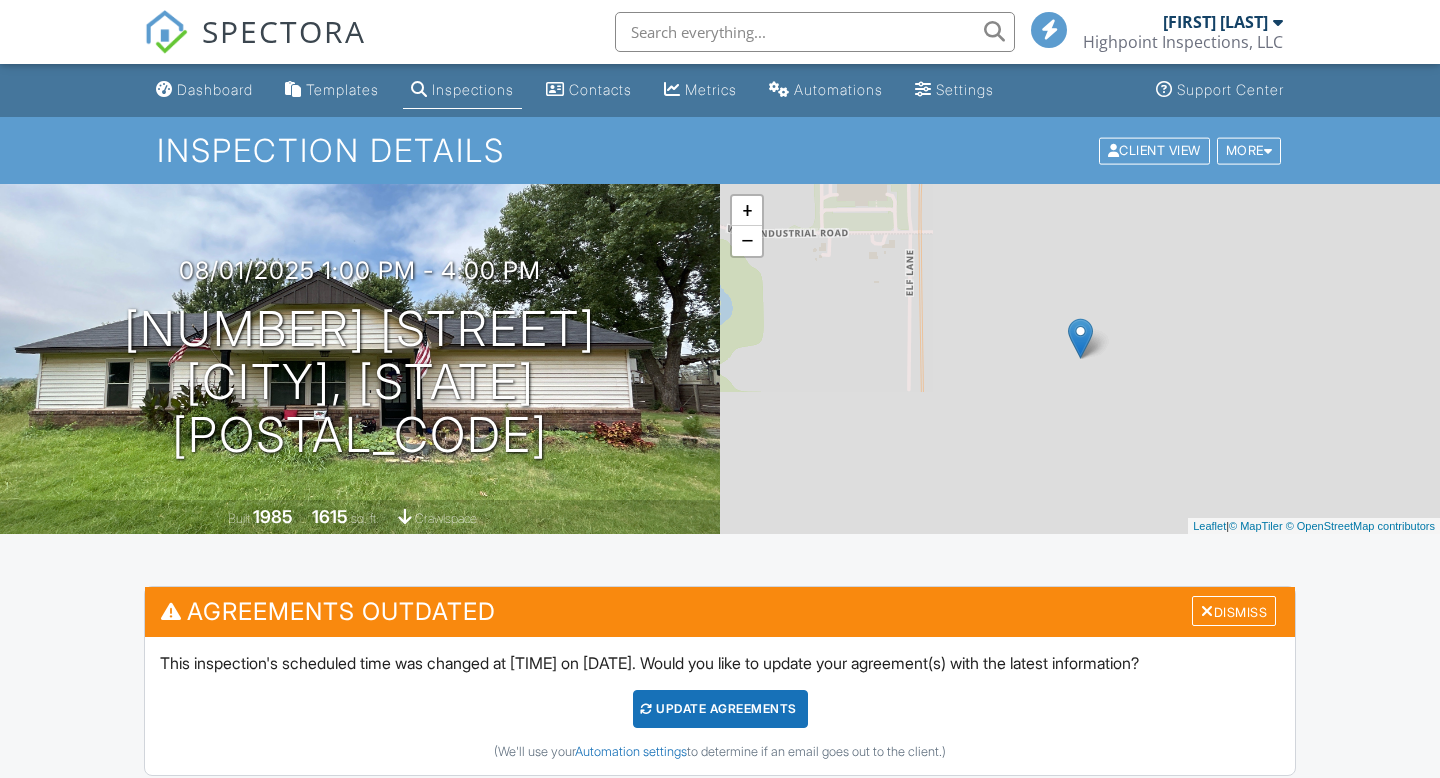 scroll, scrollTop: 0, scrollLeft: 0, axis: both 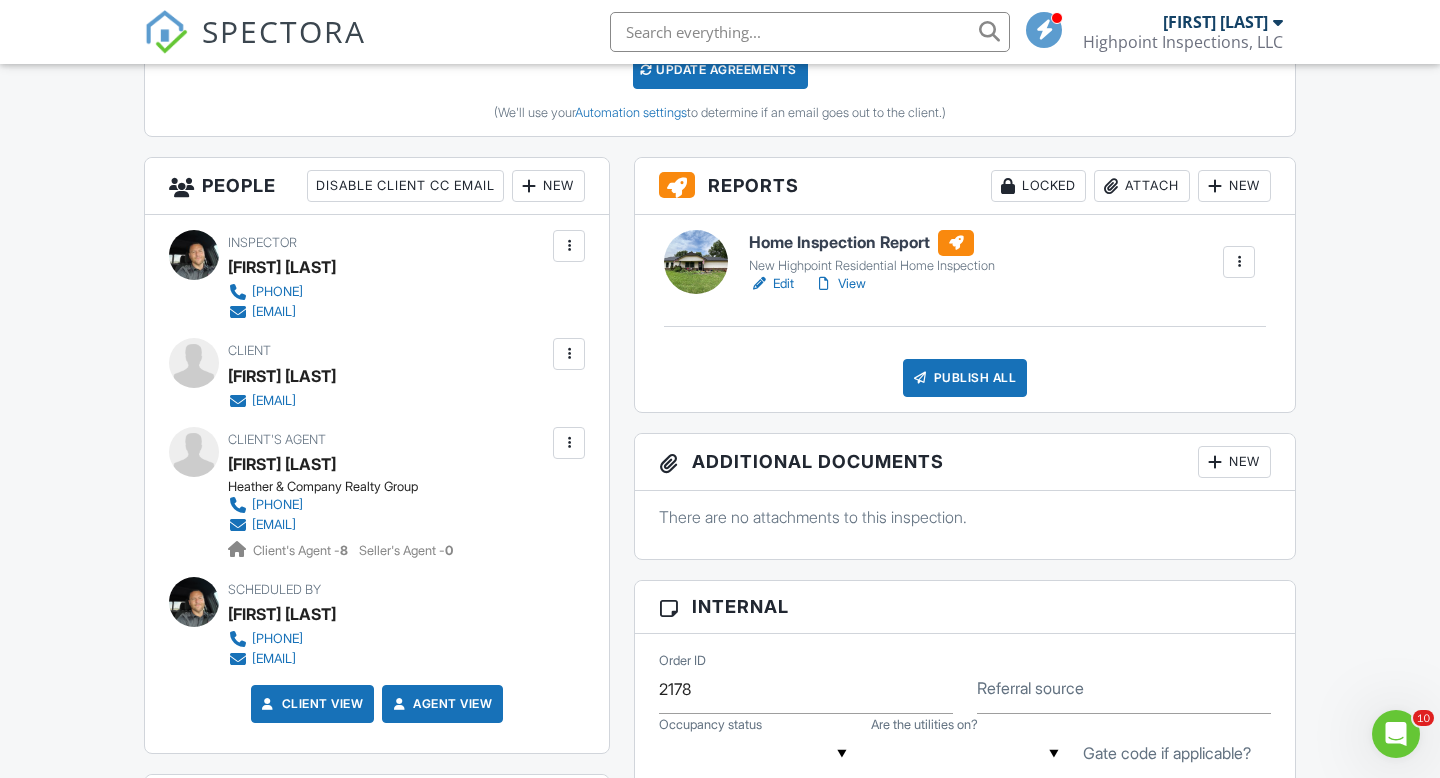 click on "View" at bounding box center [840, 284] 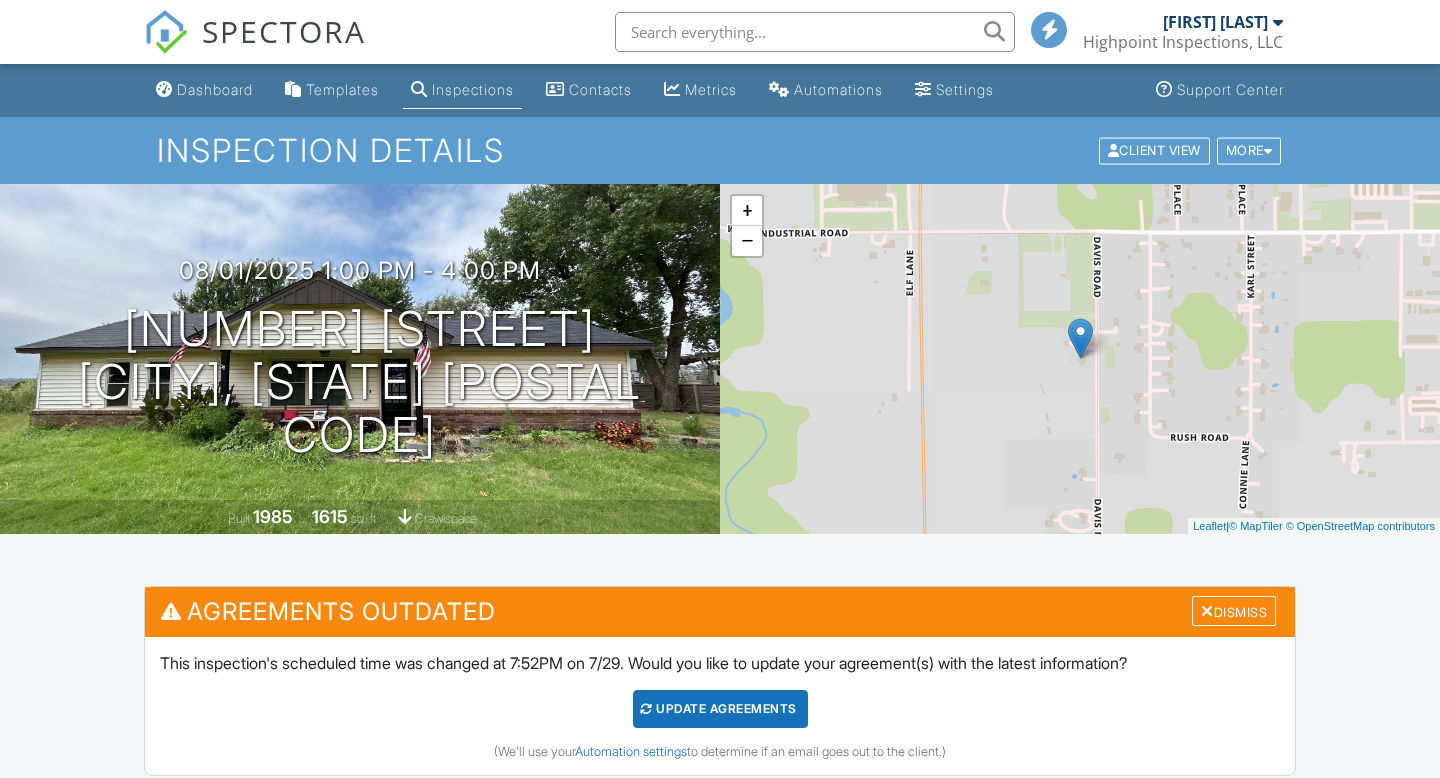 click on "View" at bounding box center [840, 923] 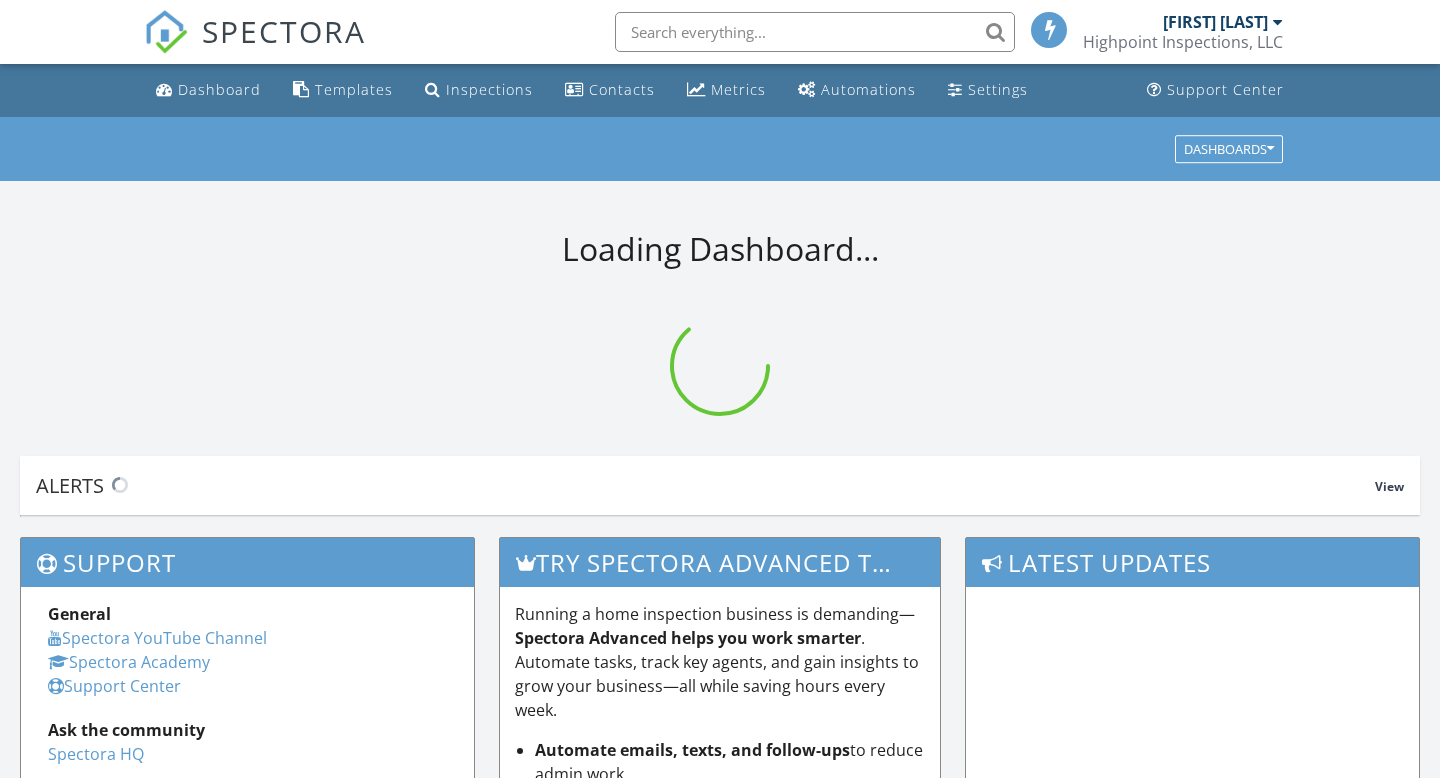 scroll, scrollTop: 0, scrollLeft: 0, axis: both 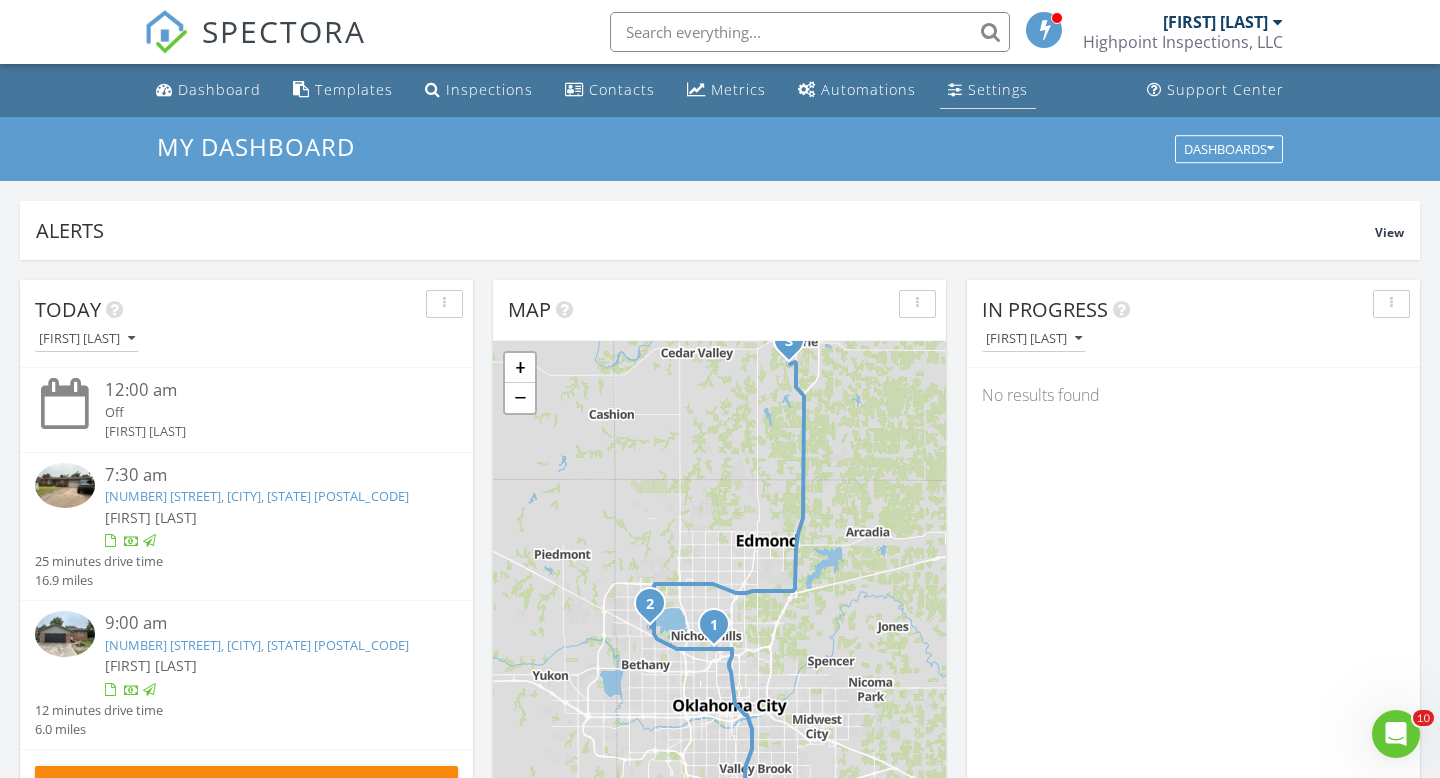click on "Settings" at bounding box center [998, 89] 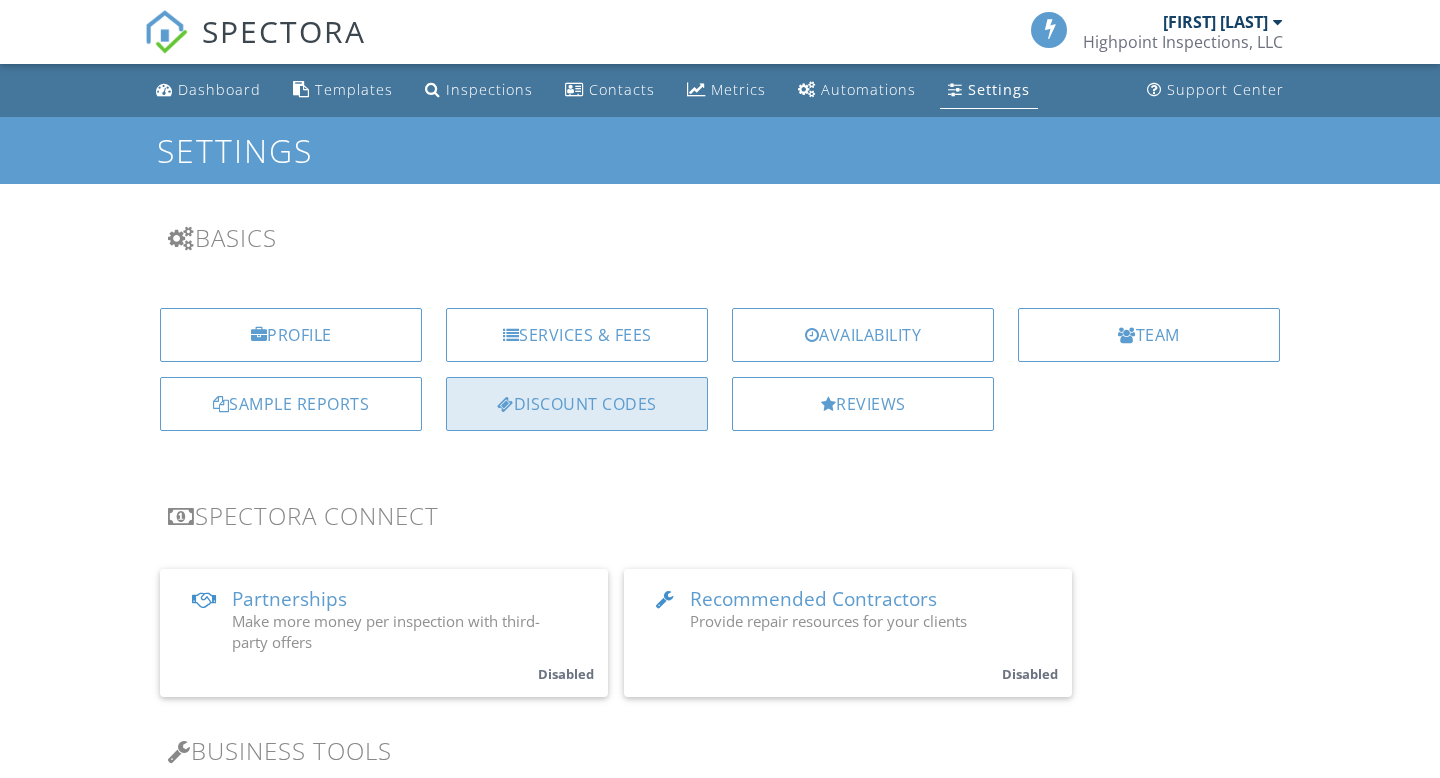 scroll, scrollTop: 0, scrollLeft: 0, axis: both 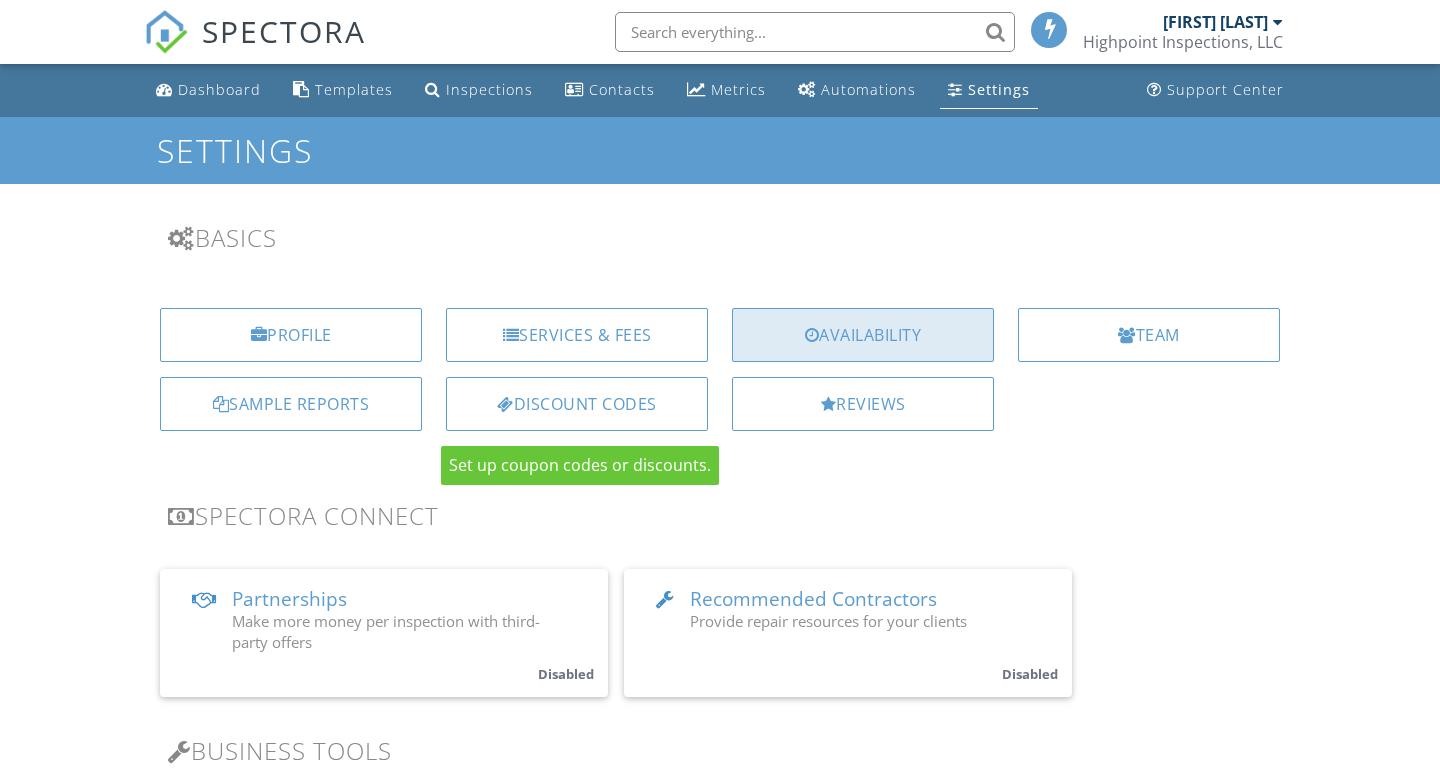 click on "Availability" at bounding box center (863, 335) 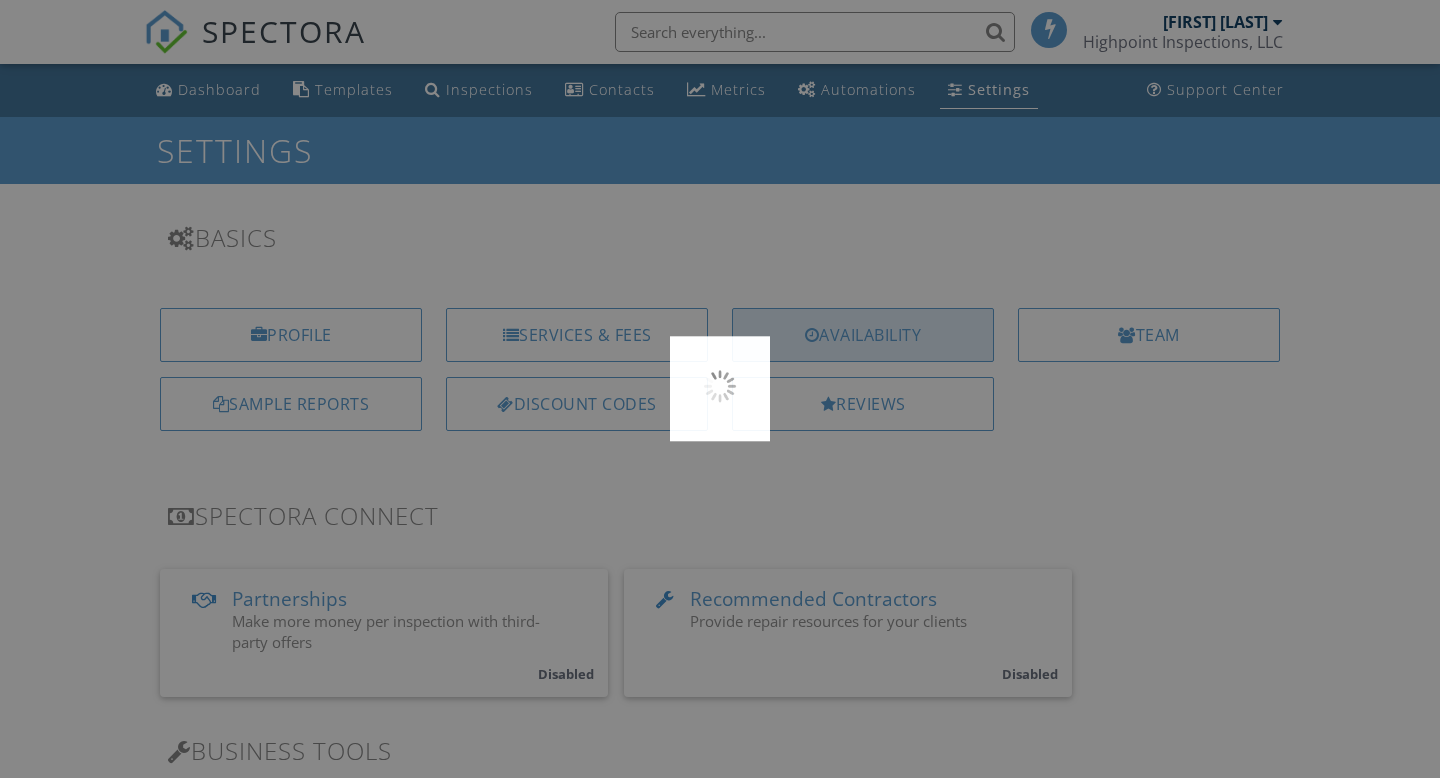 scroll, scrollTop: 0, scrollLeft: 0, axis: both 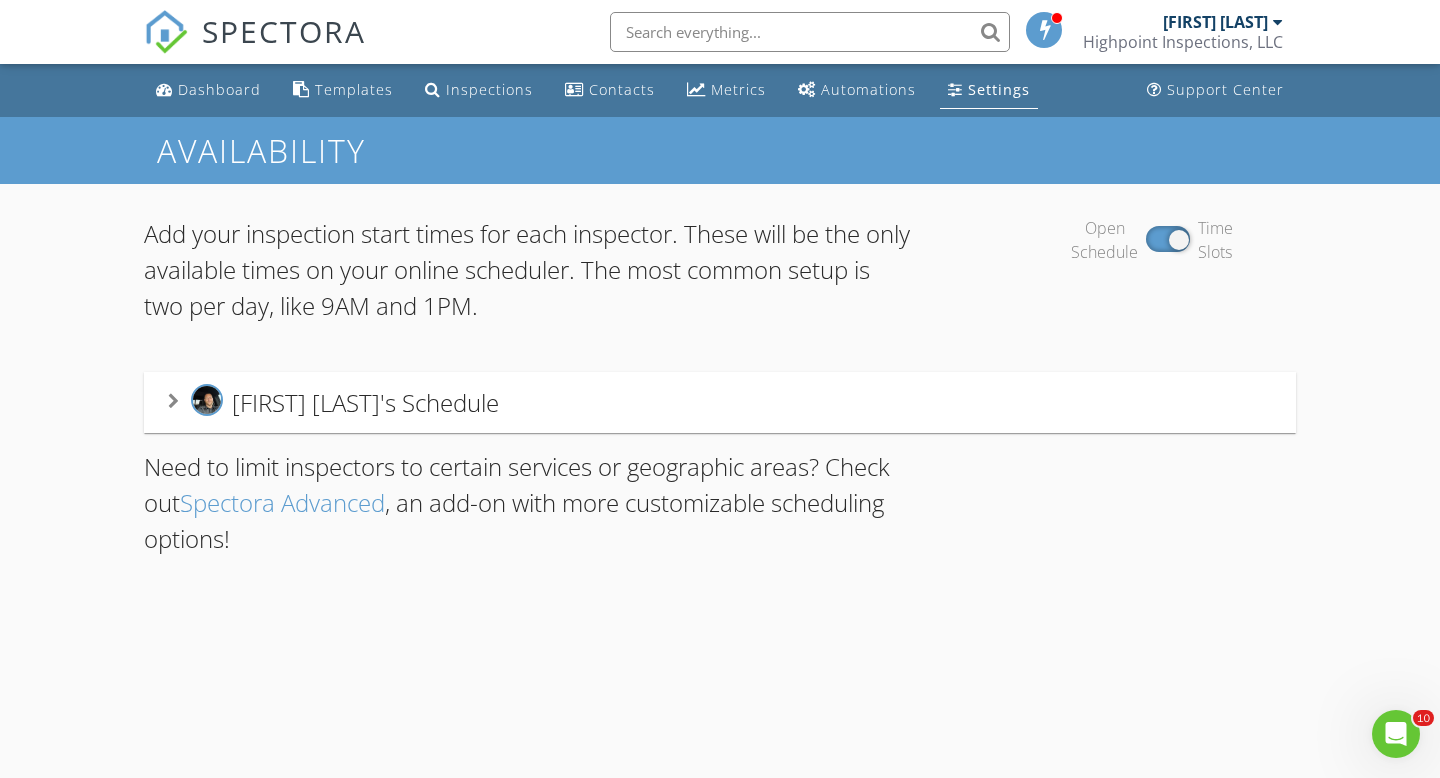 click on "Jimmy Hardesty's Schedule" at bounding box center [365, 402] 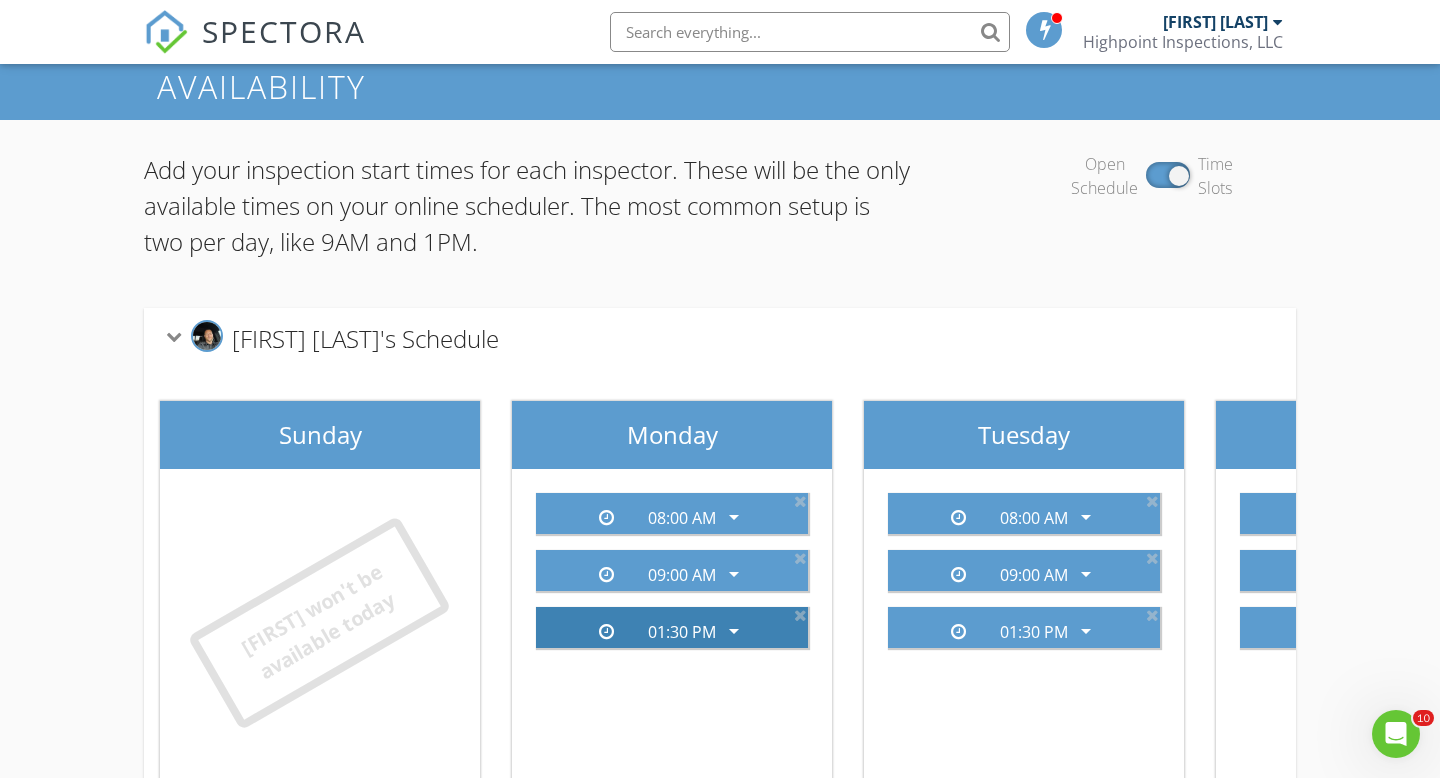 scroll, scrollTop: 67, scrollLeft: 0, axis: vertical 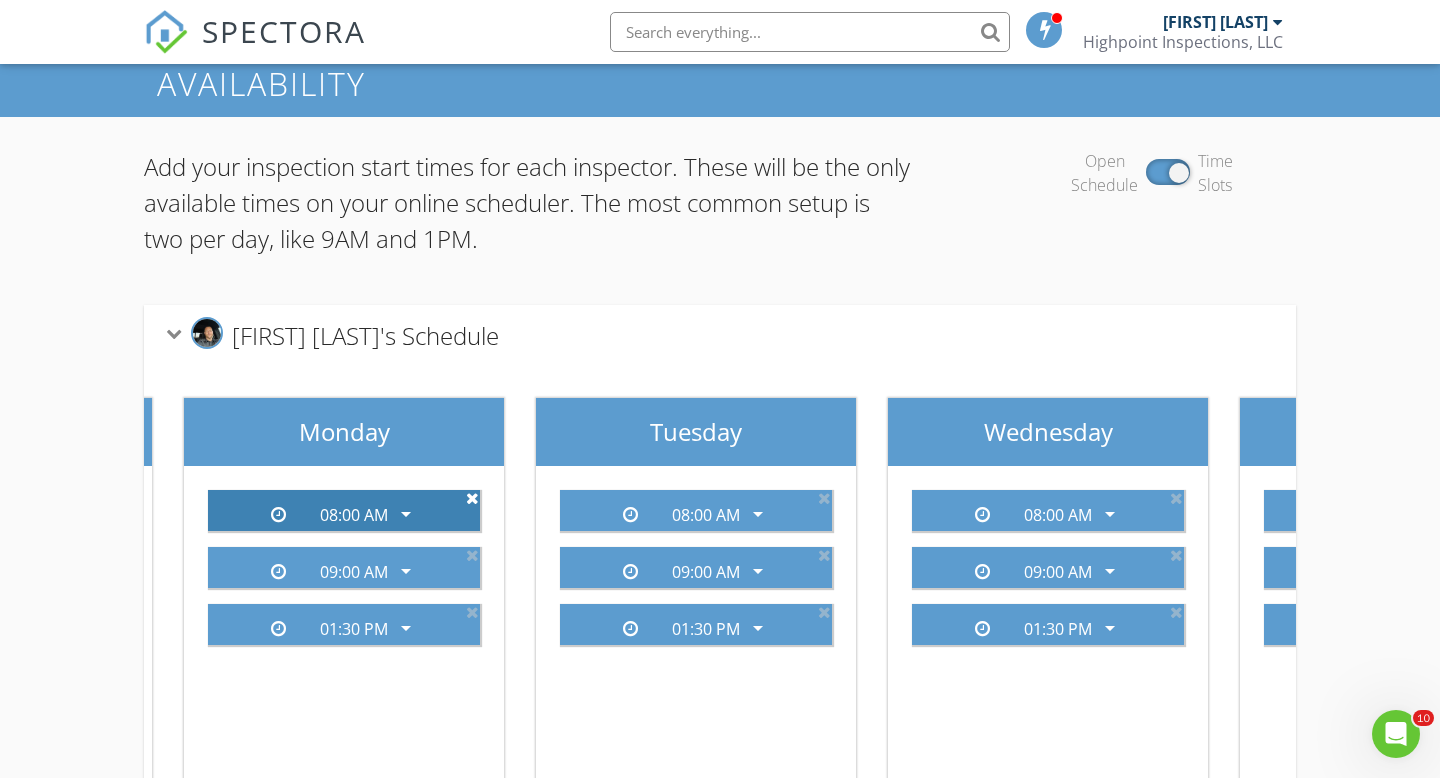 click at bounding box center (472, 498) 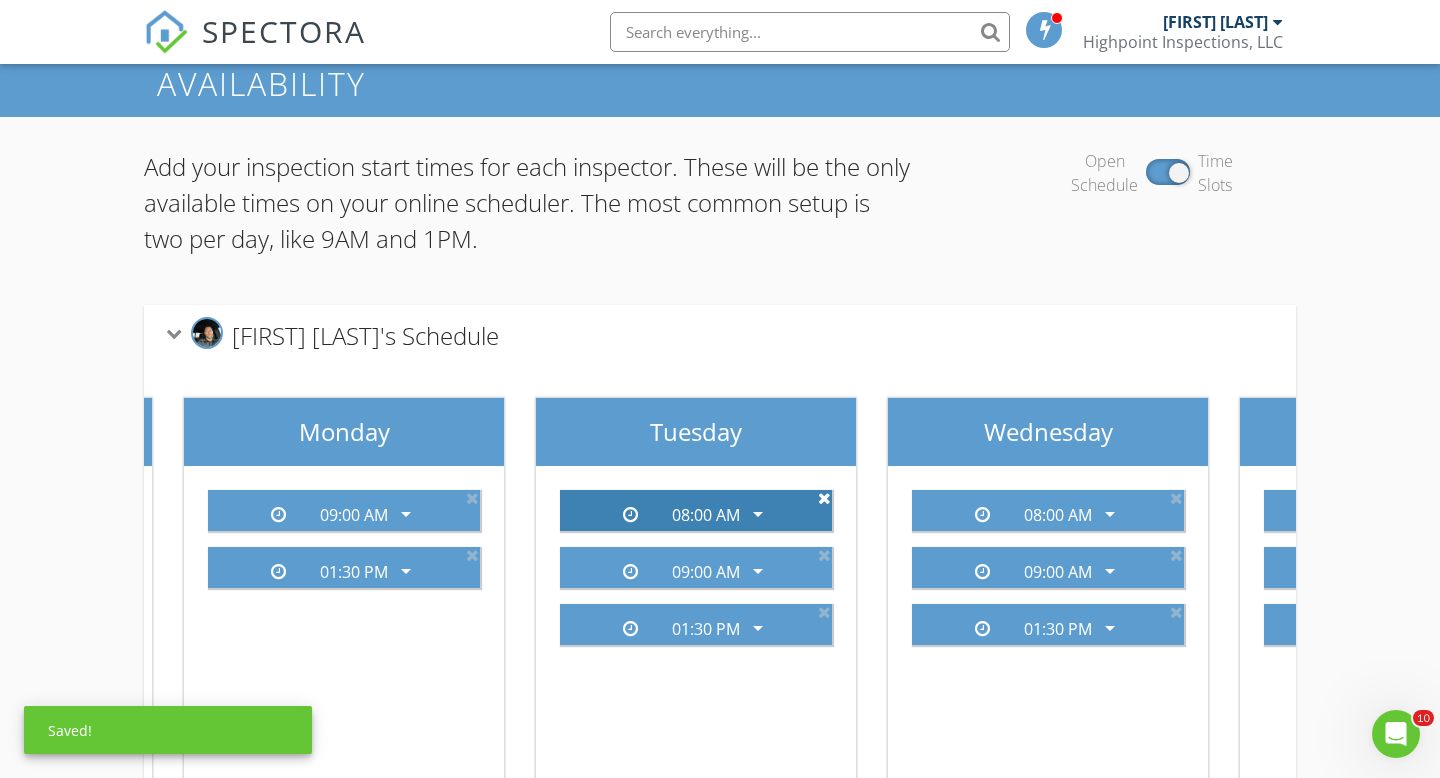 click at bounding box center [824, 498] 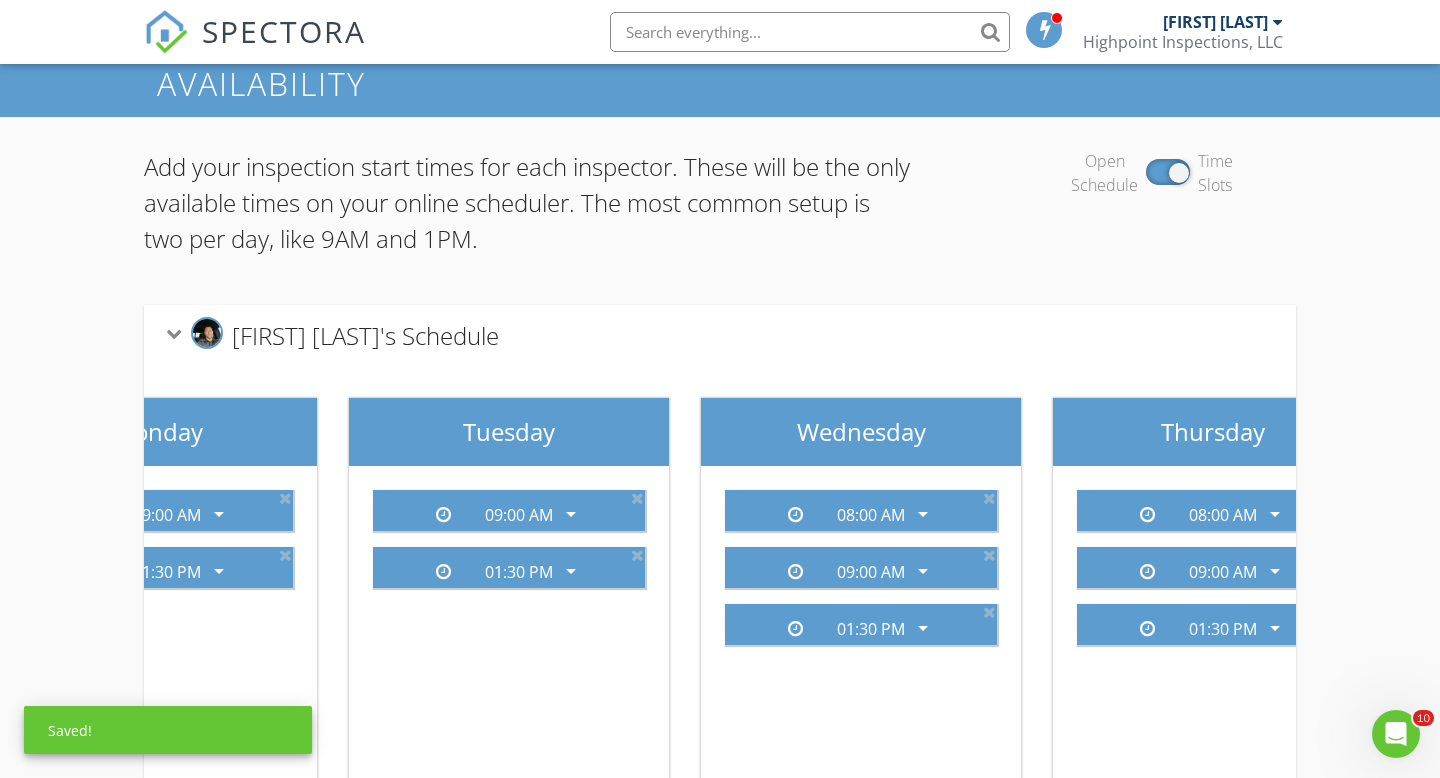 scroll, scrollTop: 0, scrollLeft: 546, axis: horizontal 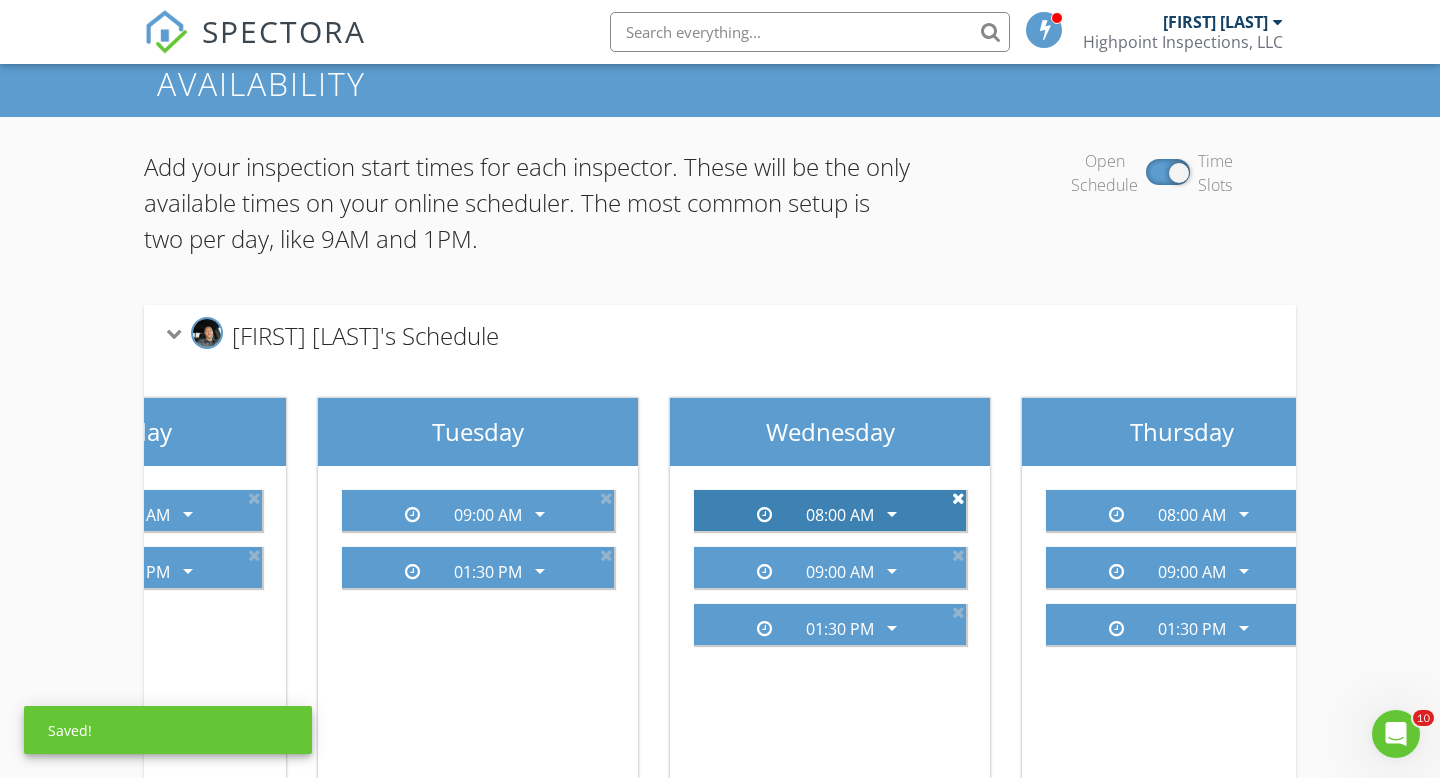 click at bounding box center [958, 498] 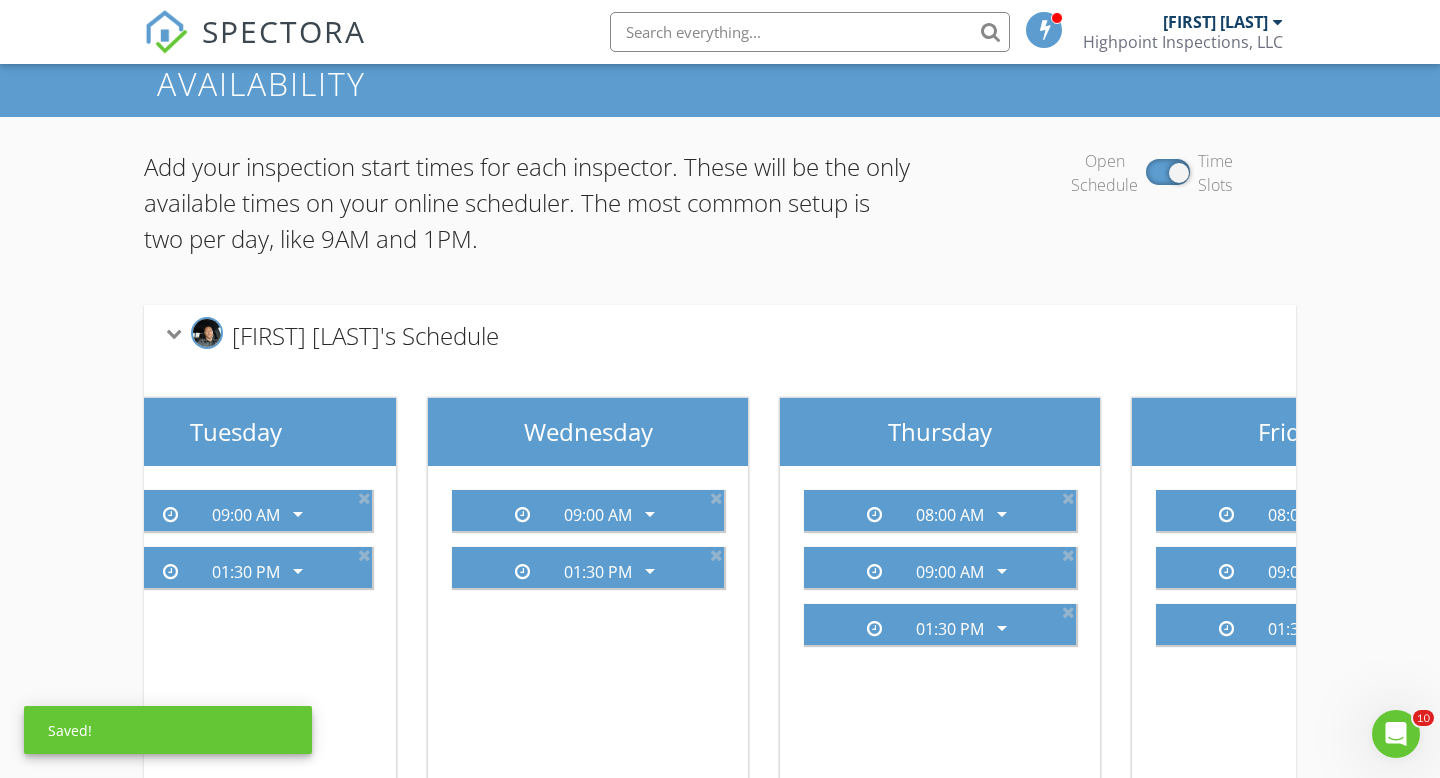 scroll, scrollTop: 0, scrollLeft: 834, axis: horizontal 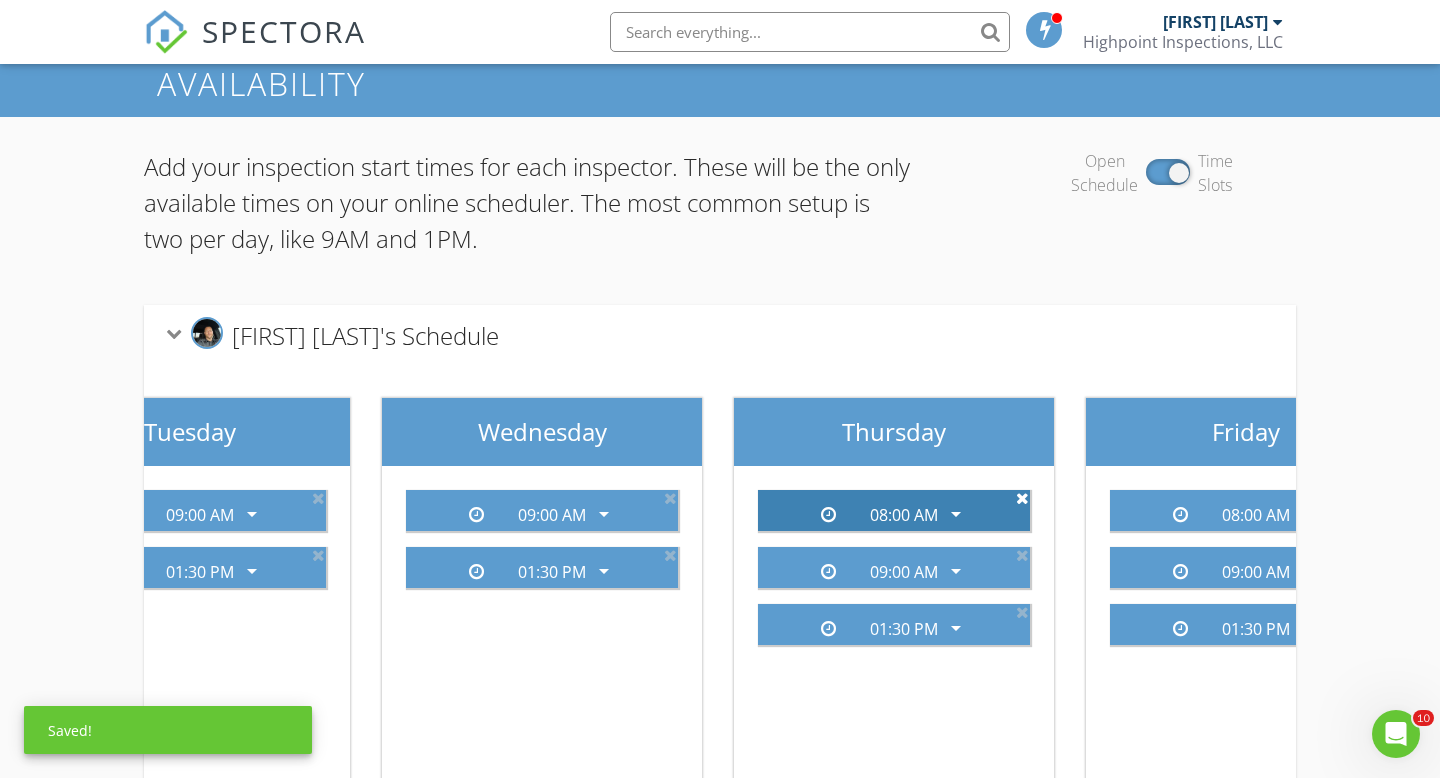 click at bounding box center [1022, 498] 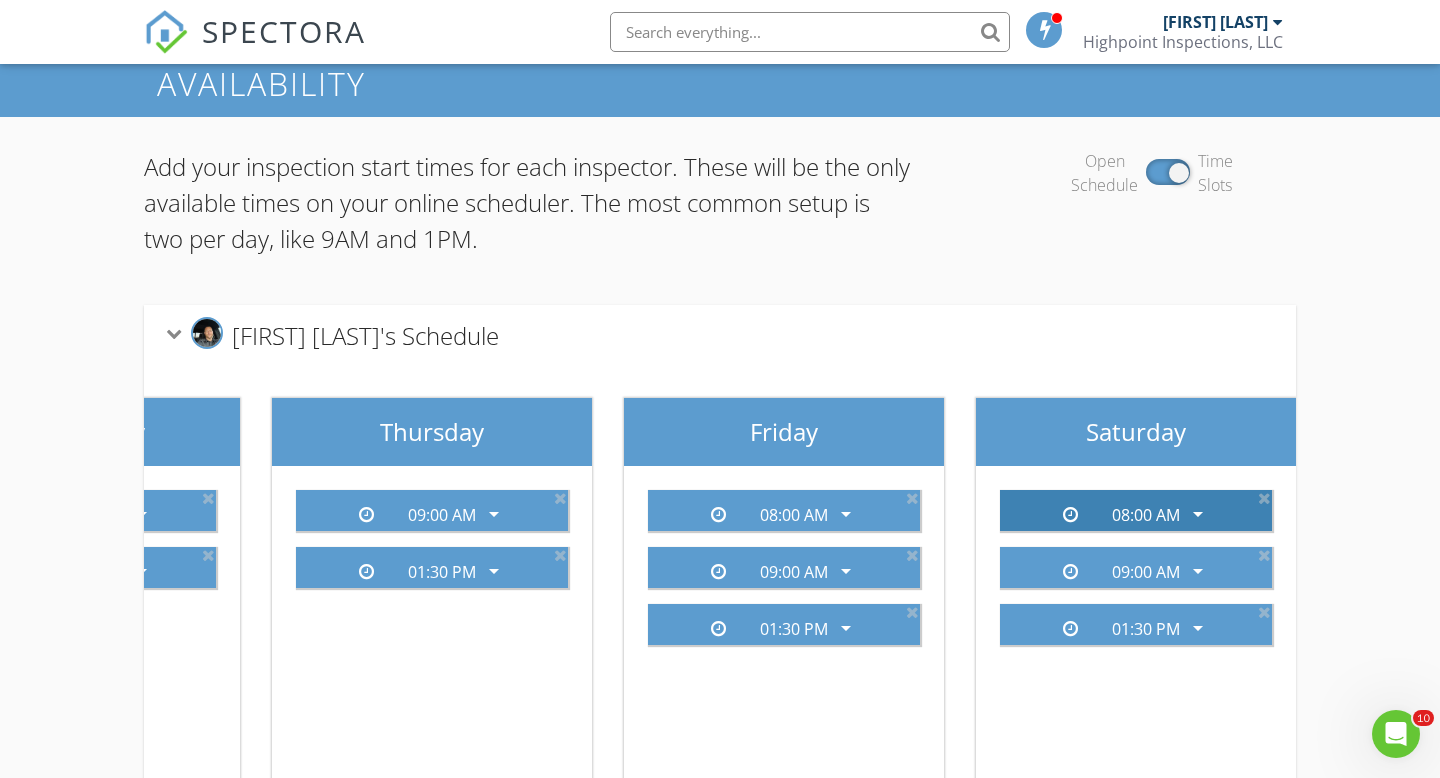 scroll, scrollTop: 0, scrollLeft: 1307, axis: horizontal 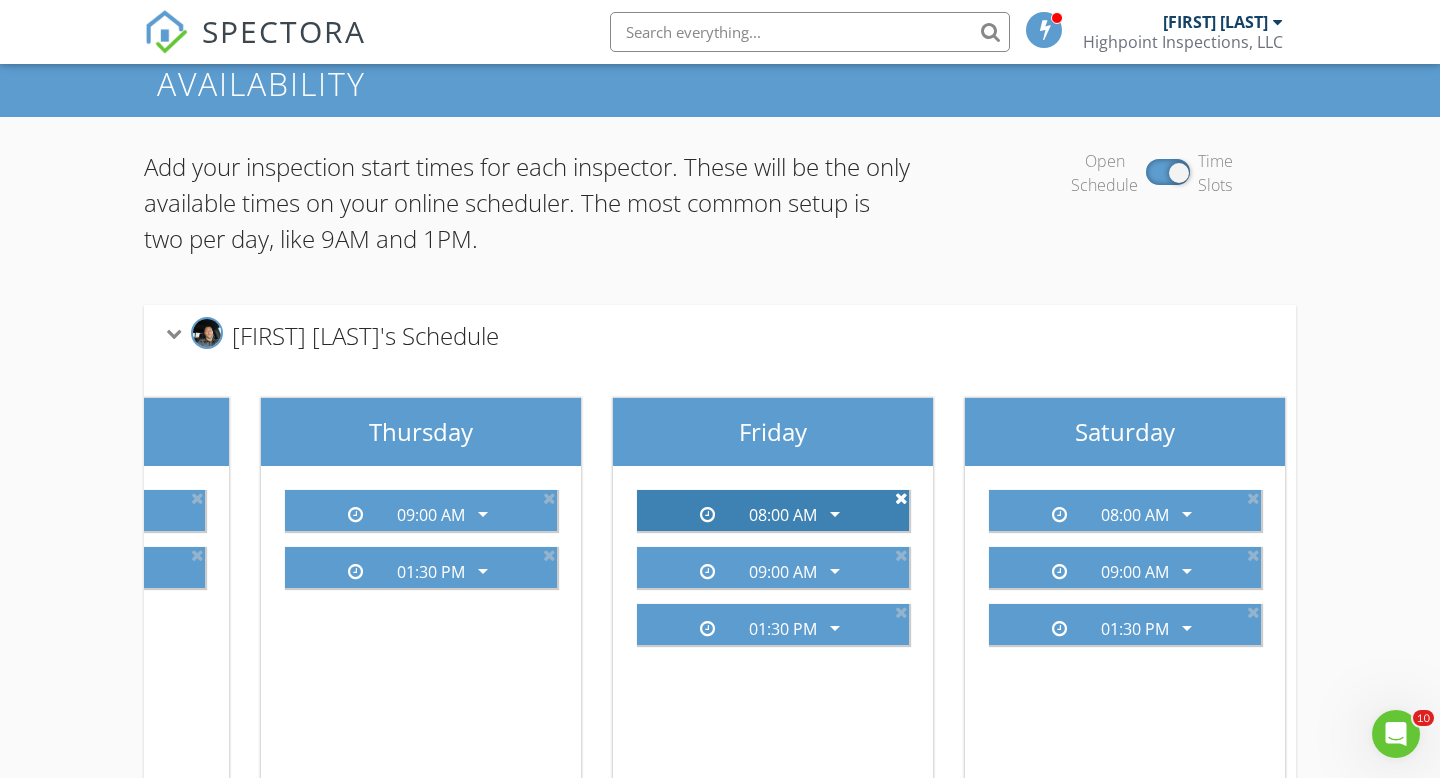 click at bounding box center (901, 498) 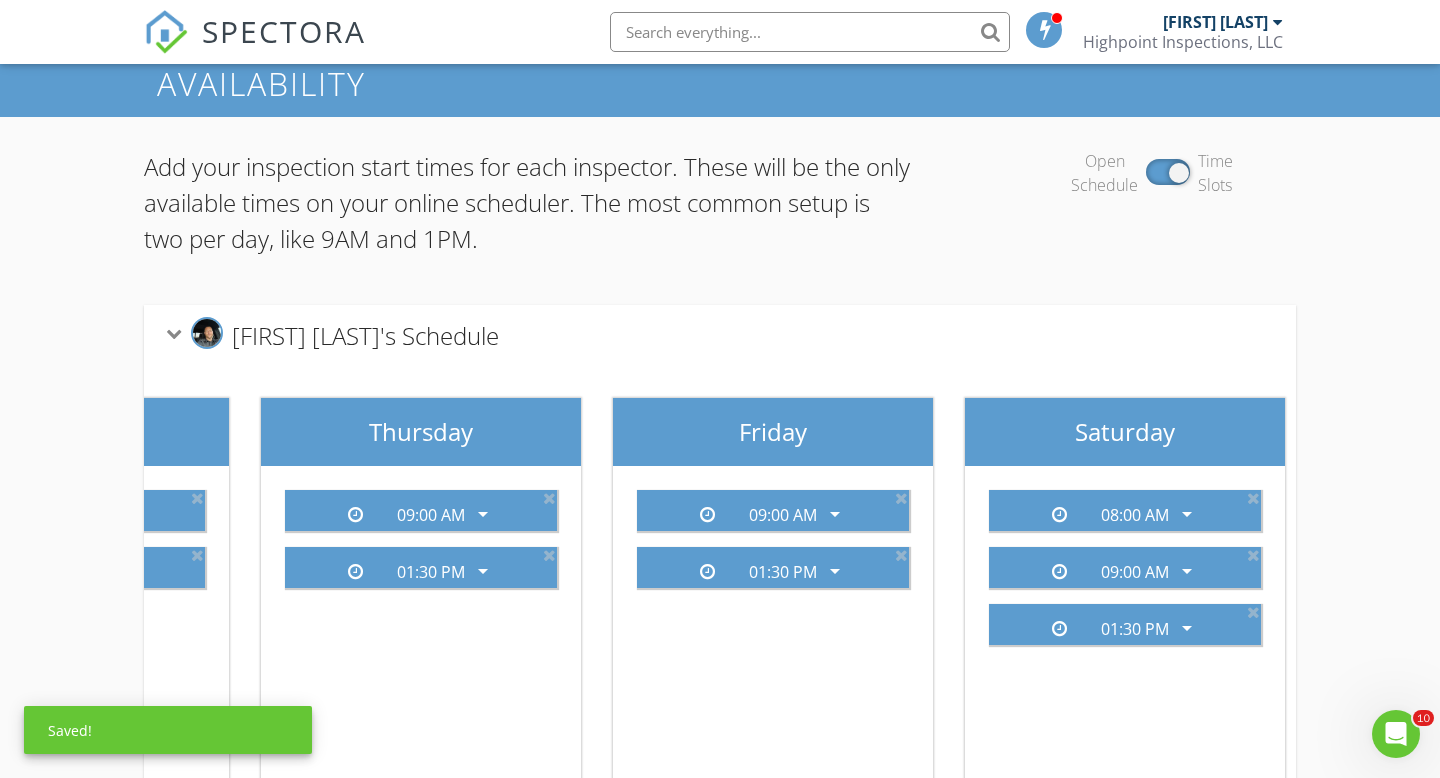 scroll, scrollTop: 0, scrollLeft: 1312, axis: horizontal 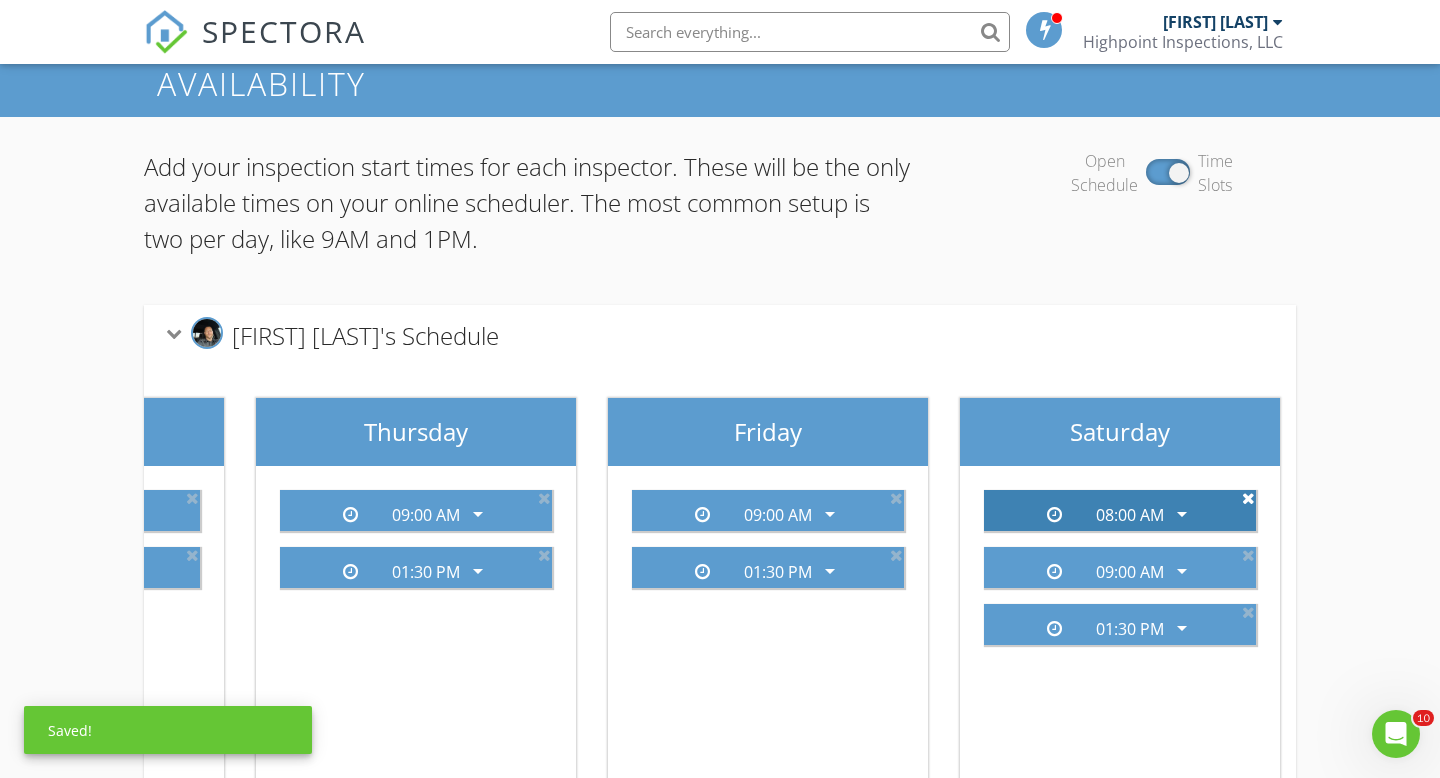 click at bounding box center [1248, 498] 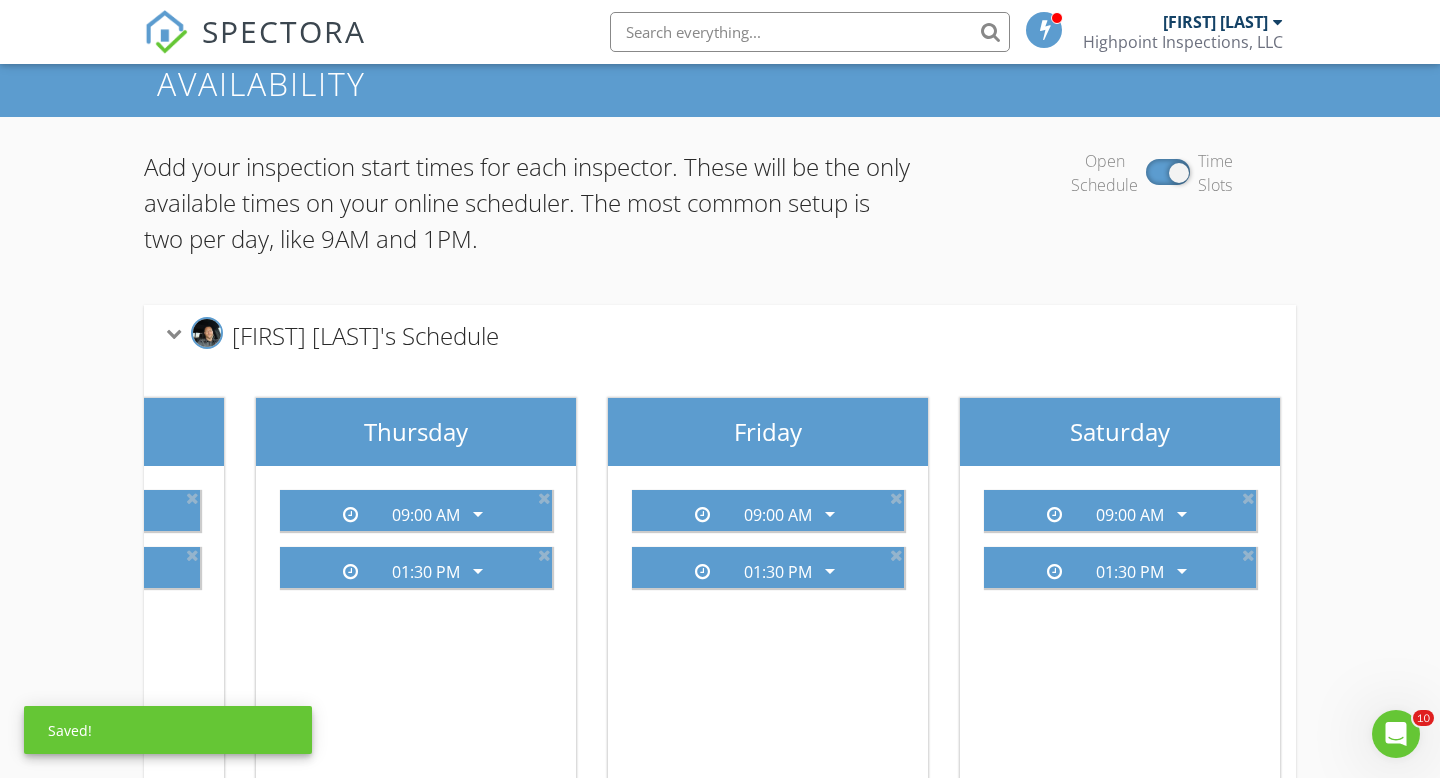 scroll, scrollTop: 0, scrollLeft: 0, axis: both 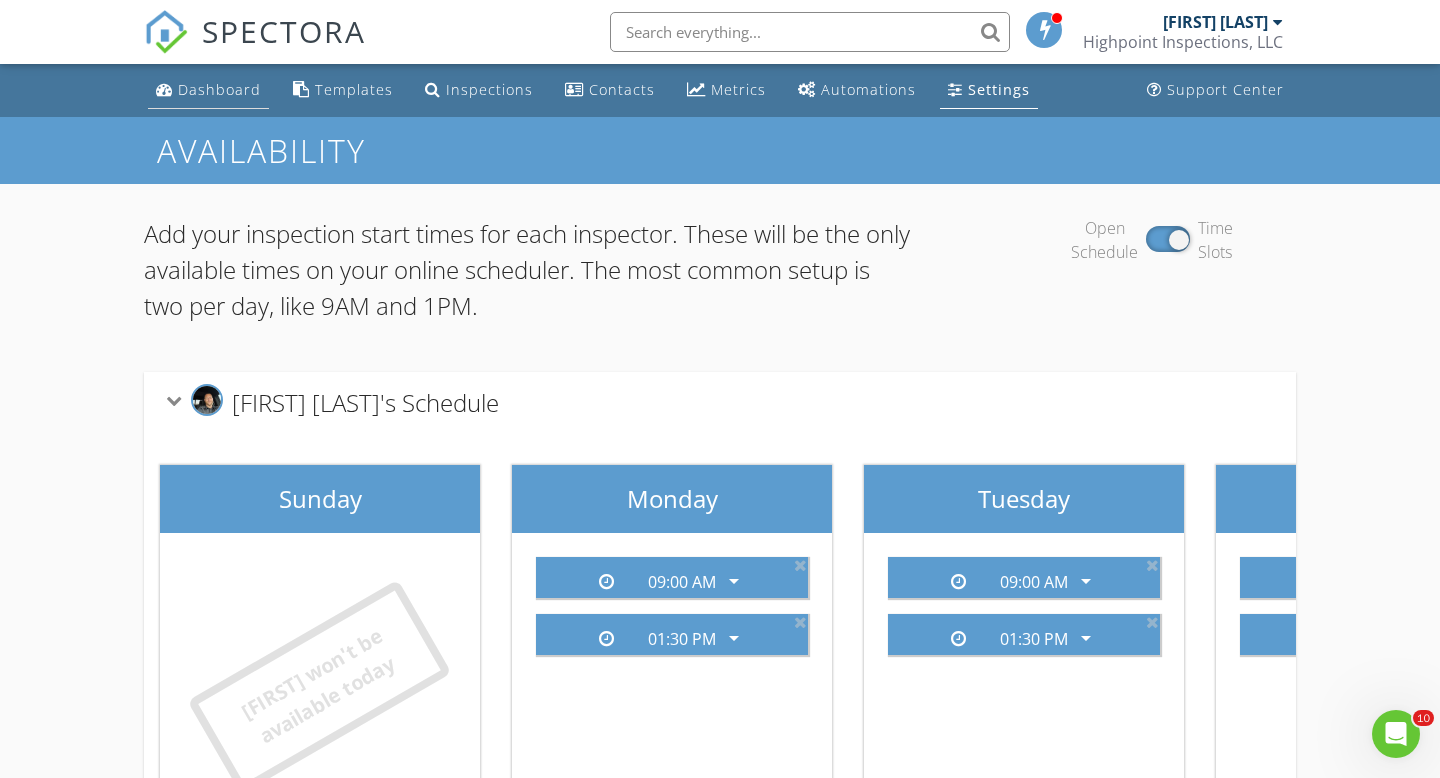 click on "Dashboard" at bounding box center (219, 89) 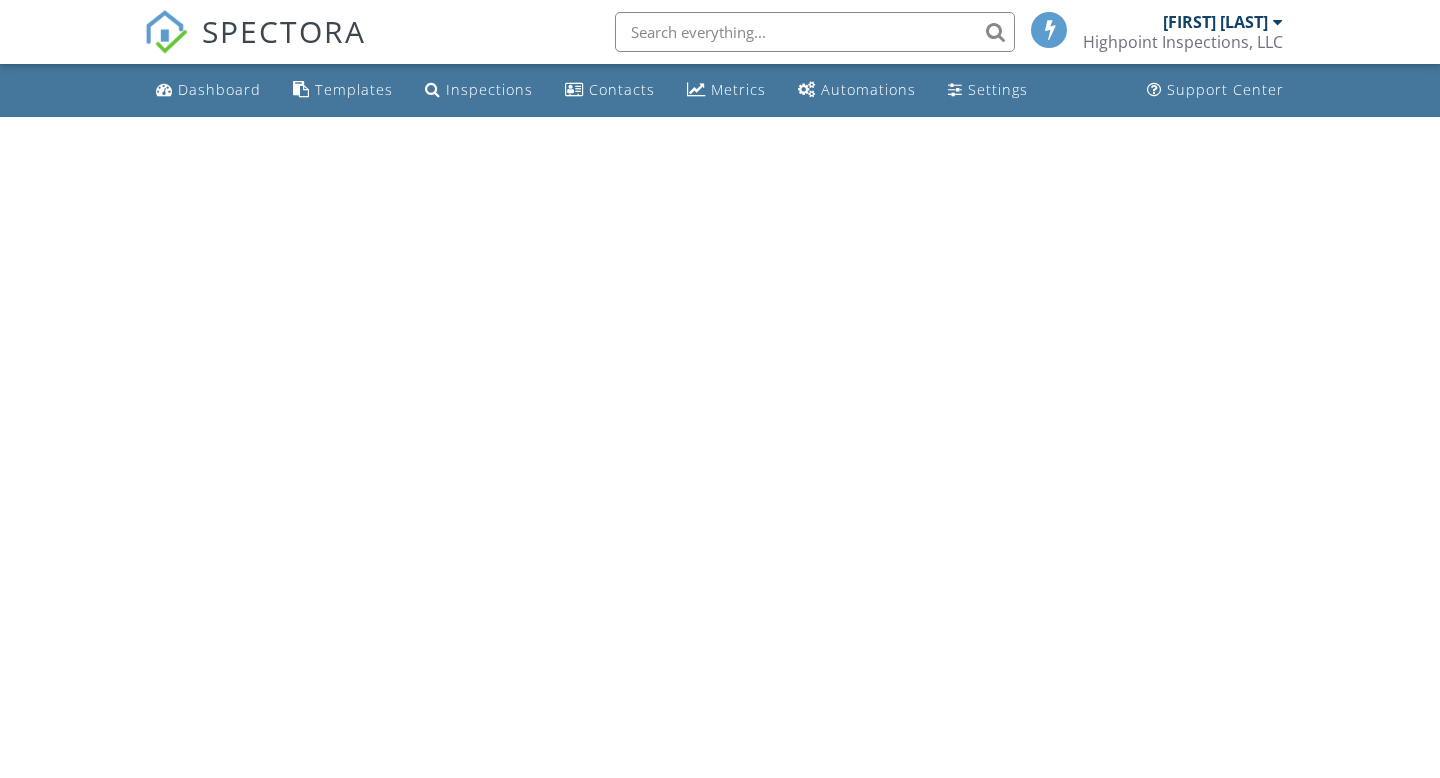 scroll, scrollTop: 0, scrollLeft: 0, axis: both 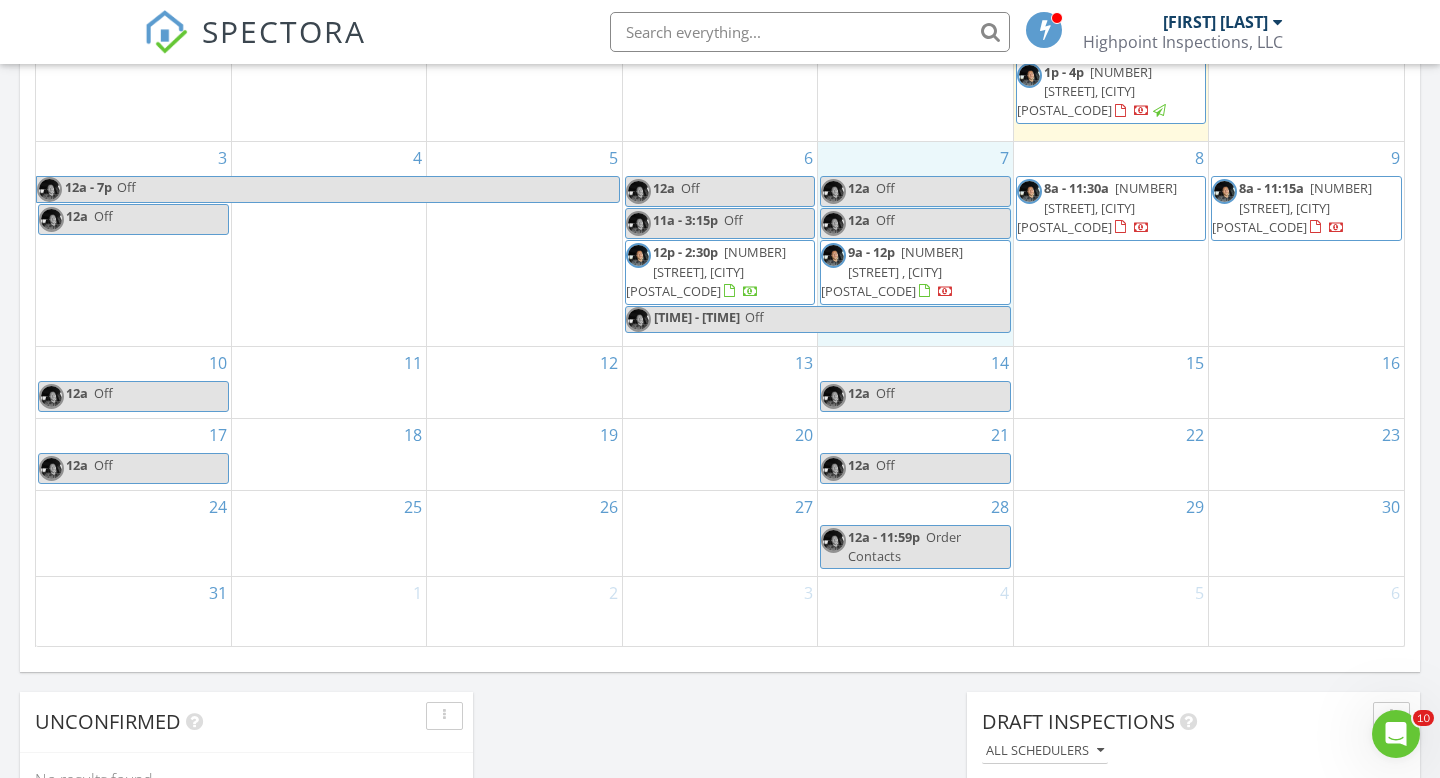 click on "[TIME] [TIME] [TIME] [NUMBER] [STREET] , [CITY] [POSTAL_CODE]" at bounding box center (915, 244) 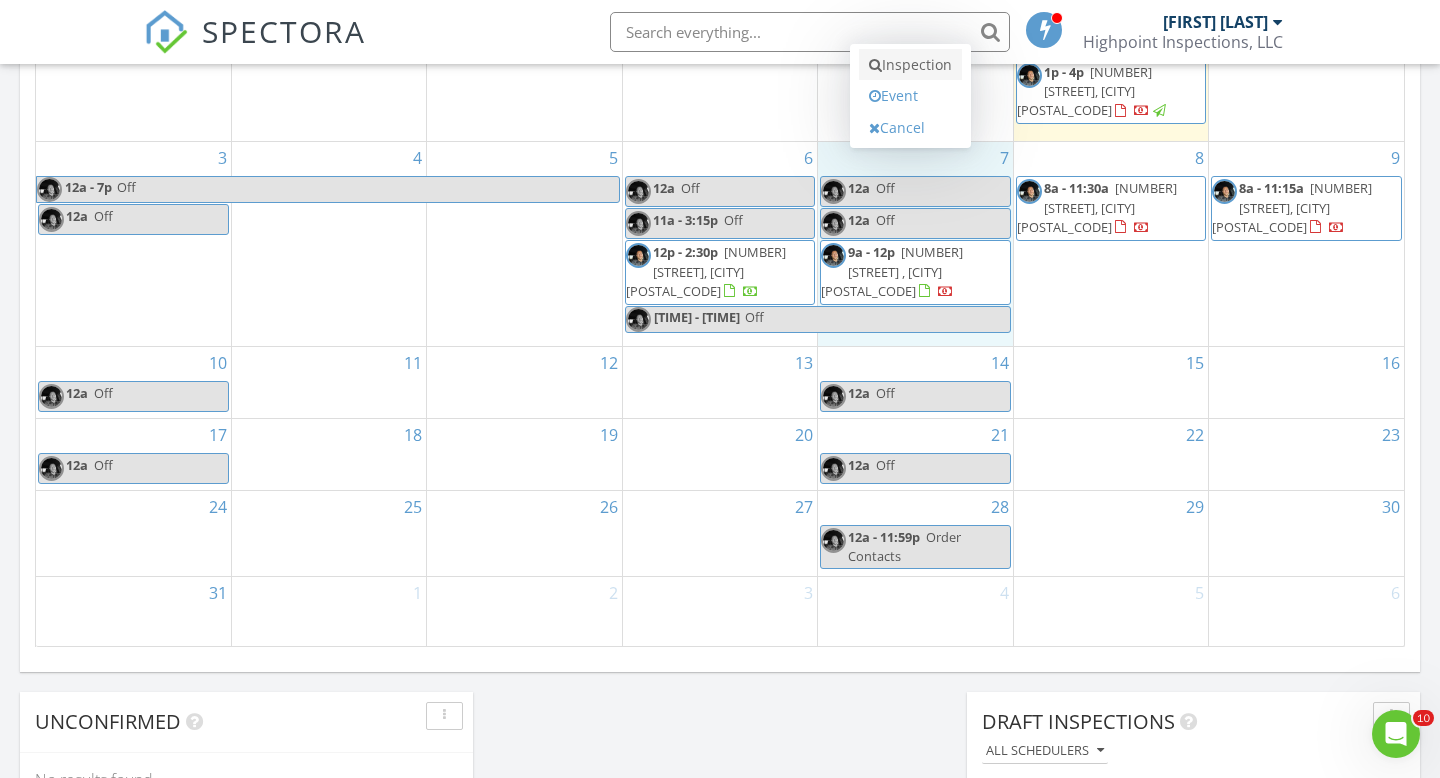 click on "Inspection" at bounding box center [910, 65] 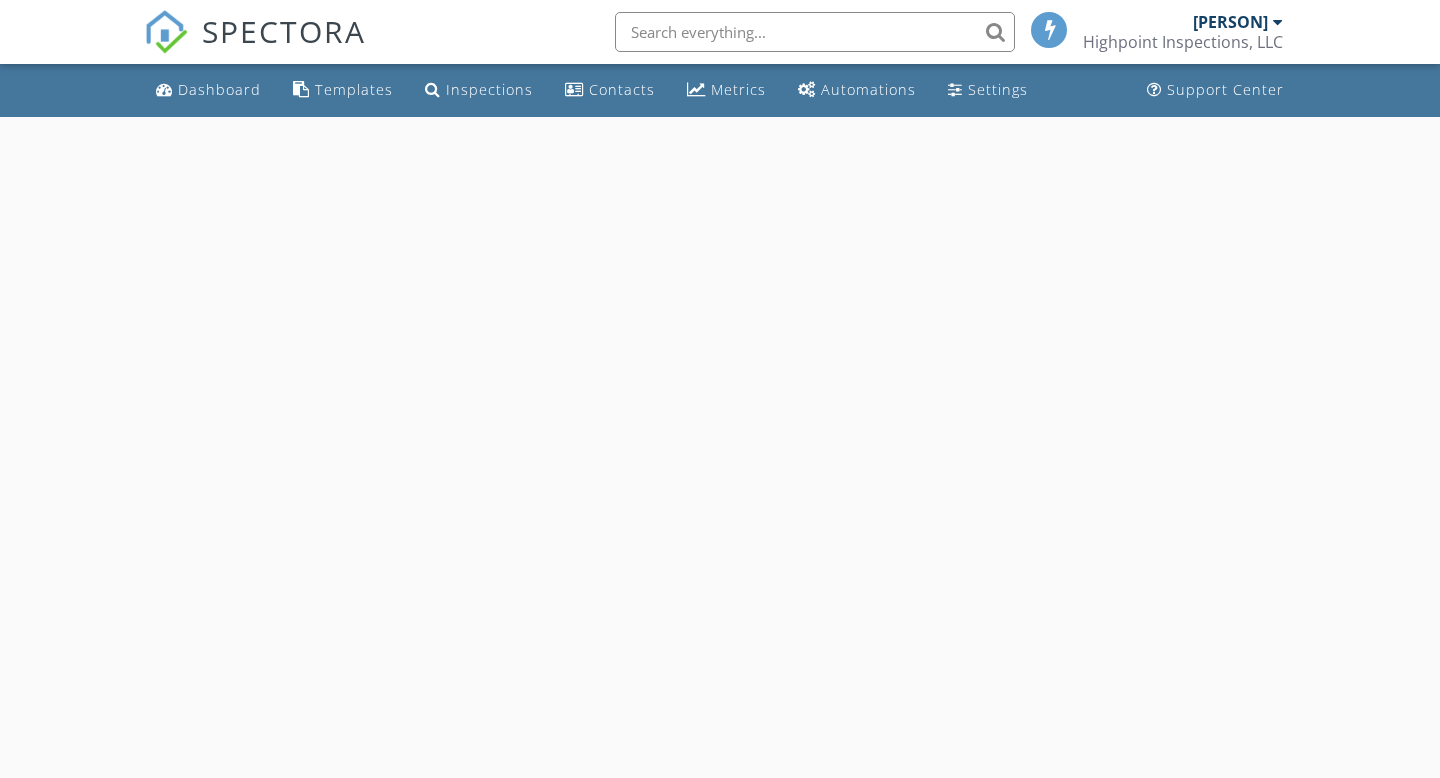 scroll, scrollTop: 0, scrollLeft: 0, axis: both 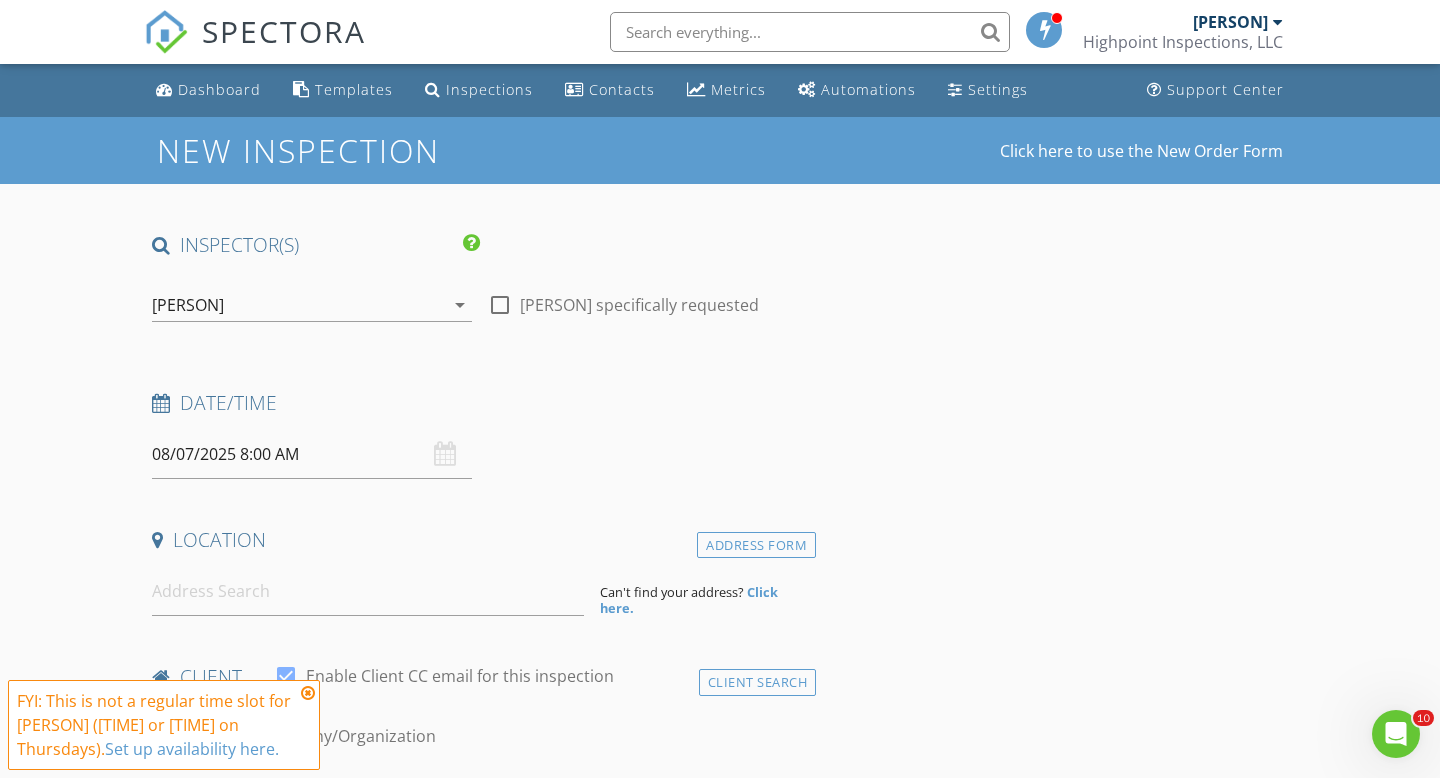 click on "08/07/2025 8:00 AM" at bounding box center (312, 454) 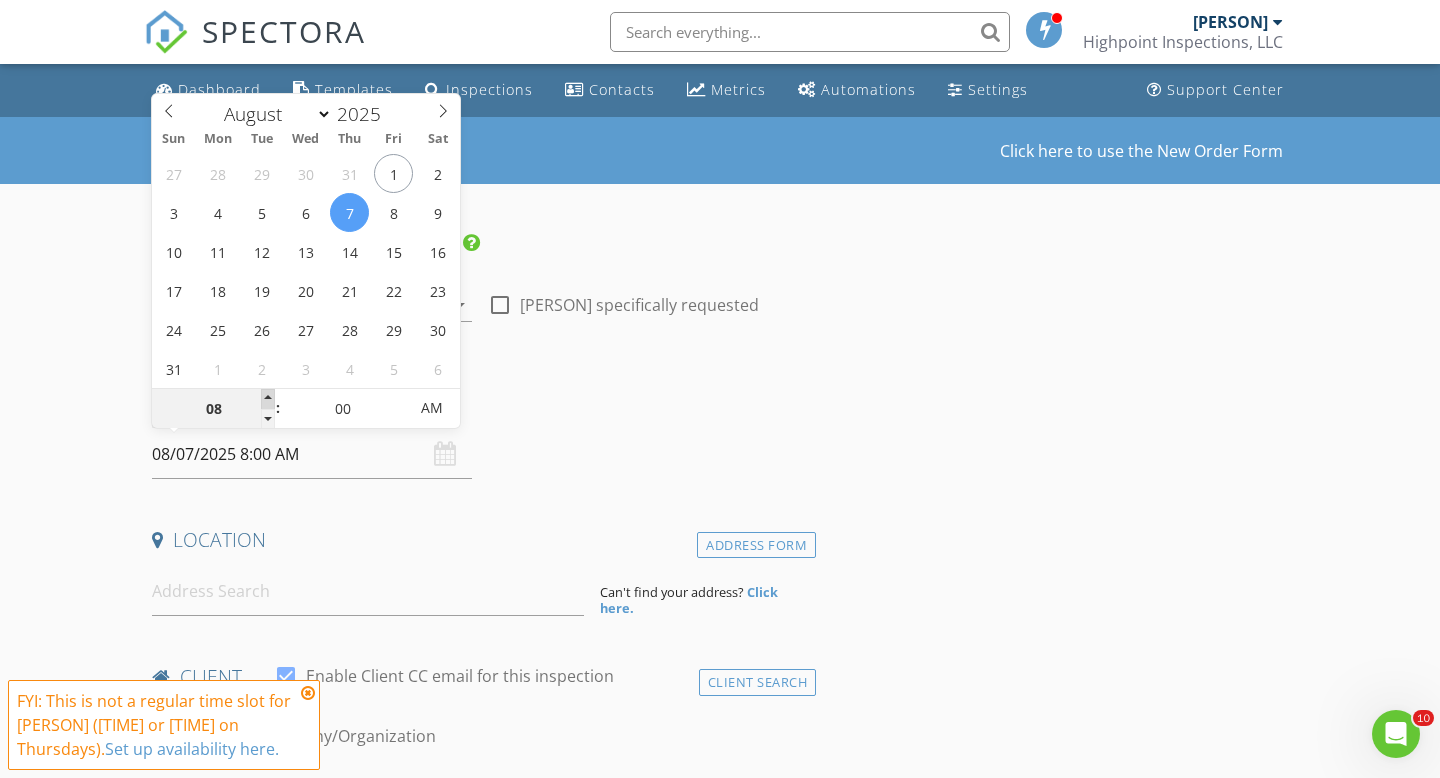 type on "09" 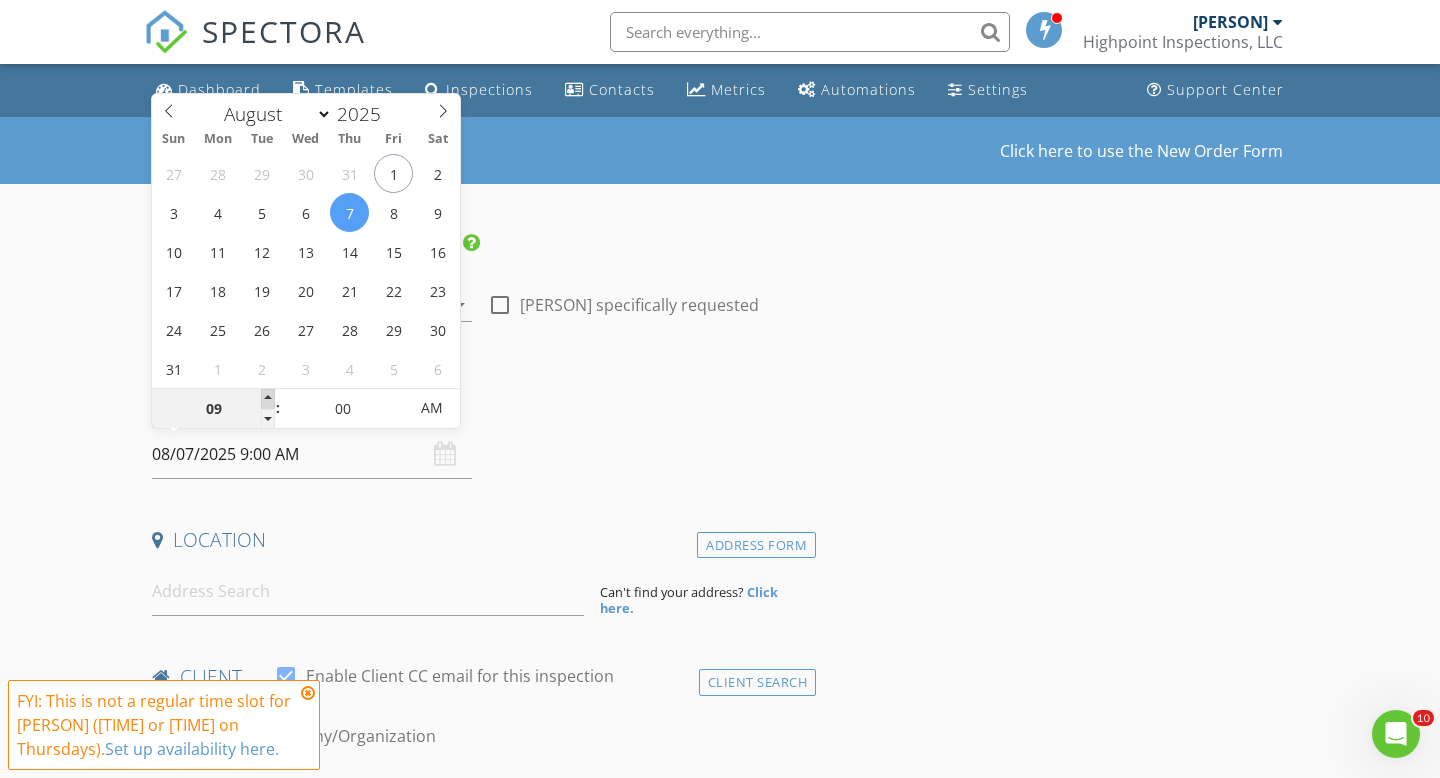 click at bounding box center (268, 399) 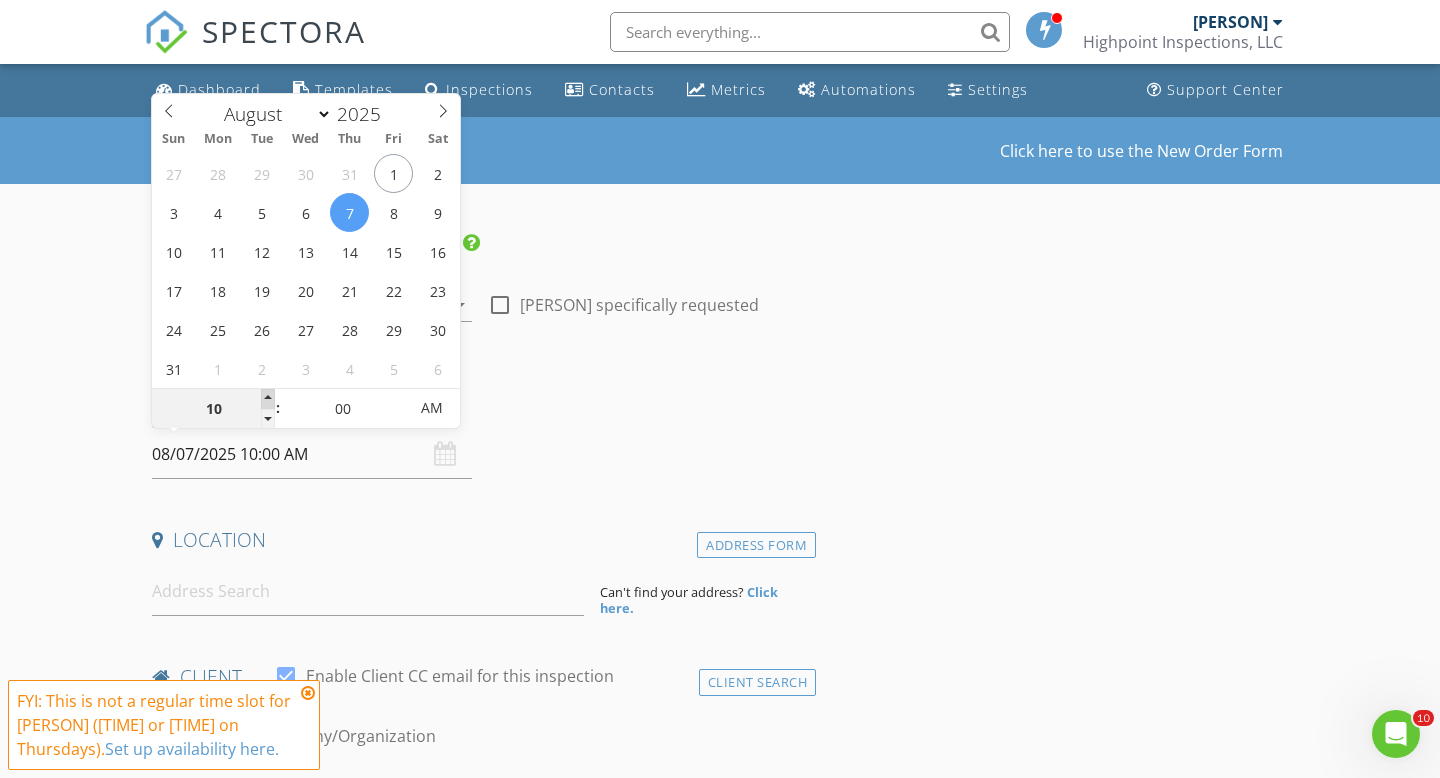 click at bounding box center (268, 399) 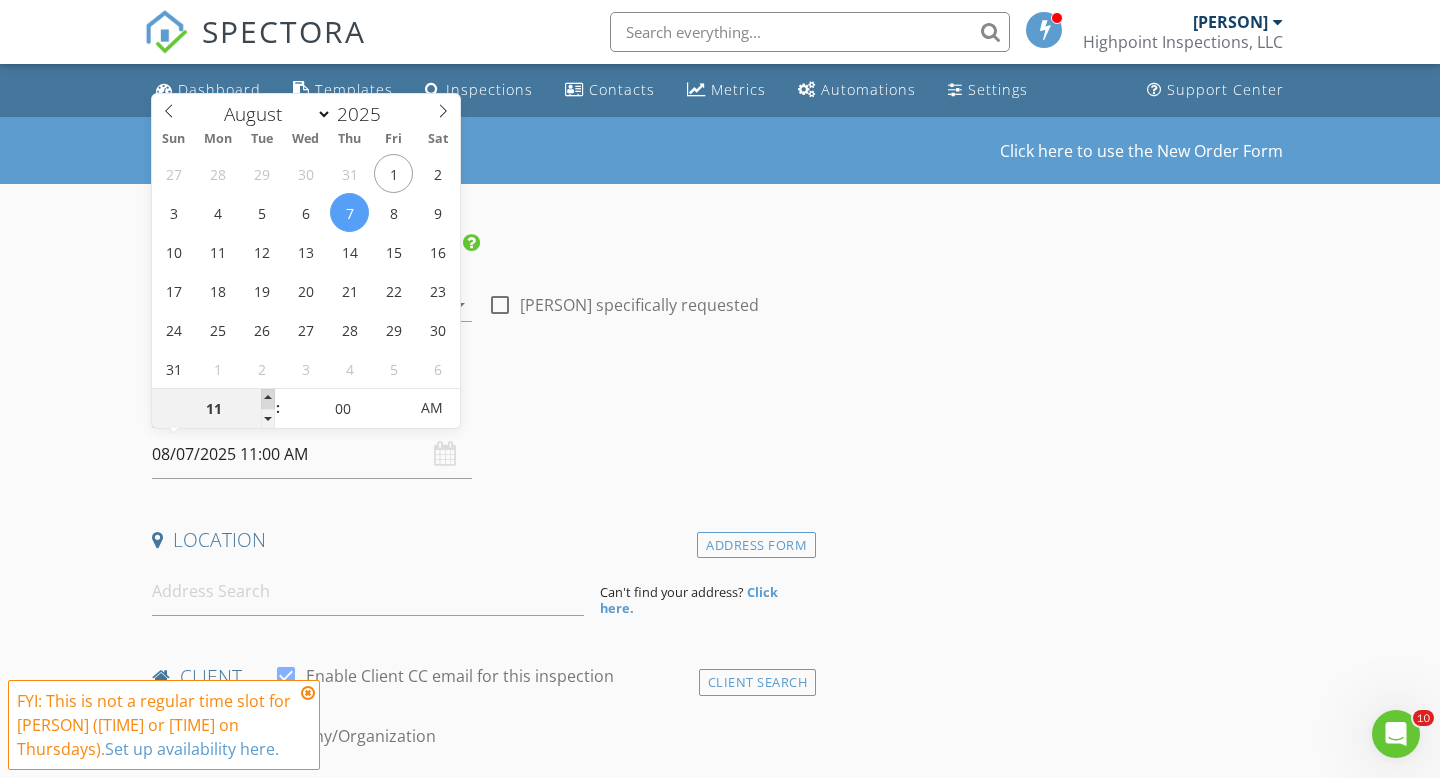 click at bounding box center [268, 399] 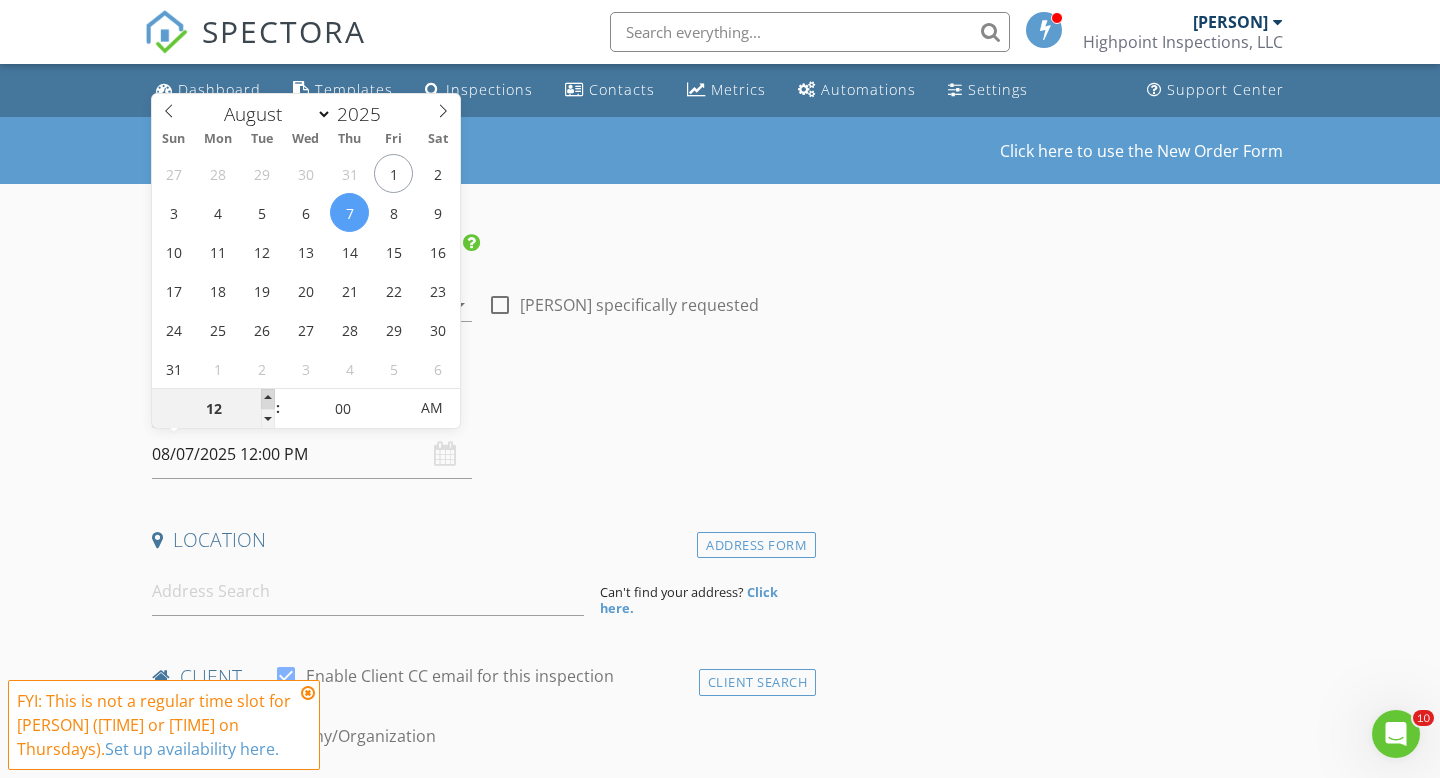 click at bounding box center [268, 399] 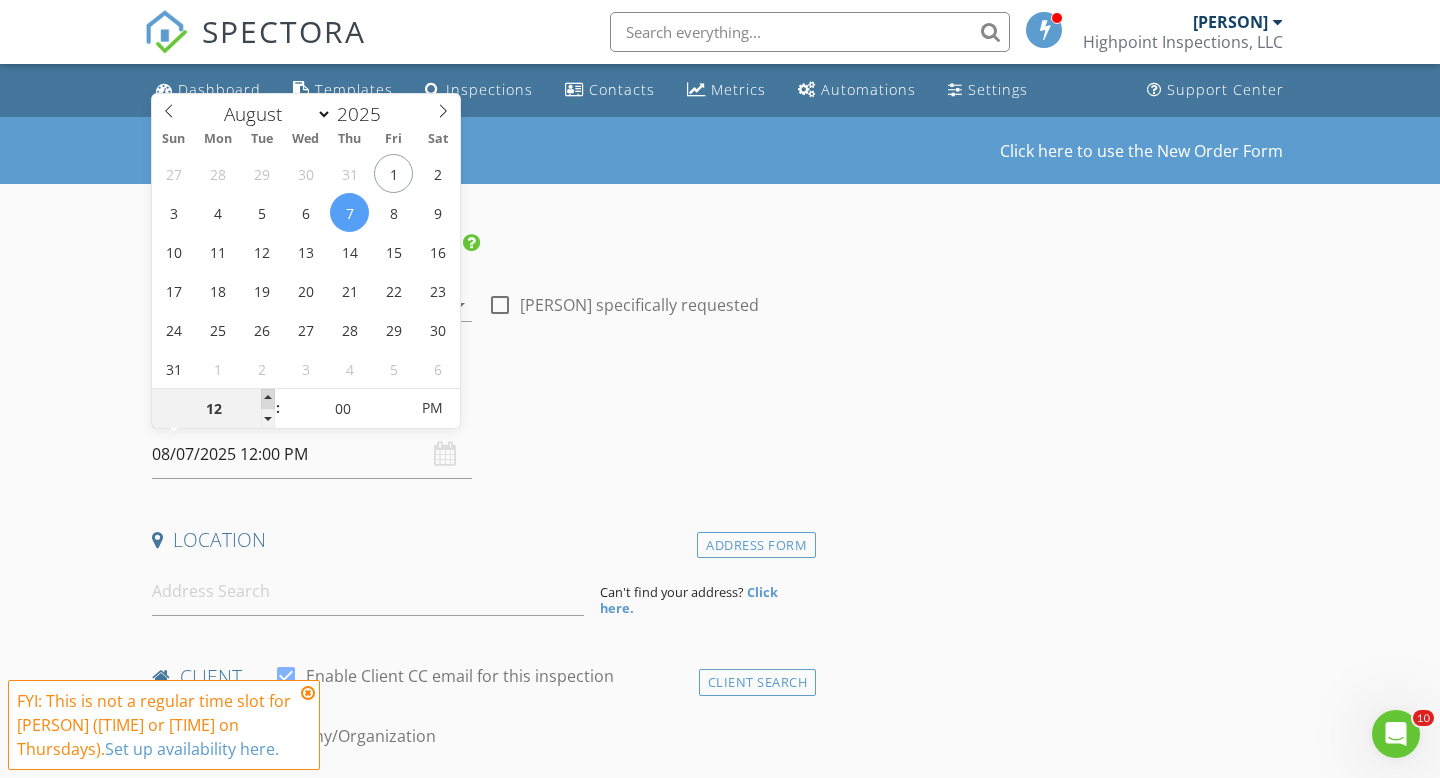 type on "01" 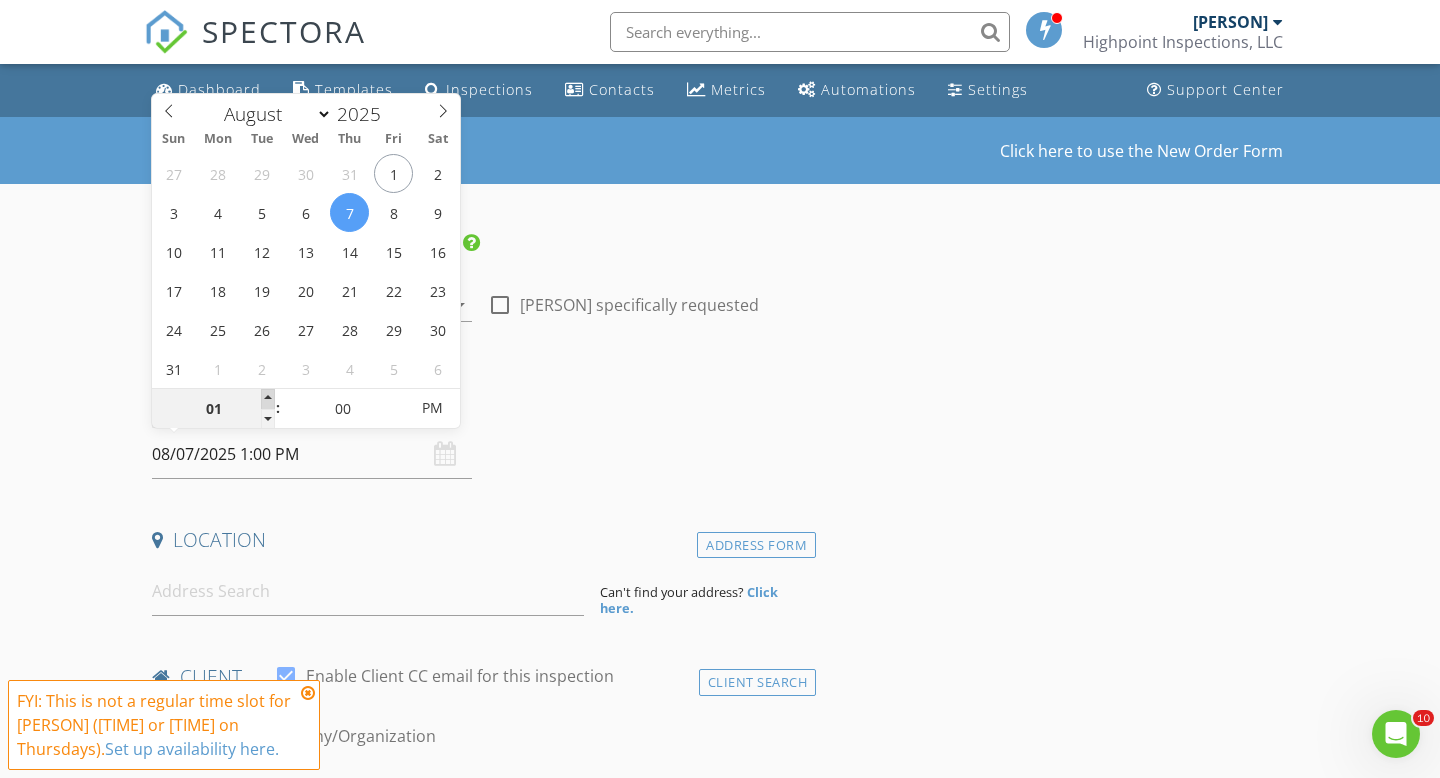 click at bounding box center (268, 399) 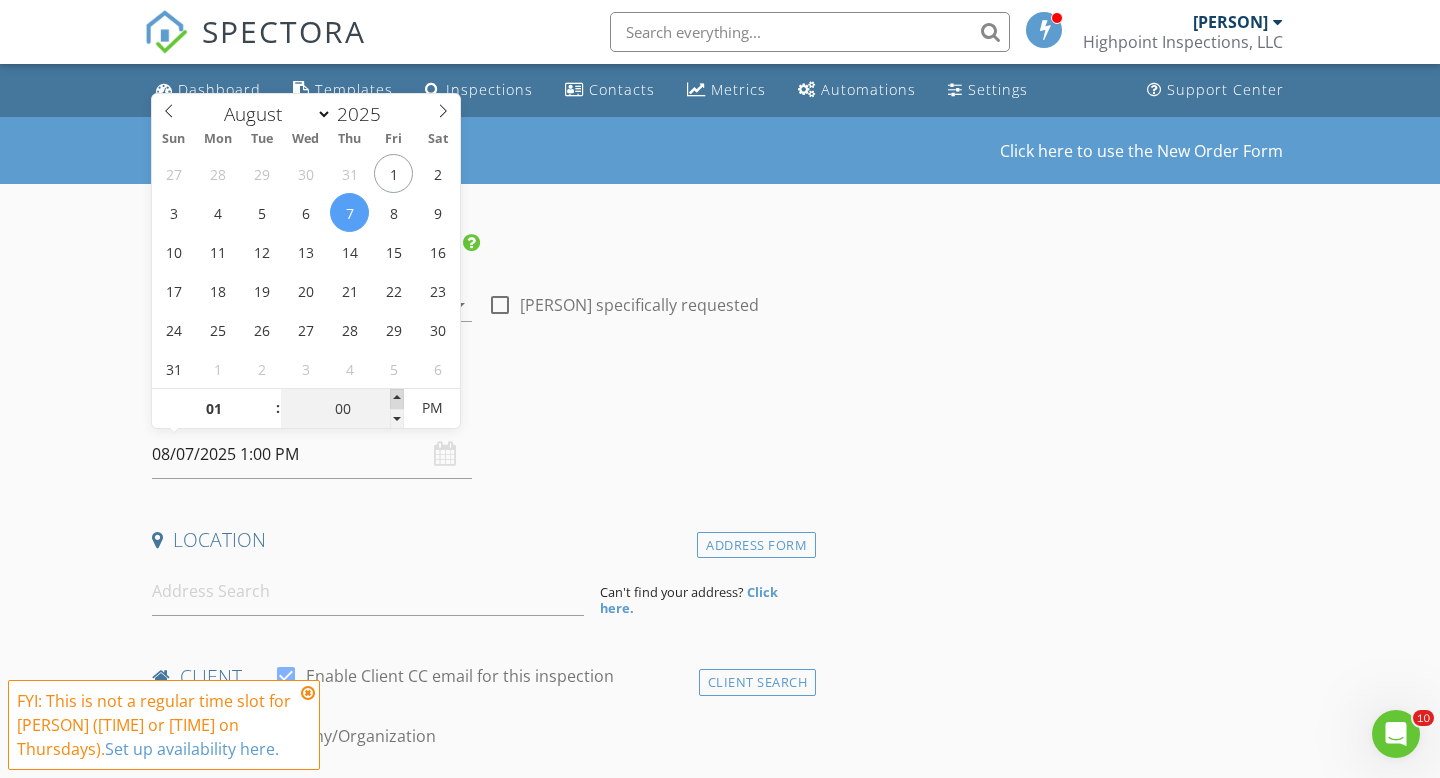 type on "05" 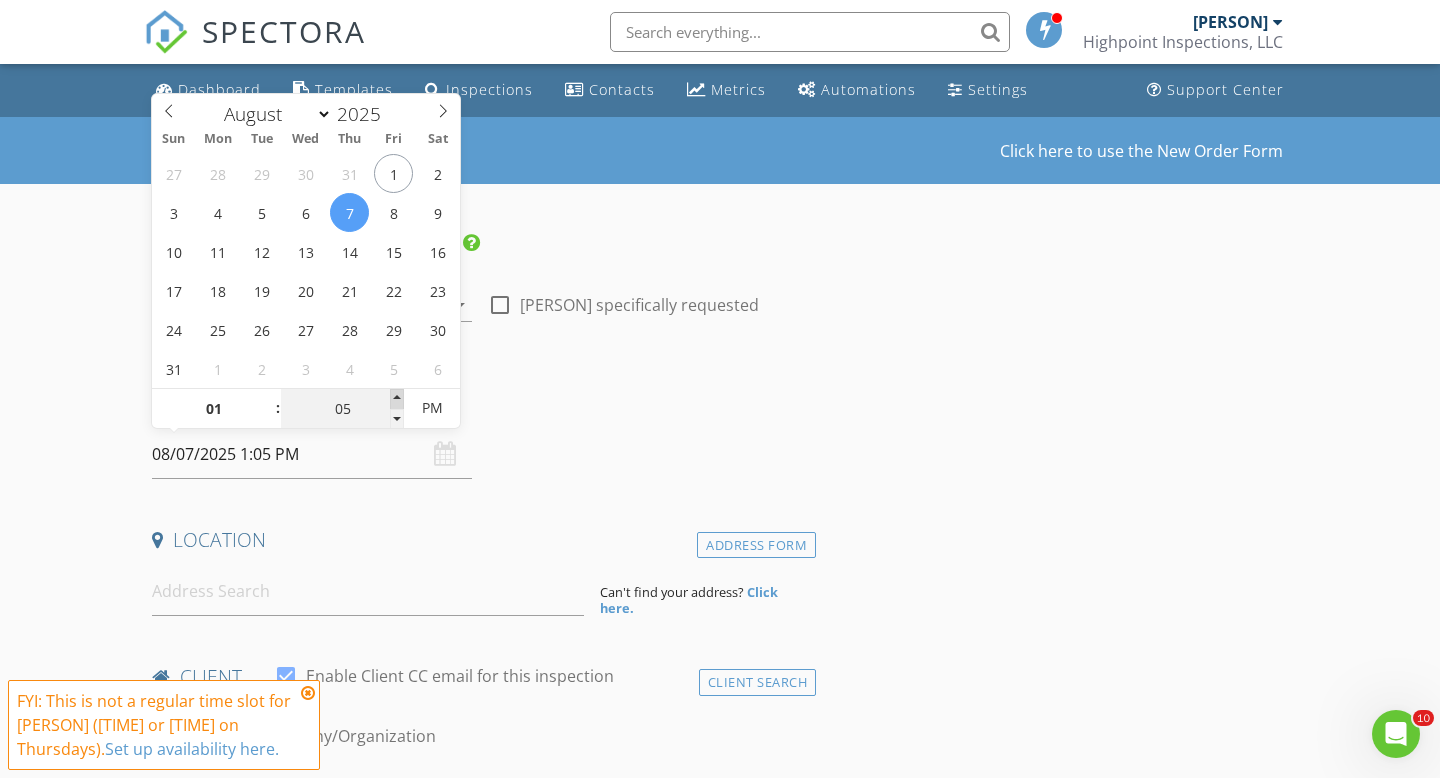 click at bounding box center (397, 399) 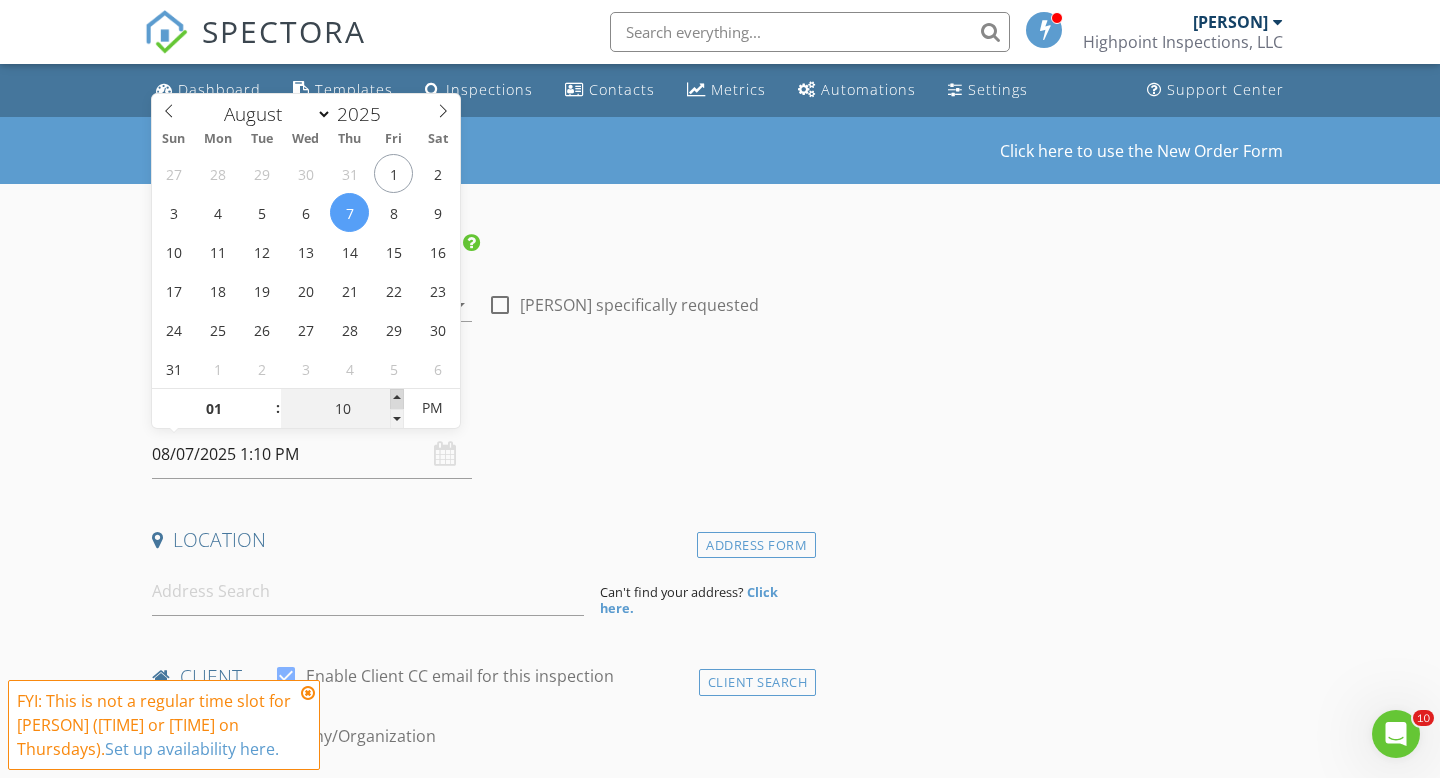 click at bounding box center [397, 399] 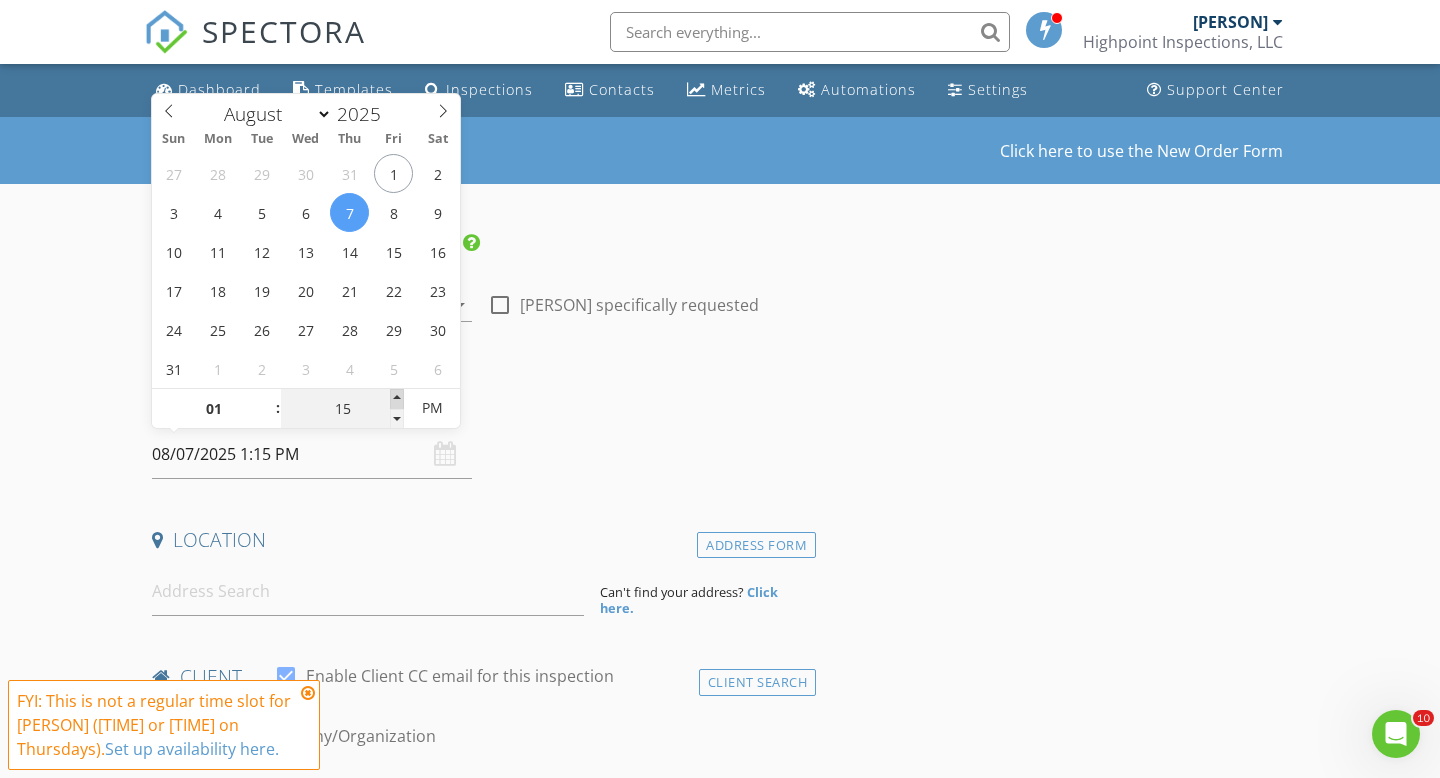 click at bounding box center (397, 399) 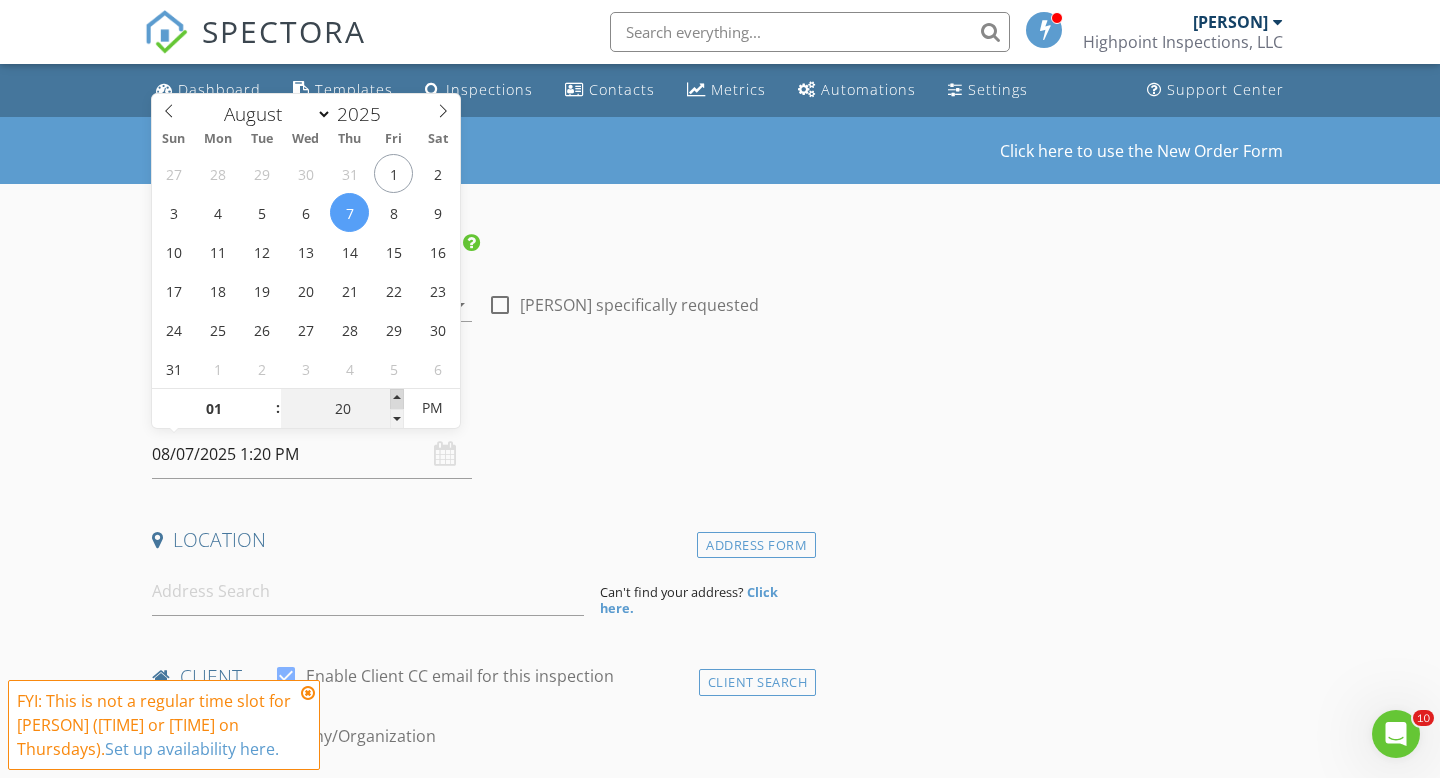 click at bounding box center (397, 399) 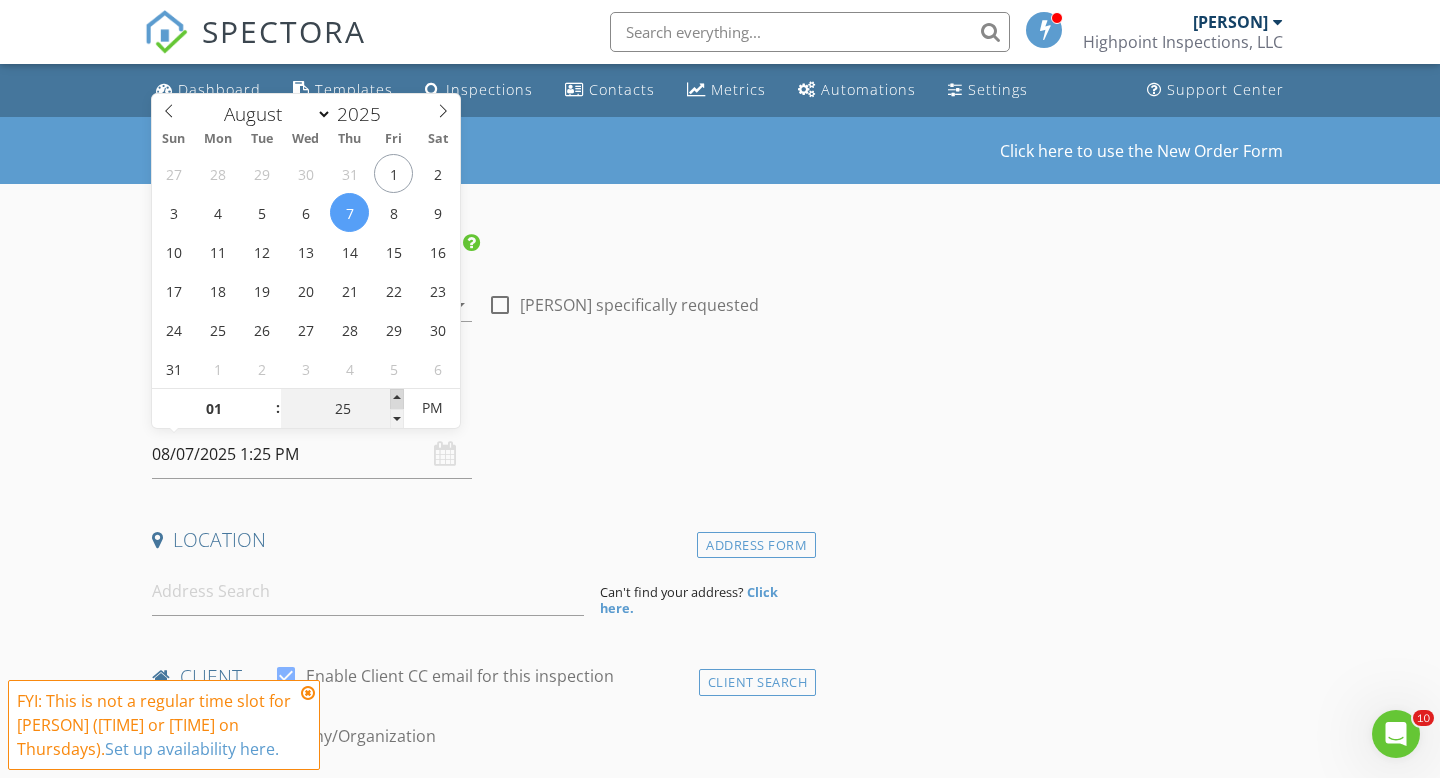 click at bounding box center [397, 399] 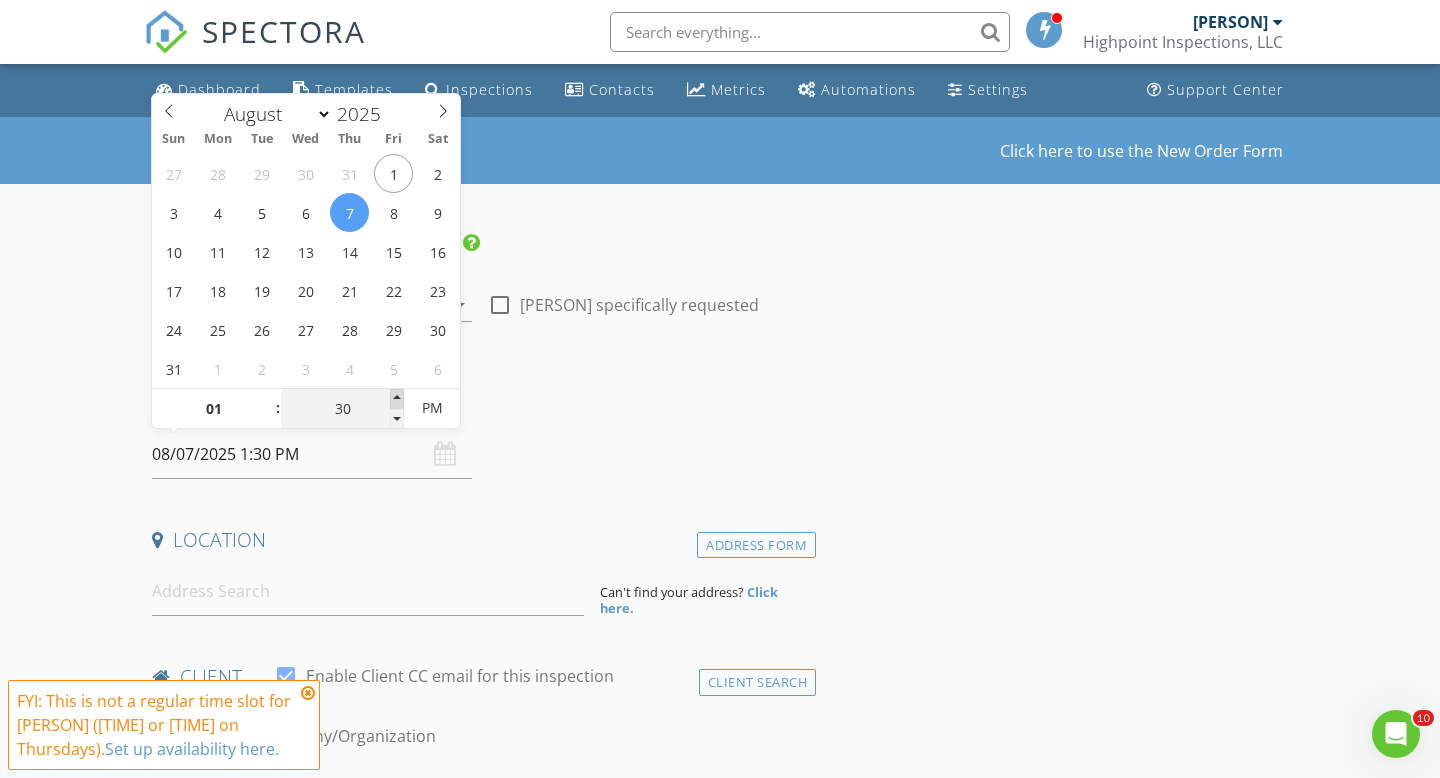 click at bounding box center (397, 399) 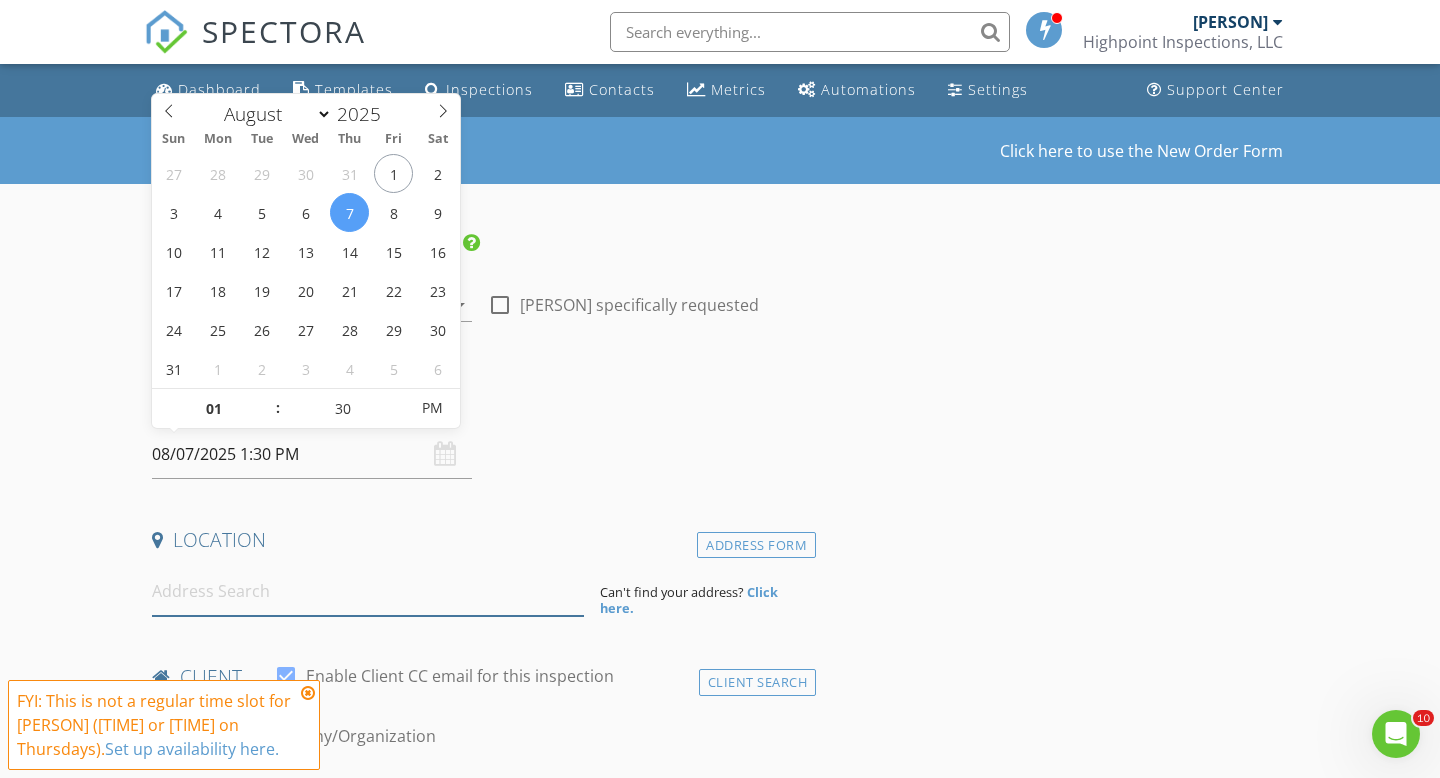click at bounding box center [368, 591] 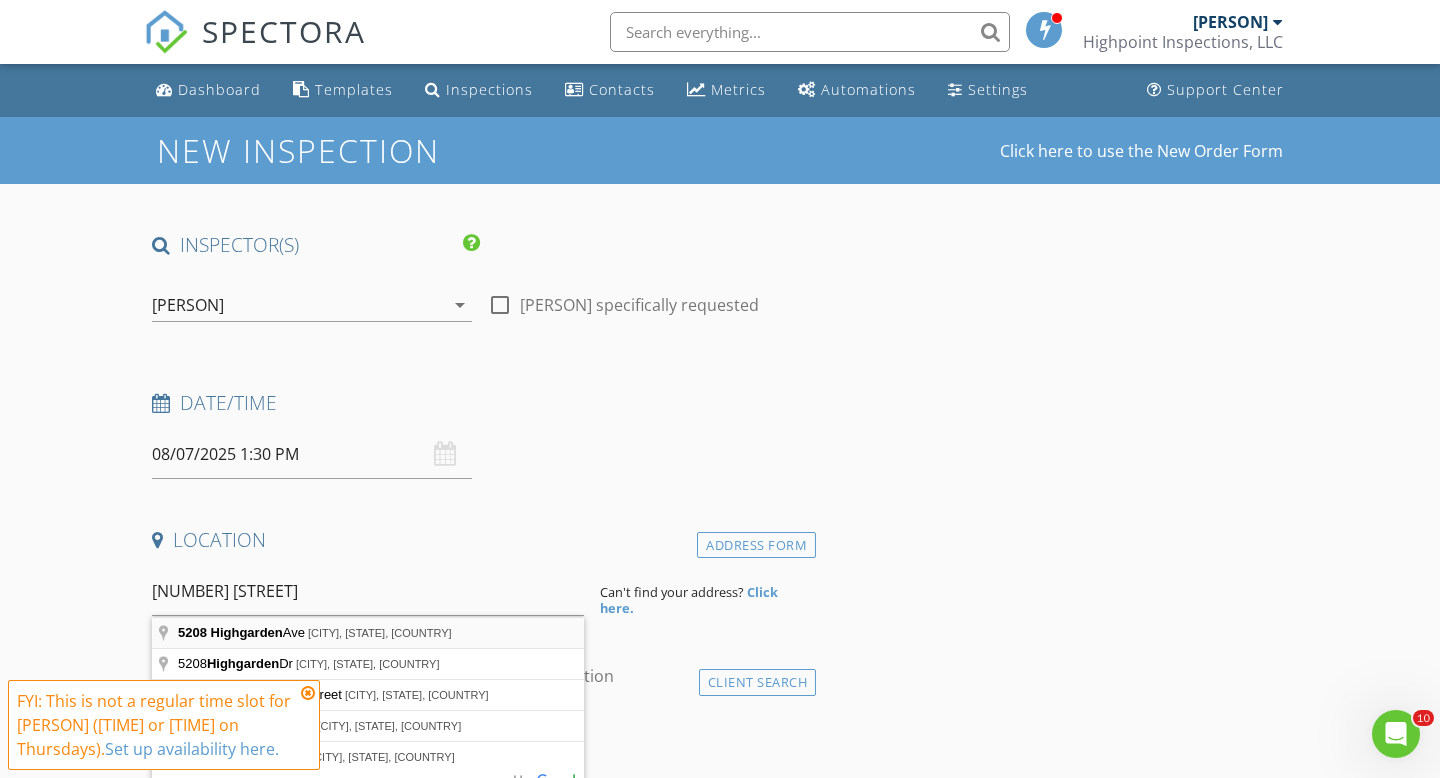 type on "5208 Highgarden Ave, Arcadia, OK, USA" 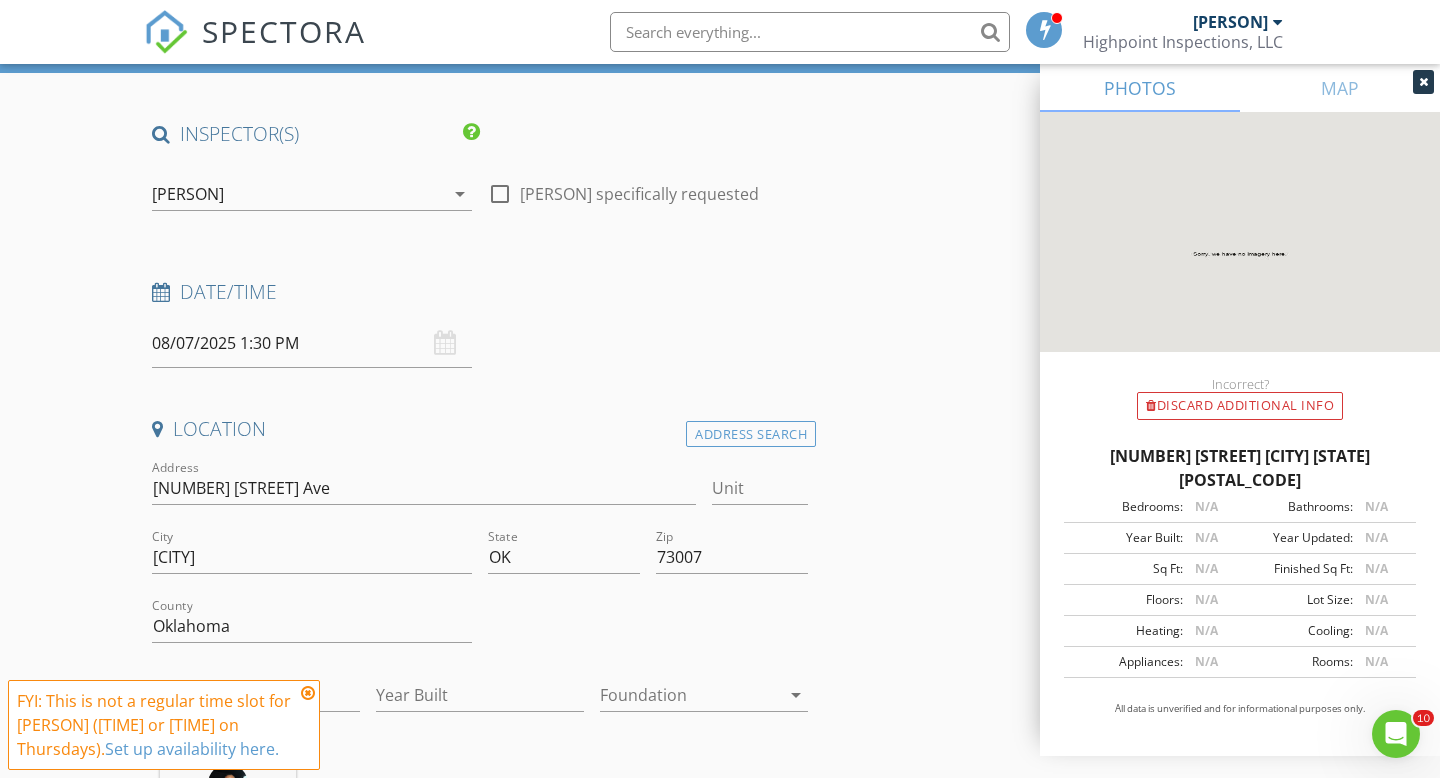 scroll, scrollTop: 149, scrollLeft: 0, axis: vertical 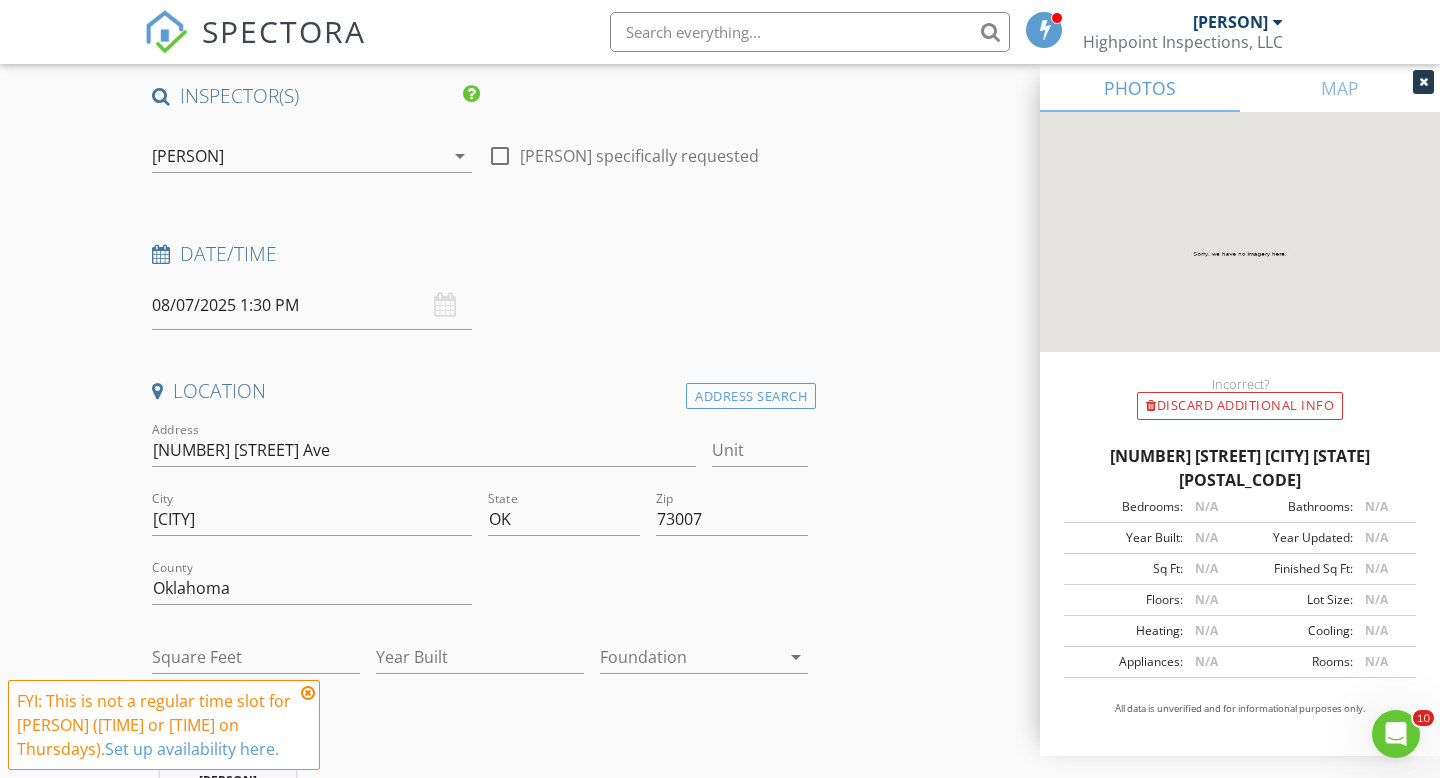 click at bounding box center [308, 693] 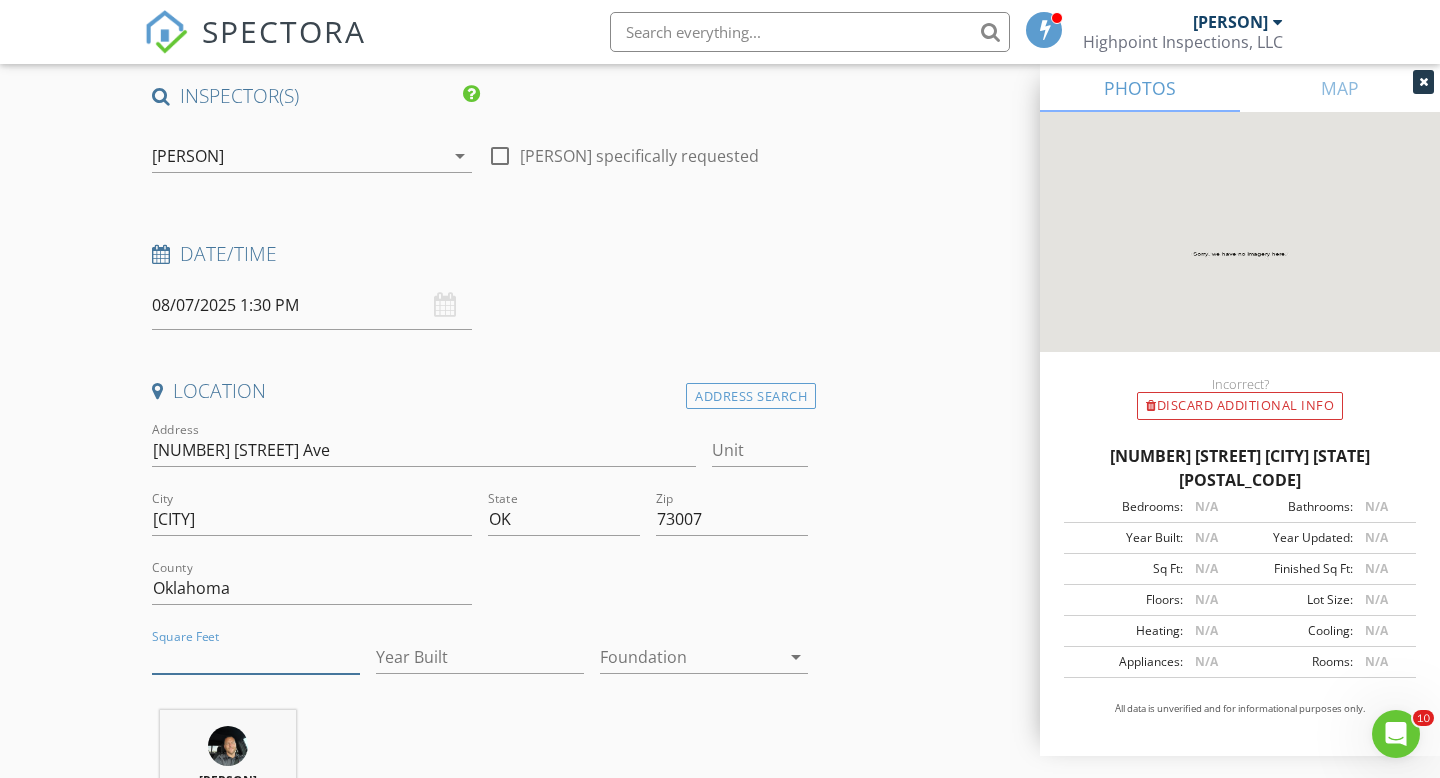 click on "Square Feet" at bounding box center (256, 657) 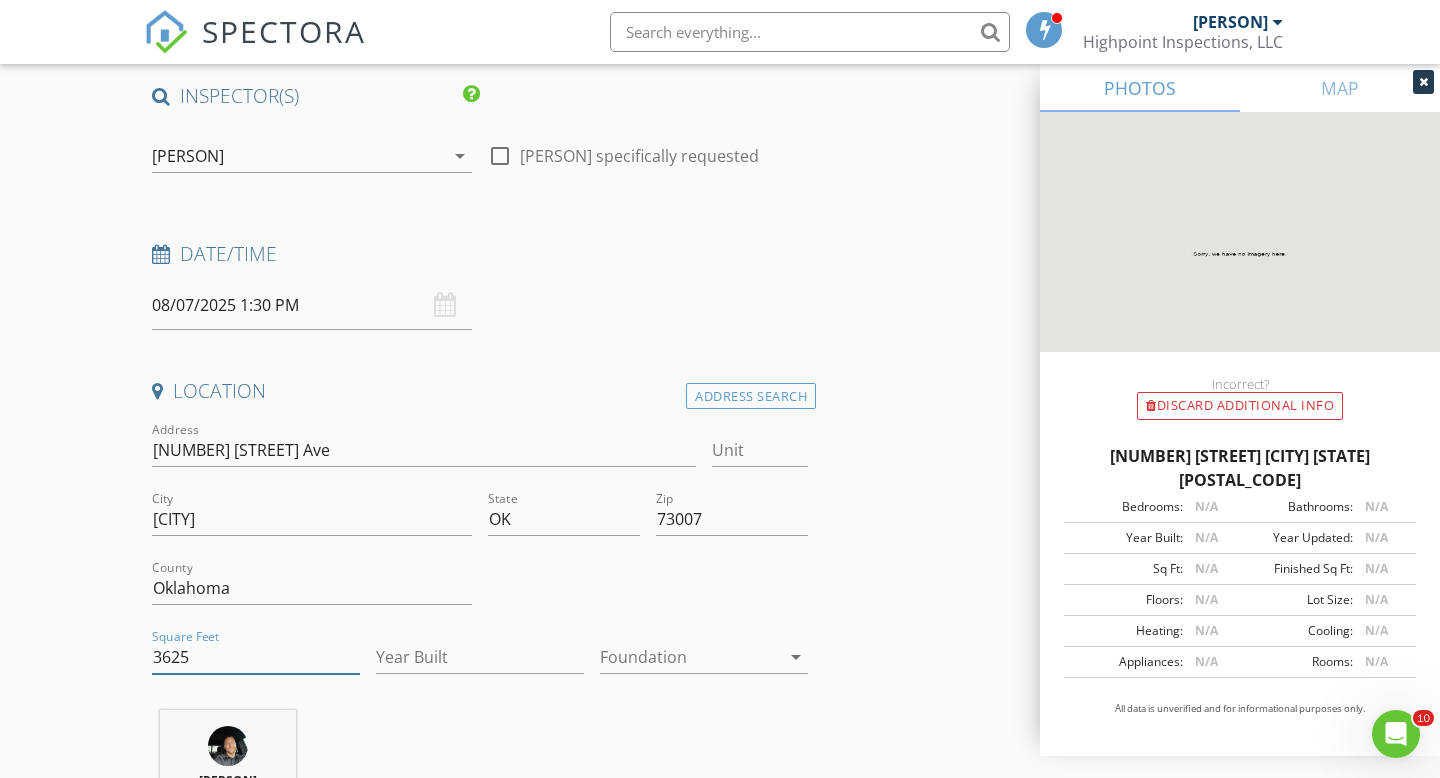 type on "3625" 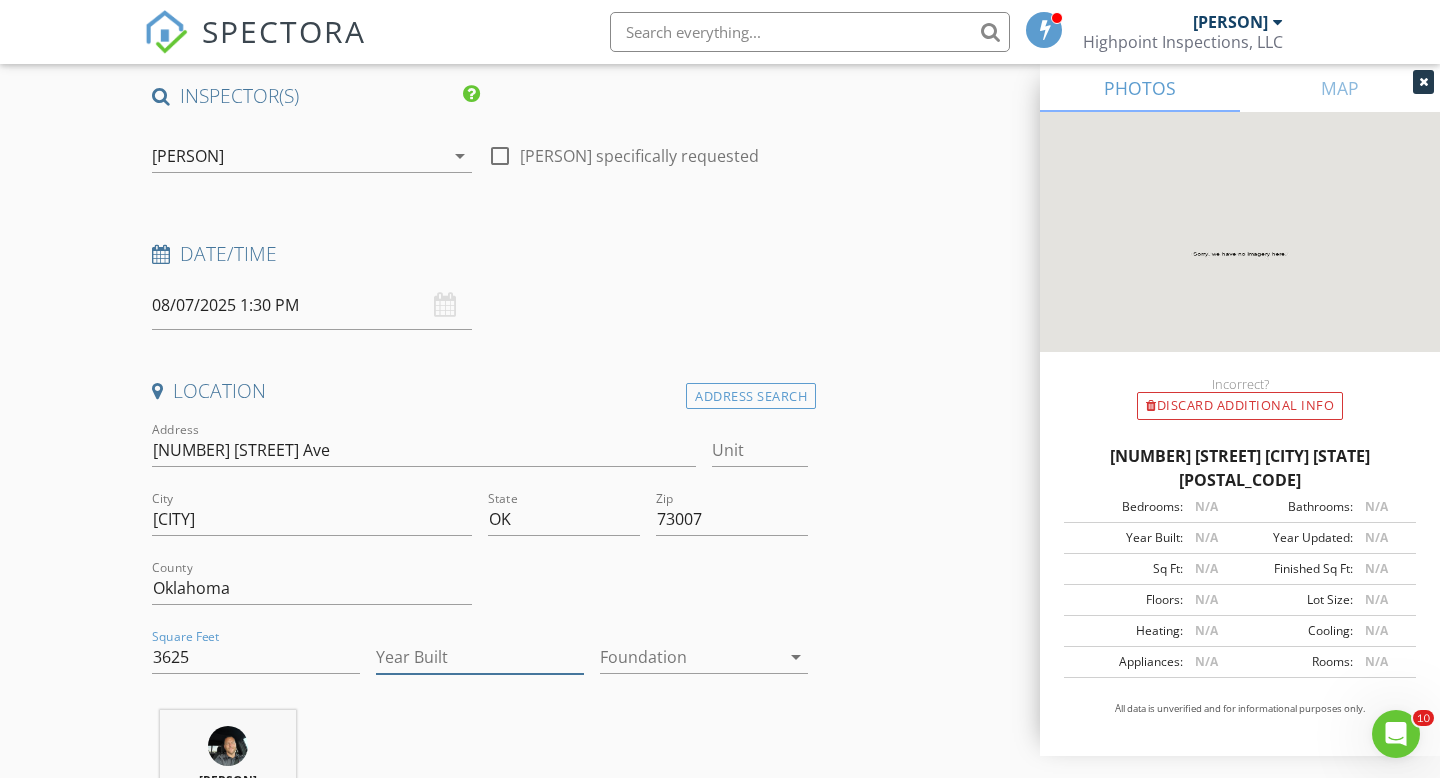 click on "Year Built" at bounding box center [480, 657] 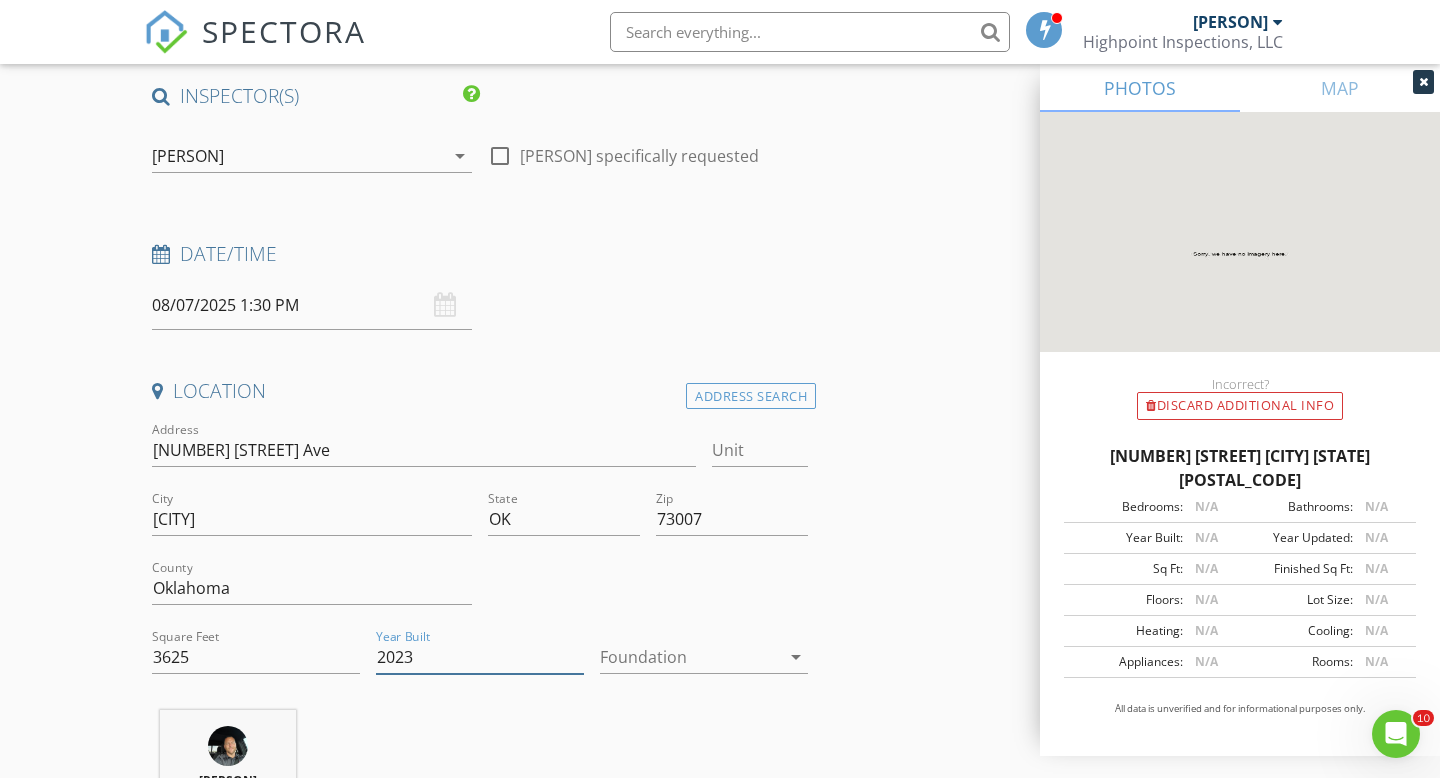 type on "2023" 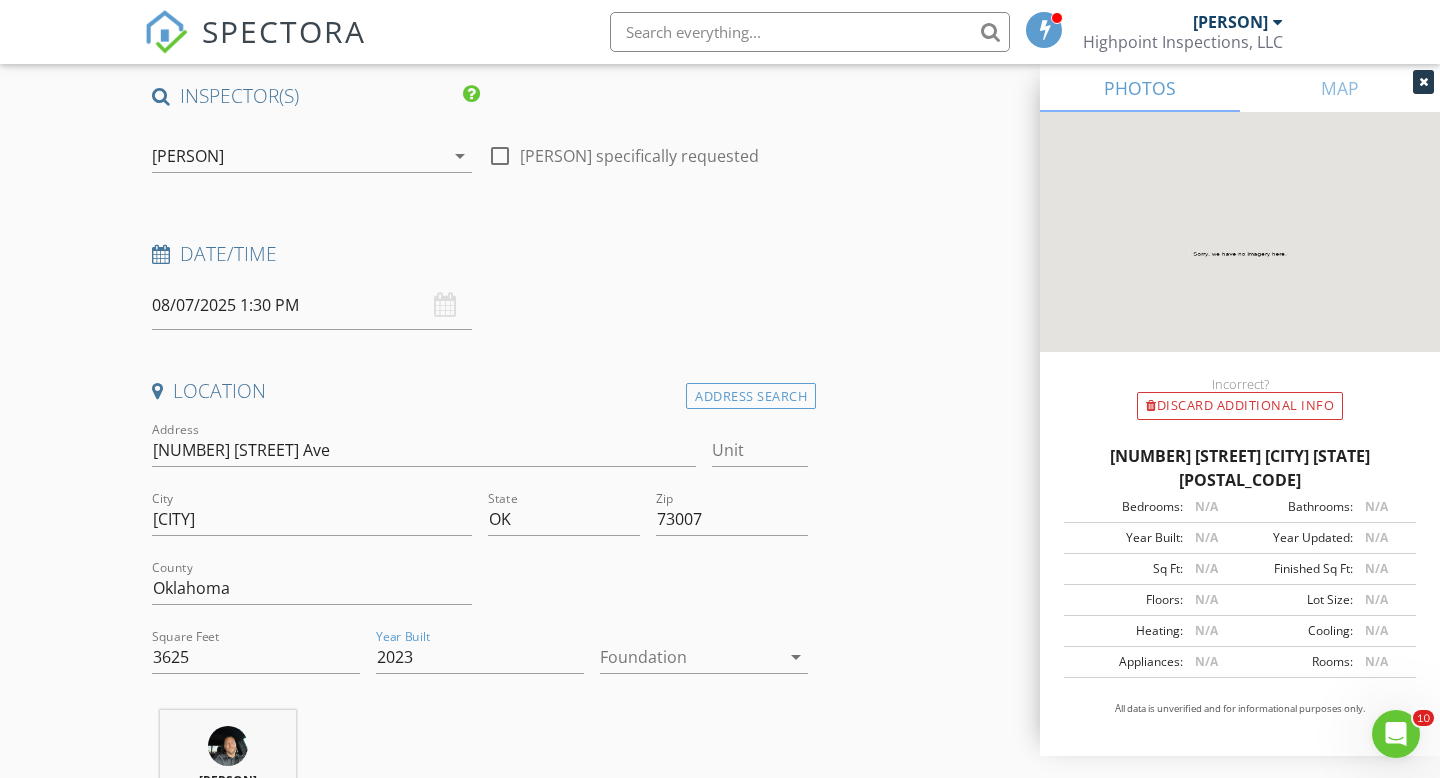 click at bounding box center [690, 657] 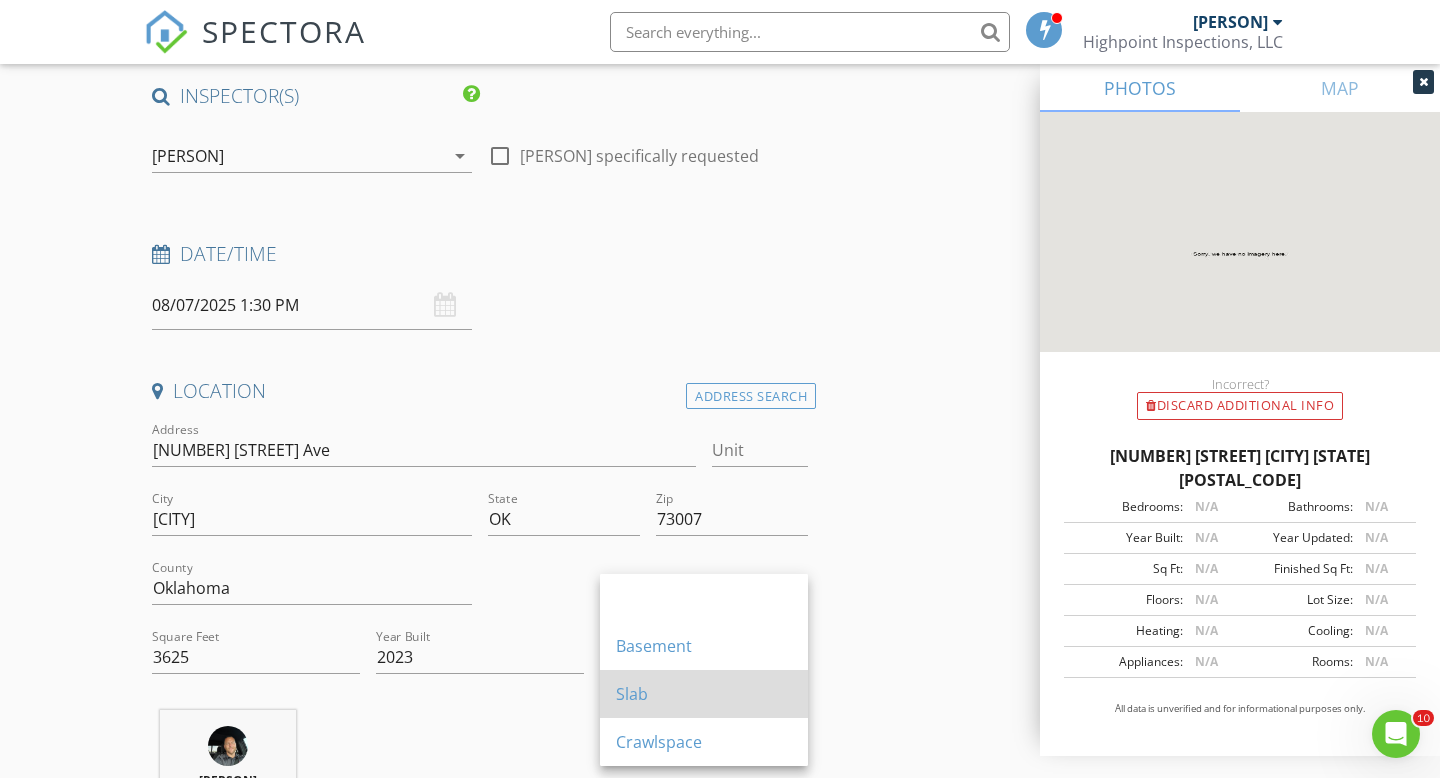 click on "Slab" at bounding box center (704, 694) 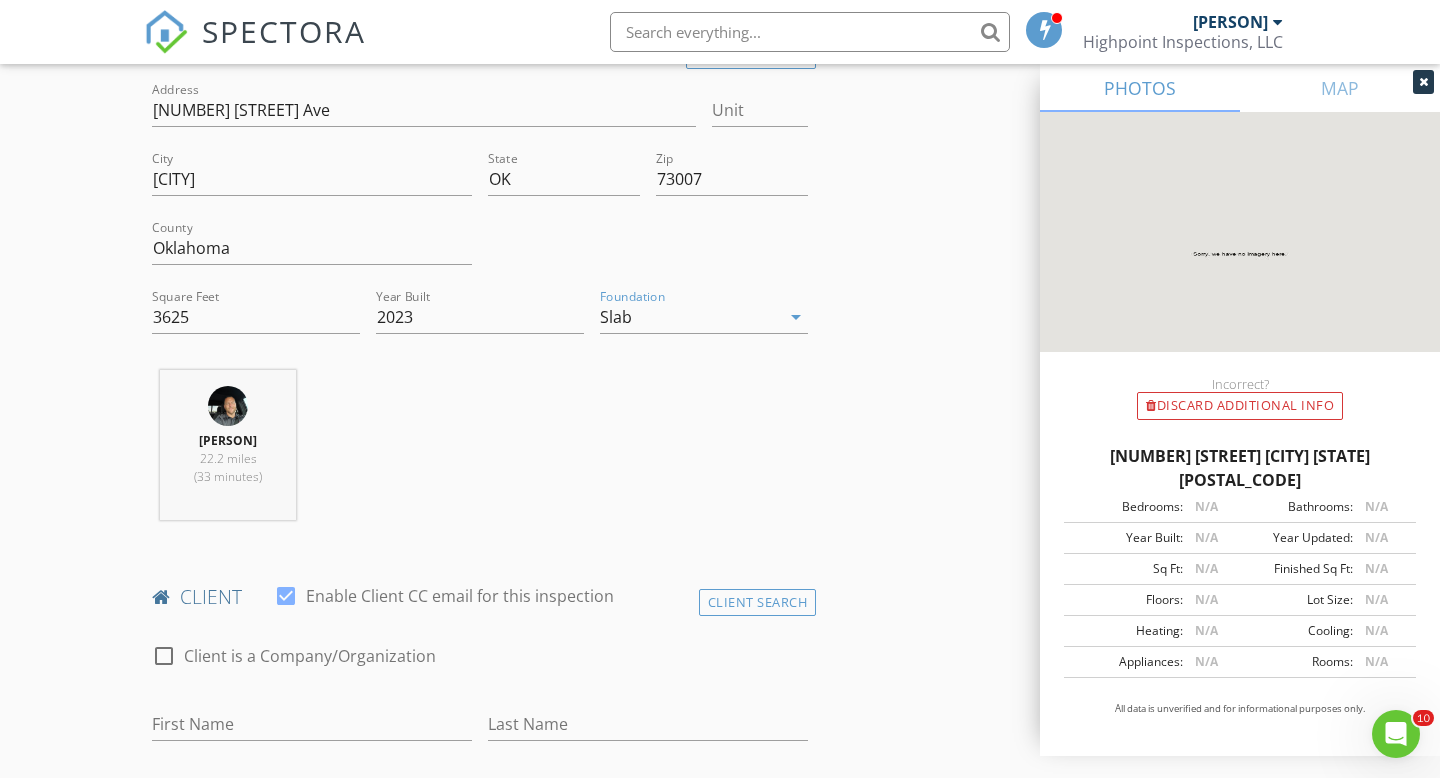 scroll, scrollTop: 524, scrollLeft: 0, axis: vertical 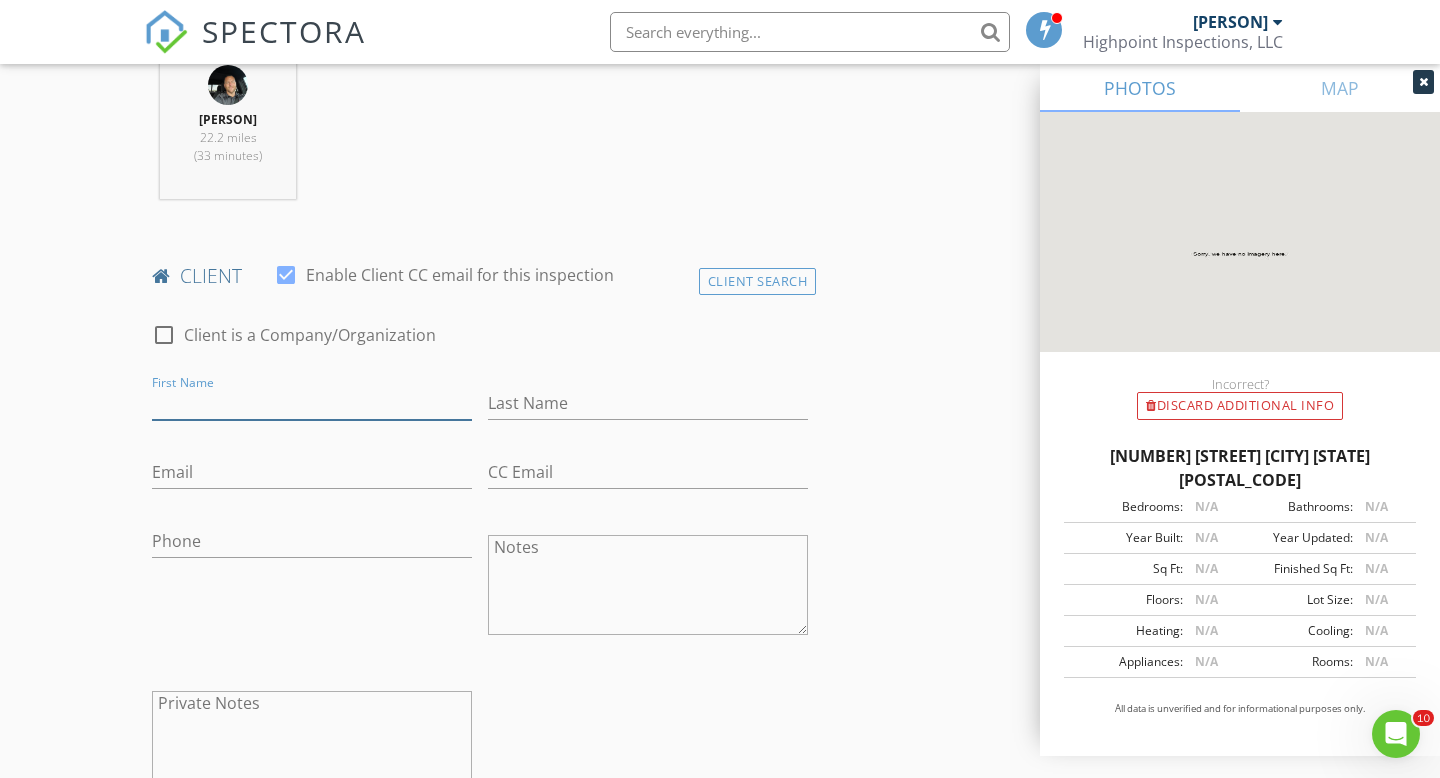 click on "First Name" at bounding box center (312, 403) 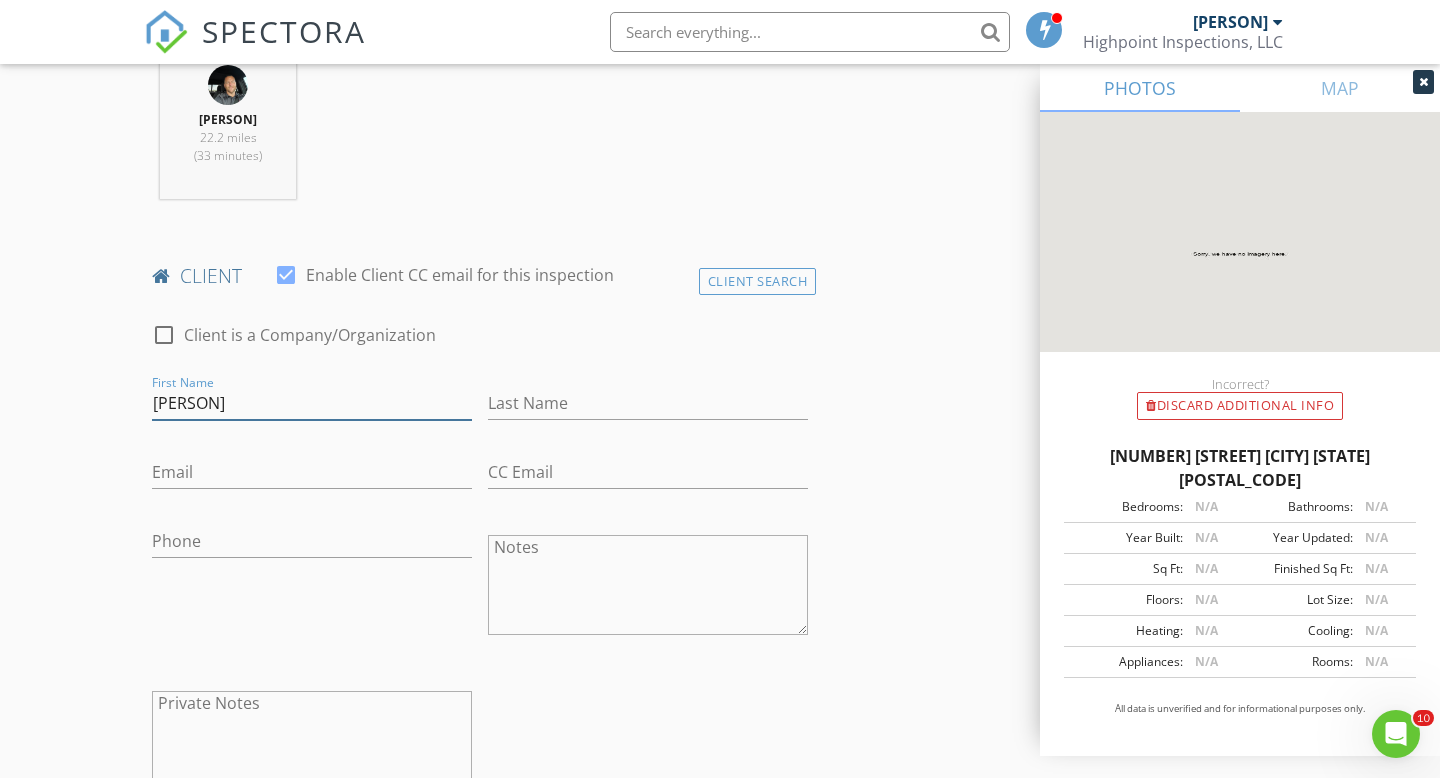 type on "Hi [FIRST]," 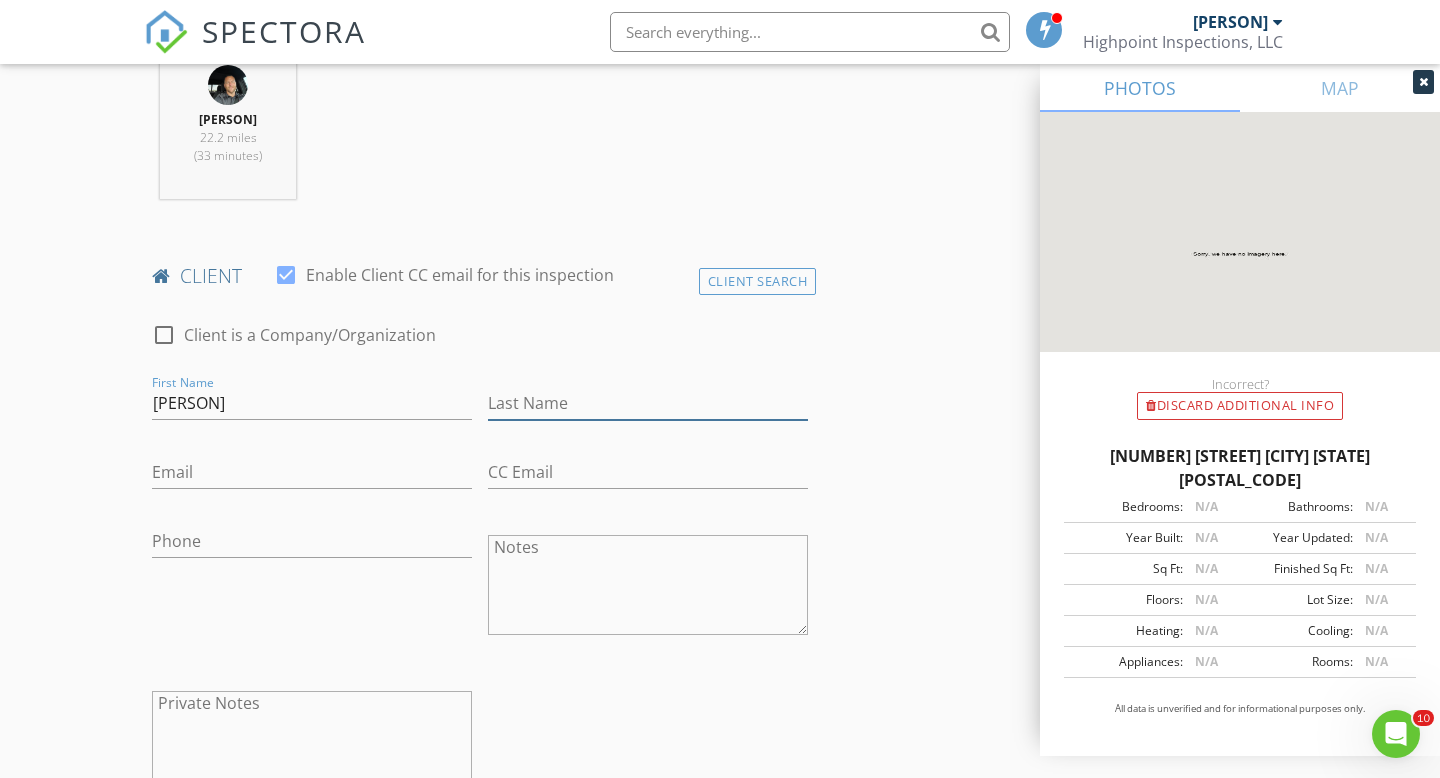click on "Last Name" at bounding box center [648, 403] 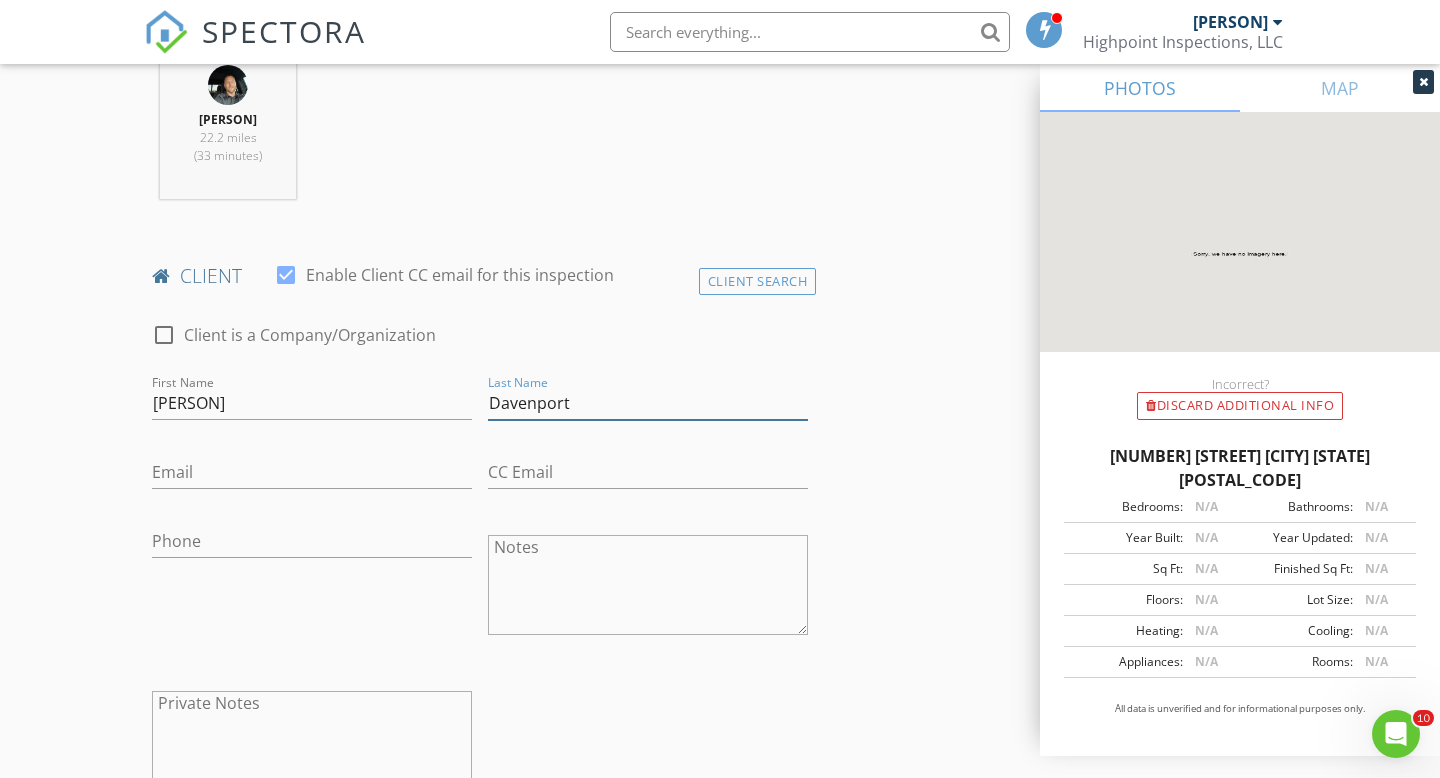 type on "Davenport" 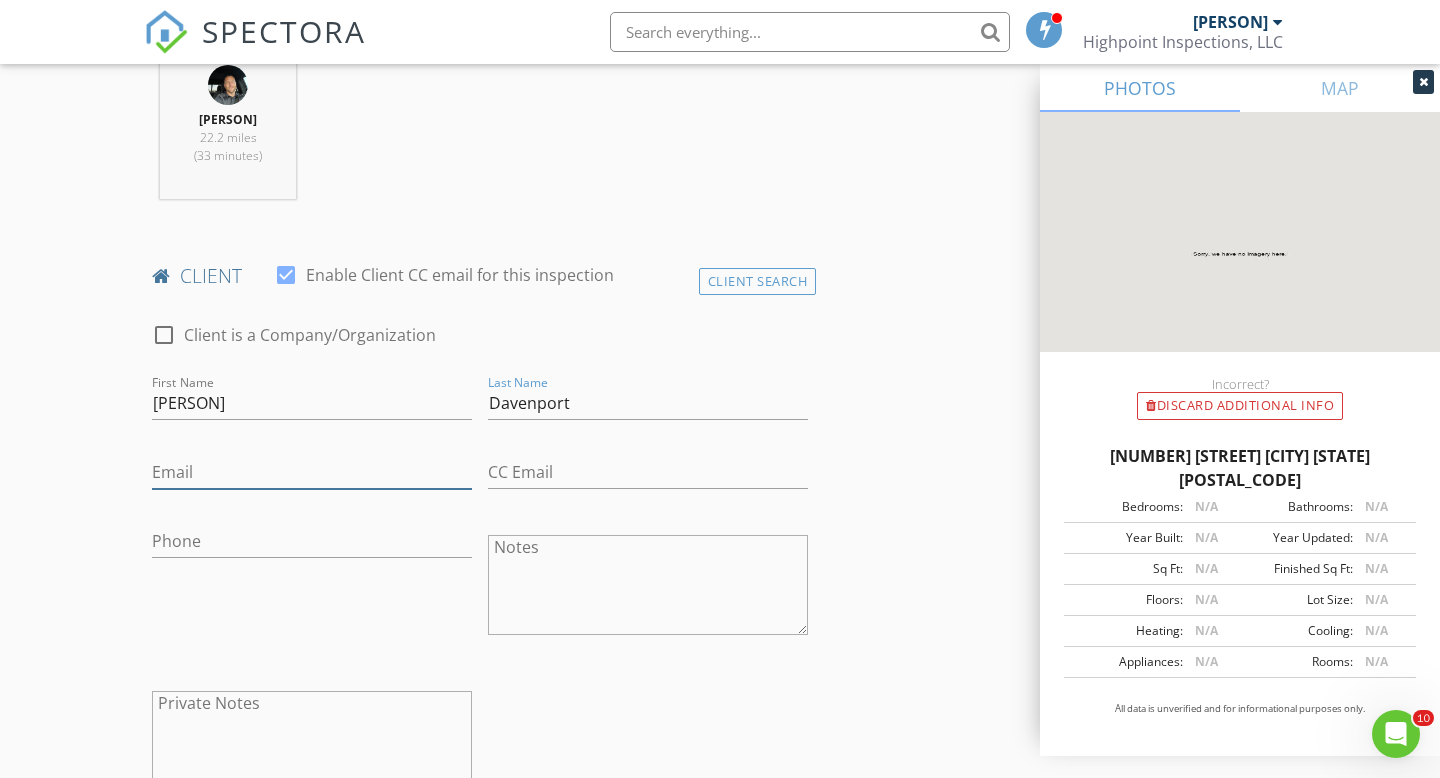 click on "Email" at bounding box center [312, 472] 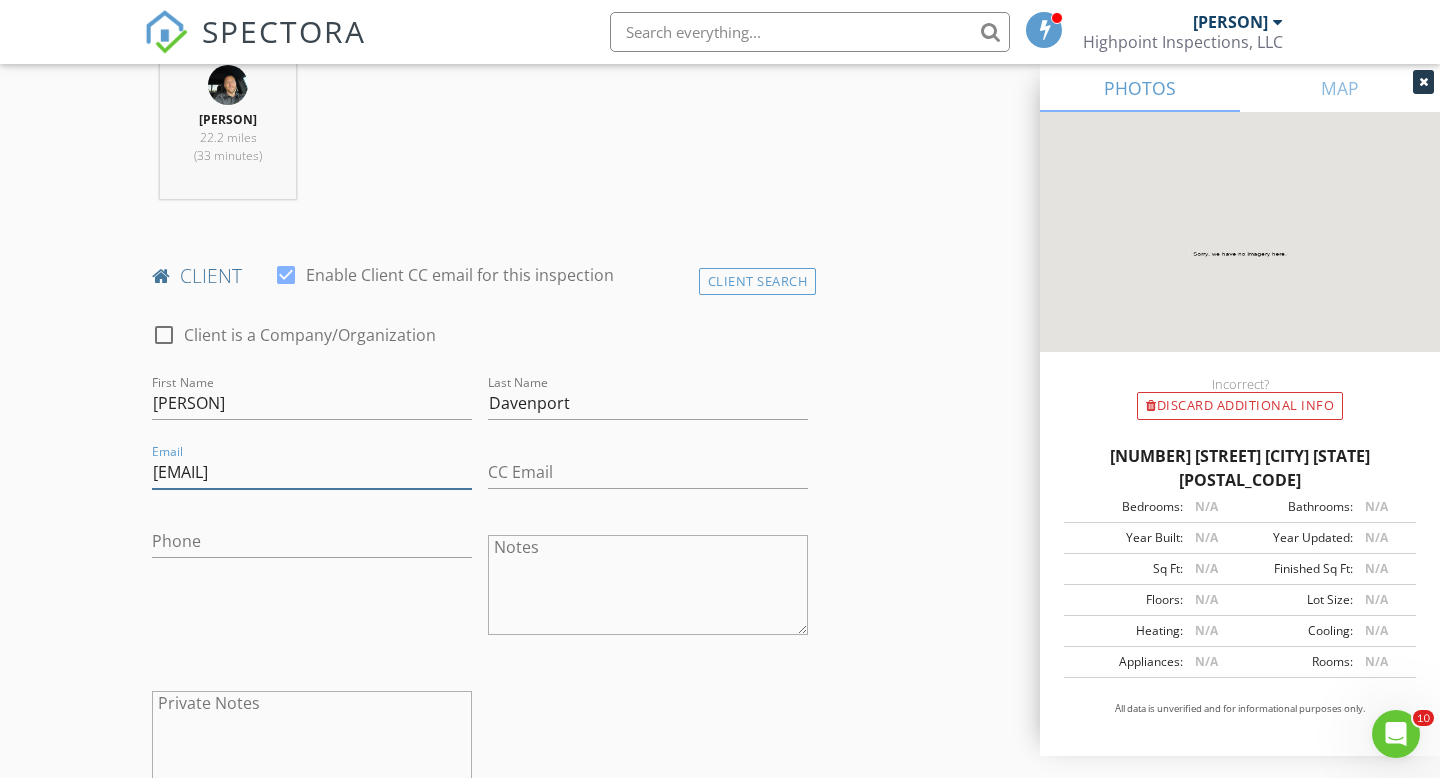 type on "[EMAIL]" 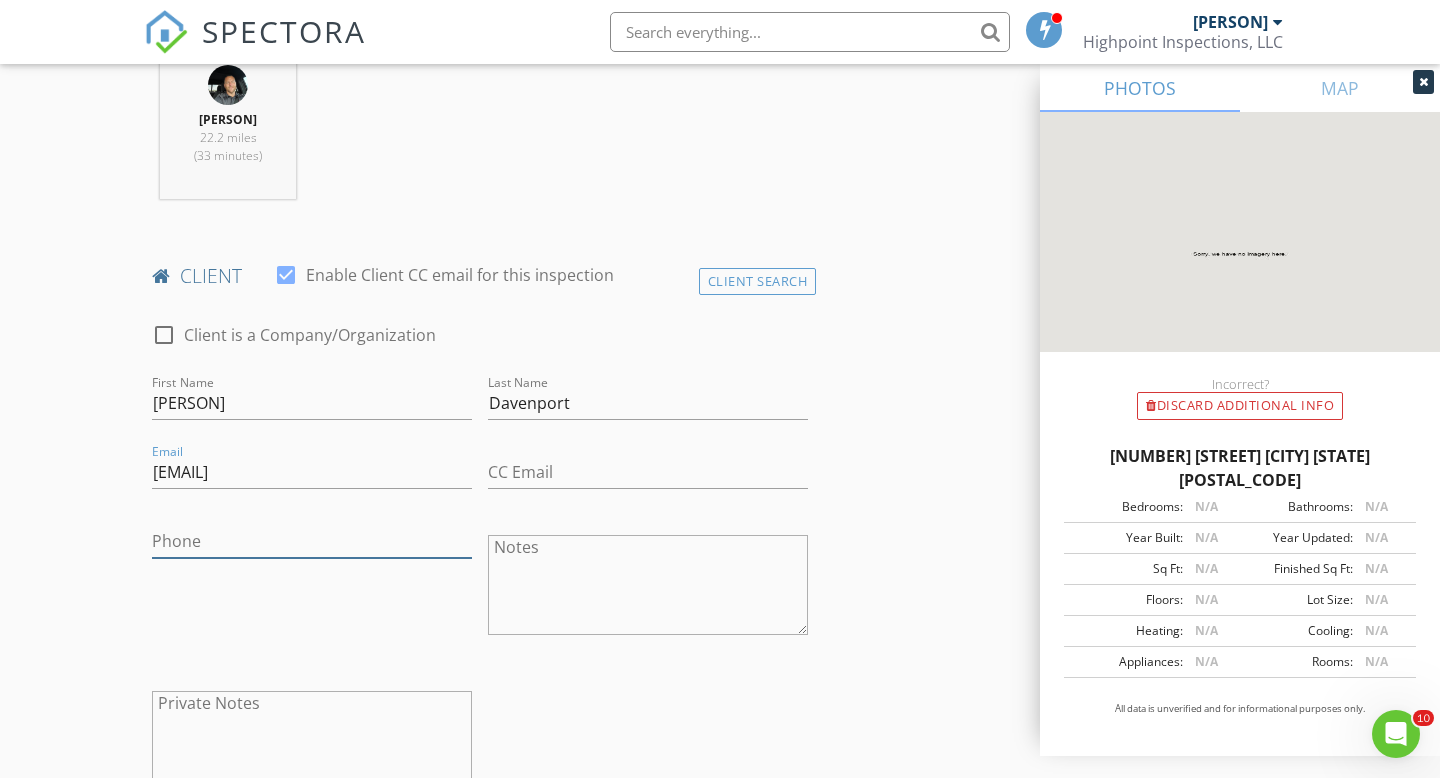 click on "Phone" at bounding box center (312, 541) 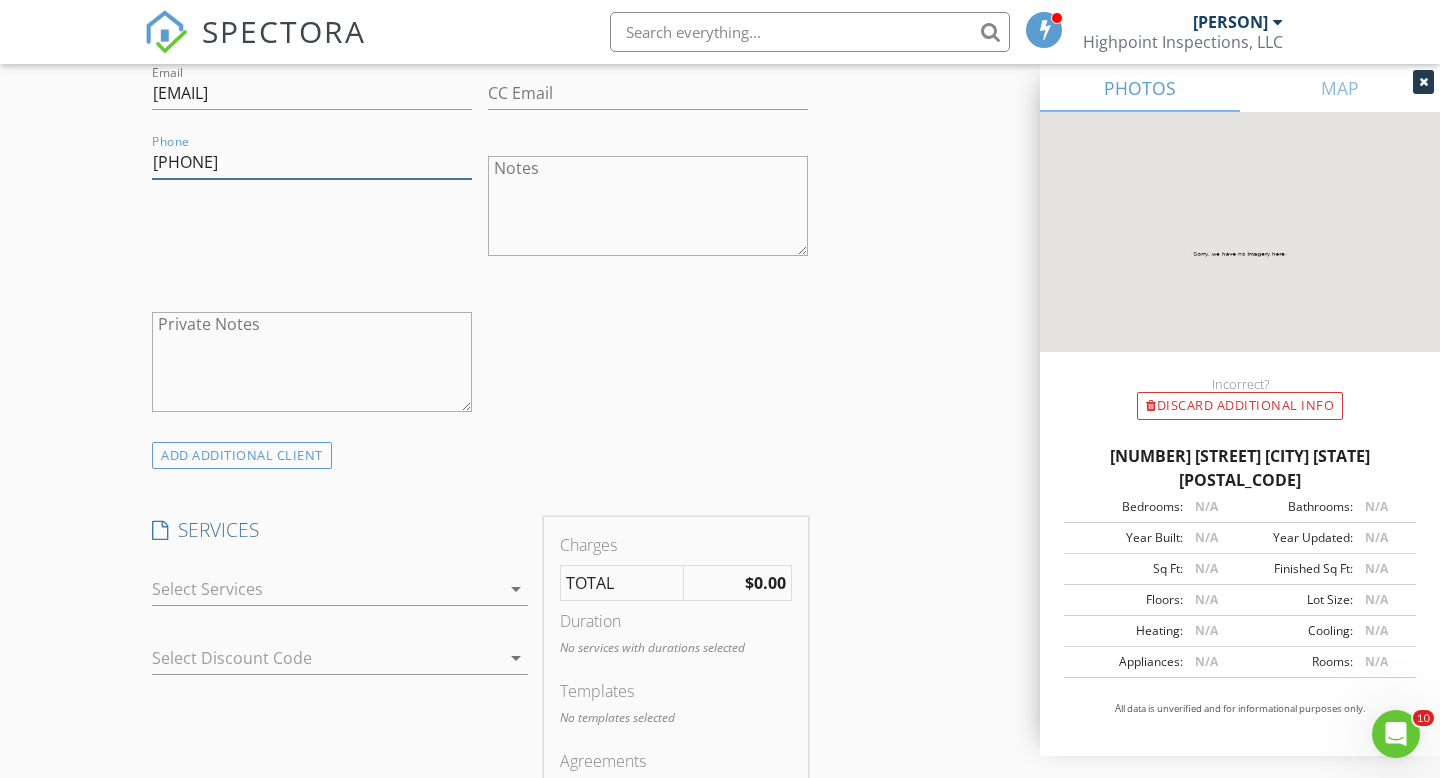 scroll, scrollTop: 1279, scrollLeft: 0, axis: vertical 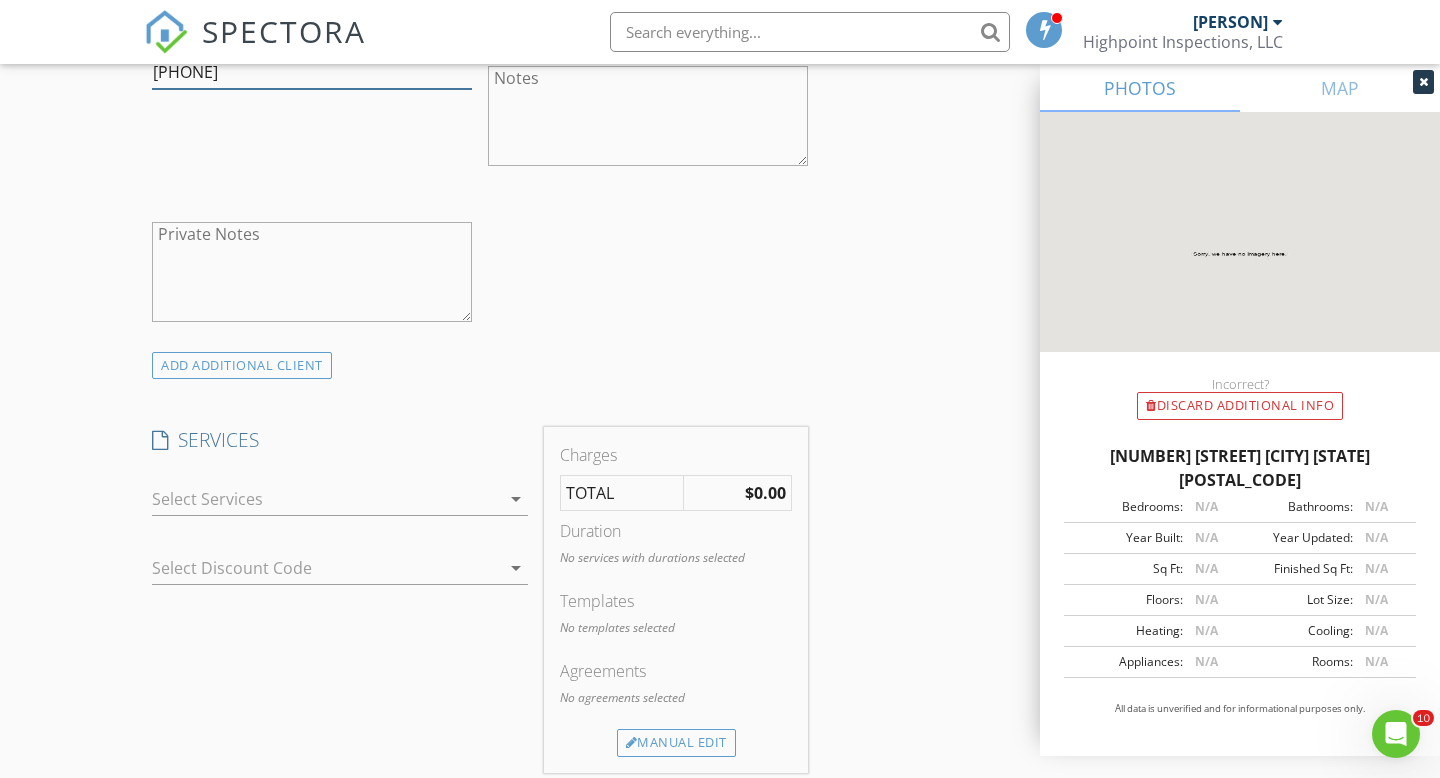 type on "[PHONE]" 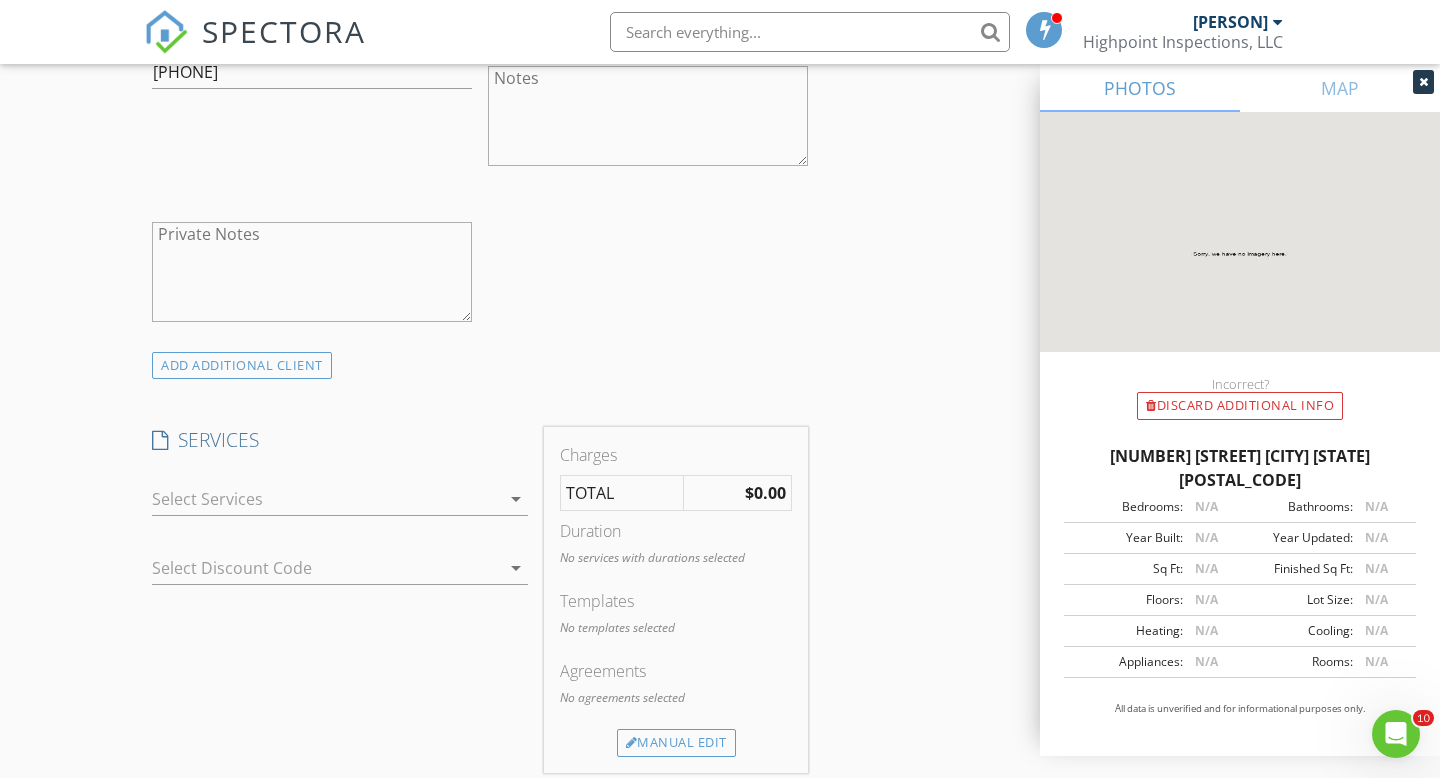 click at bounding box center (326, 499) 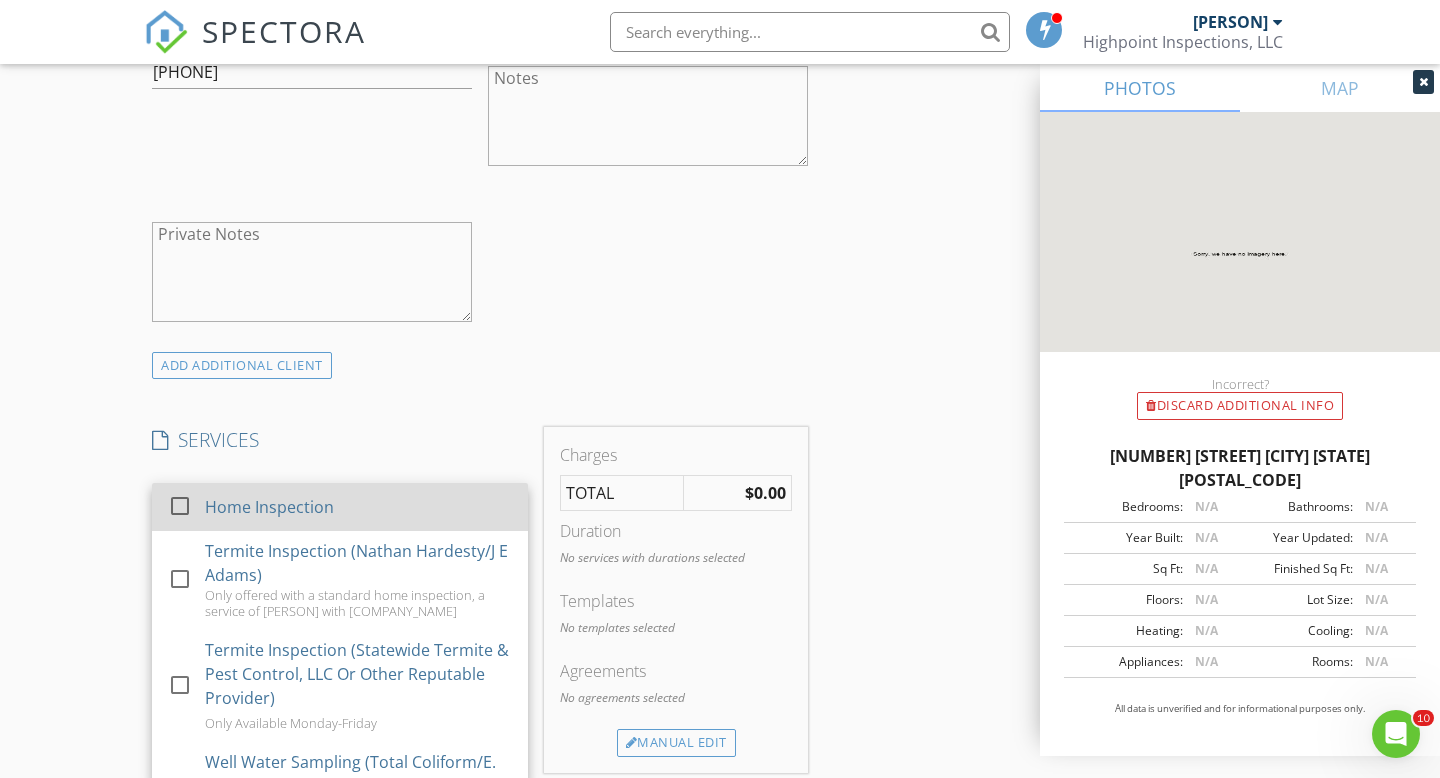 click at bounding box center (180, 506) 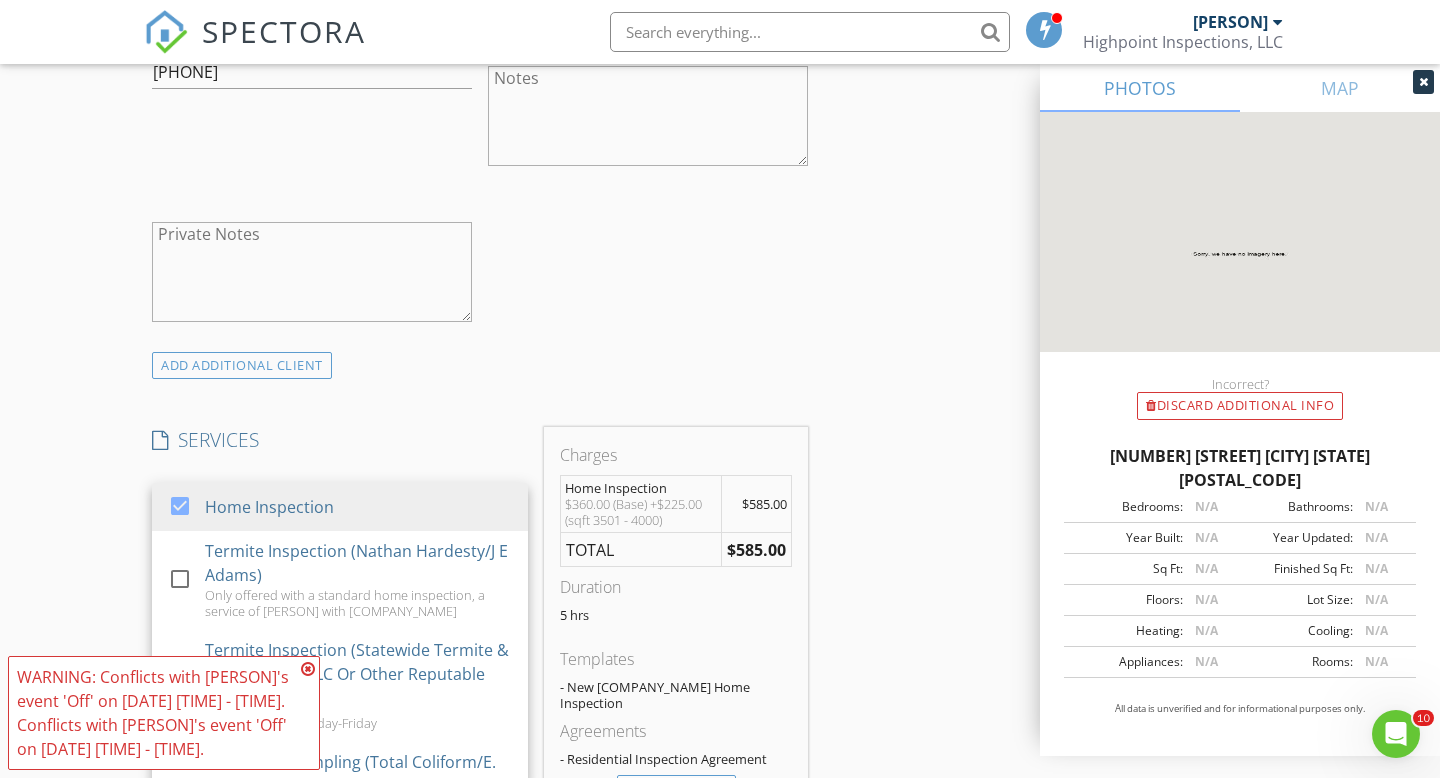 click on "New Inspection
Click here to use the New Order Form
INSPECTOR(S)
check_box   Jimmy Hardesty   PRIMARY   Jimmy Hardesty arrow_drop_down   check_box_outline_blank Jimmy Hardesty specifically requested
Date/Time
08/07/2025 1:30 PM
Location
Address Search       Address 5208 Highgarden Ave   Unit   City Arcadia   State OK   Zip 73007   County Oklahoma     Square Feet 3625   Year Built 2023   Foundation Slab arrow_drop_down     Jimmy Hardesty     22.2 miles     (33 minutes)
client
check_box Enable Client CC email for this inspection   Client Search     check_box_outline_blank Client is a Company/Organization     First Name Antoine   Last Name Davenport   Email antoine.r.davenport@gmail.com   CC Email   Phone 805-793-5601           Notes   Private Notes
ADD ADDITIONAL client
check_box   Home Inspection" at bounding box center [720, 651] 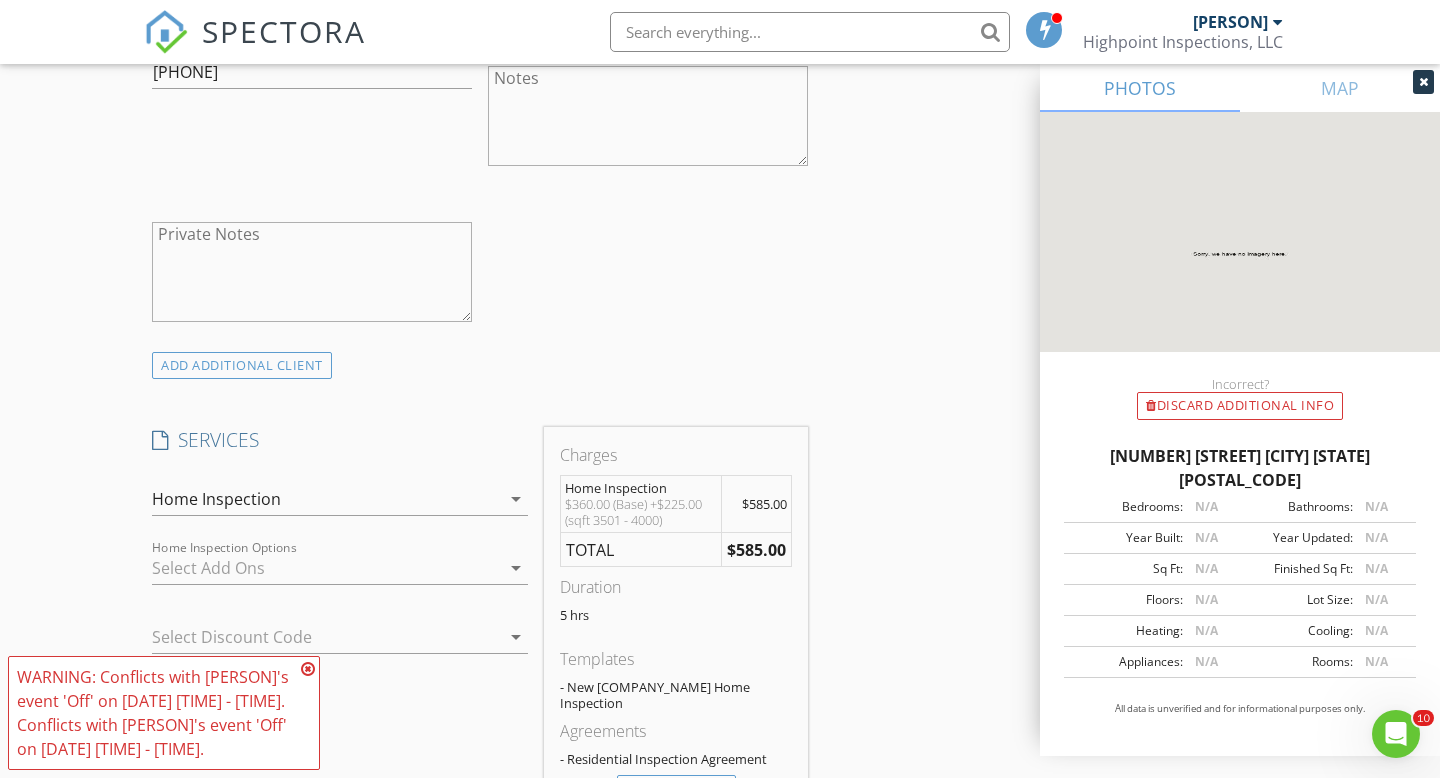 click at bounding box center (312, 637) 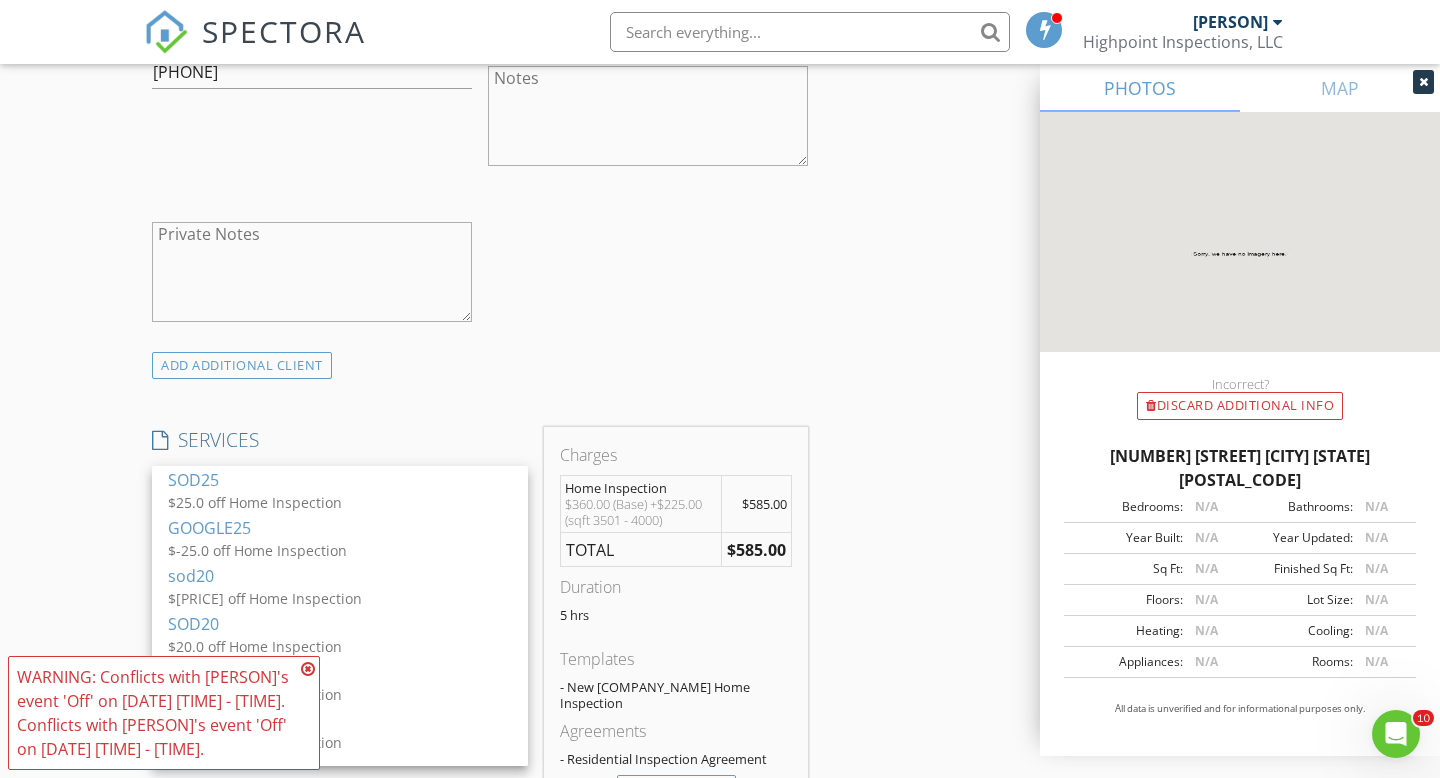 click at bounding box center (308, 669) 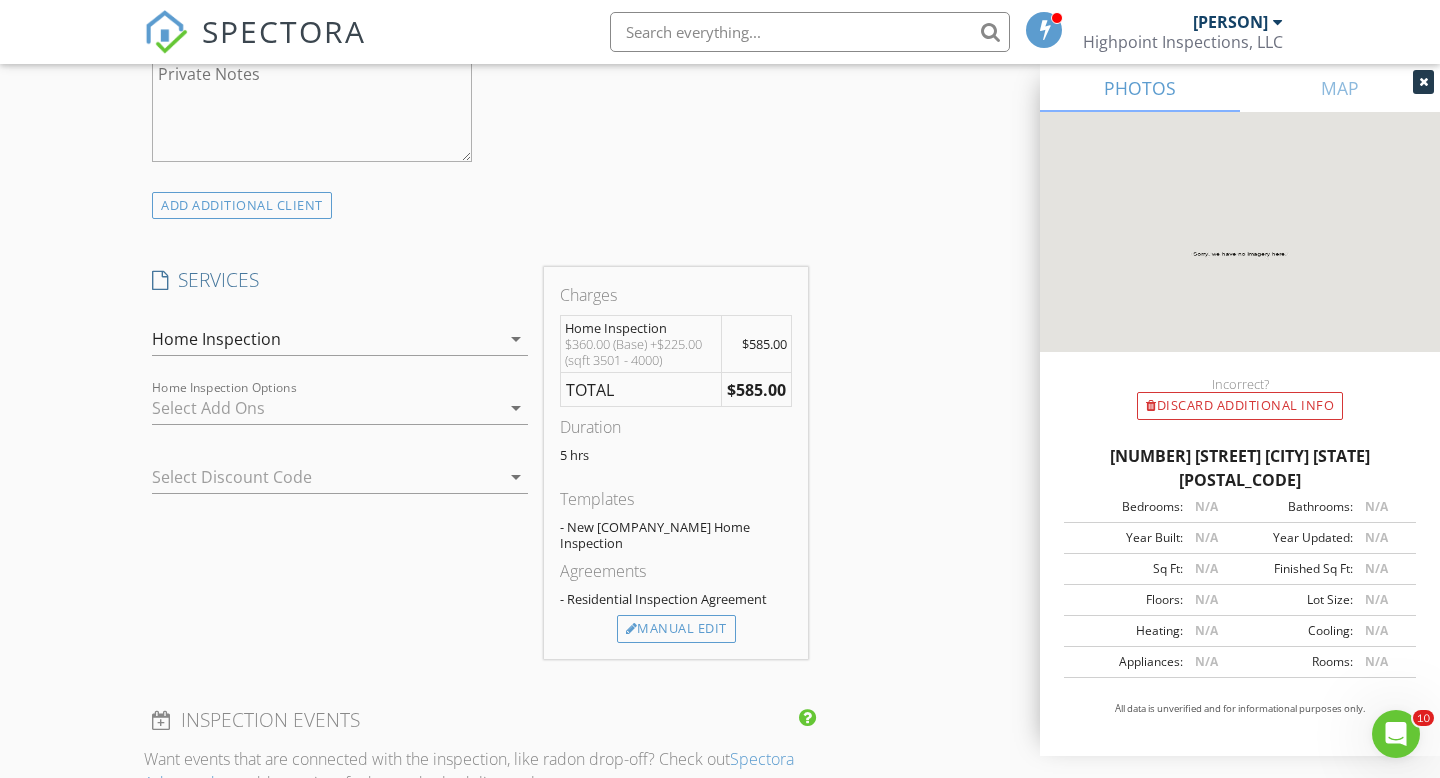 scroll, scrollTop: 1447, scrollLeft: 0, axis: vertical 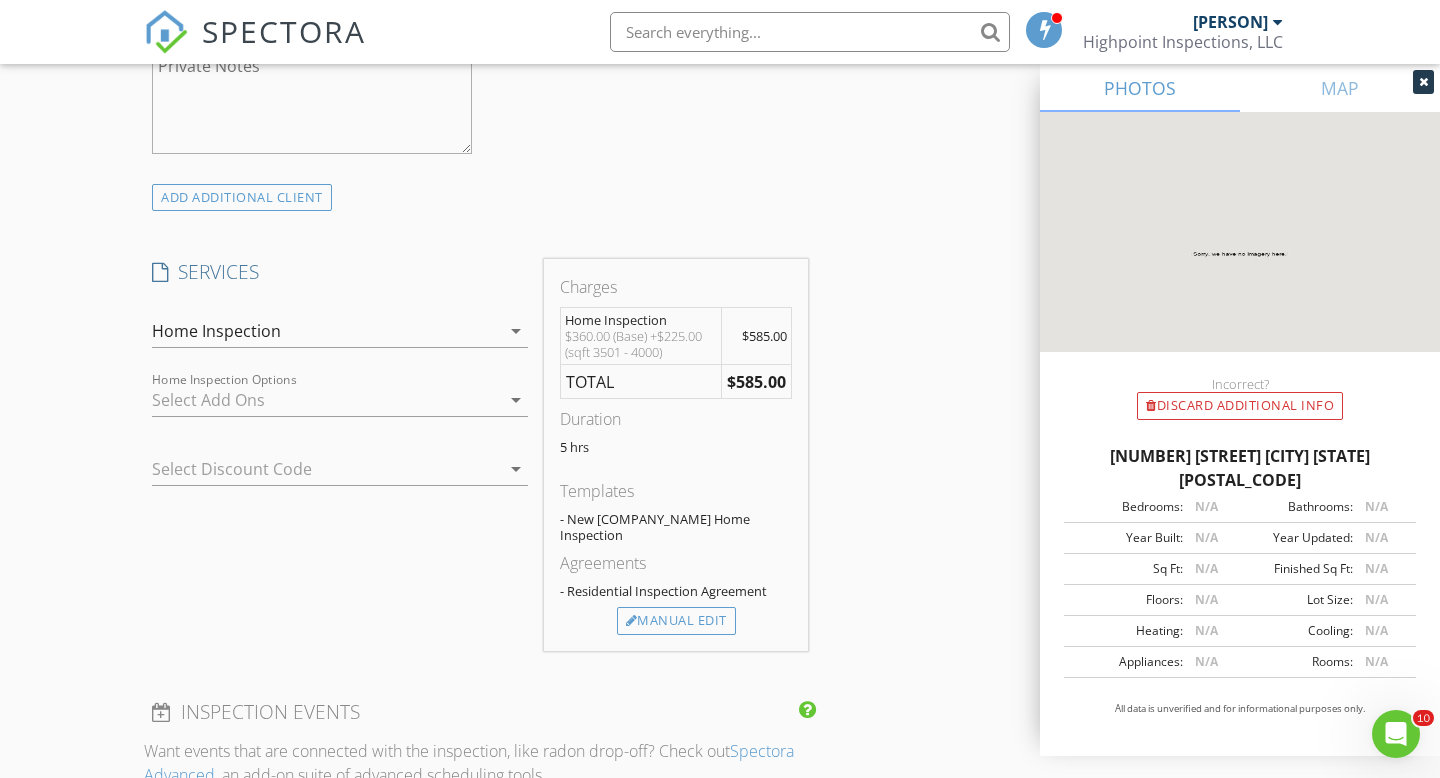 click on "Agreements
- Residential Inspection Agreement" at bounding box center (676, 579) 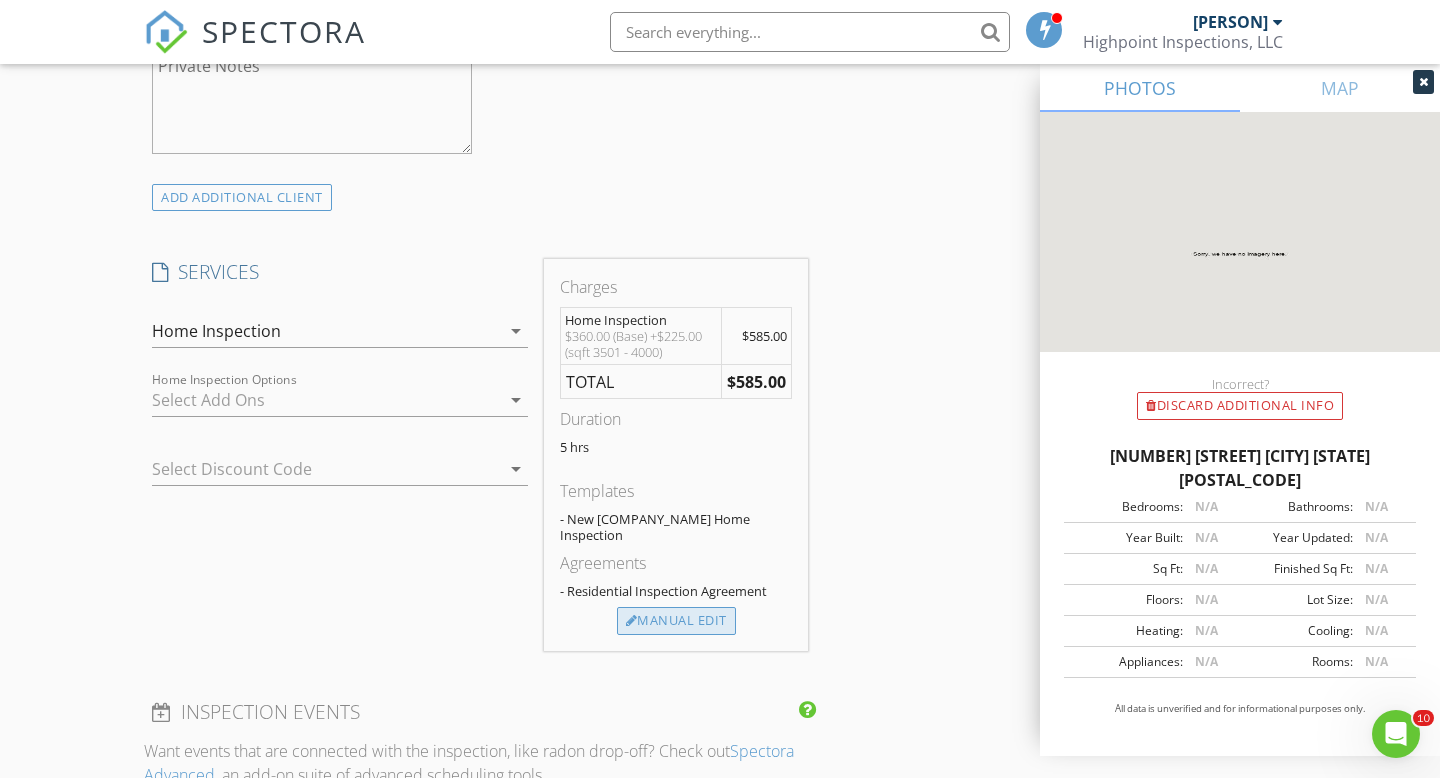 click on "Manual Edit" at bounding box center [676, 621] 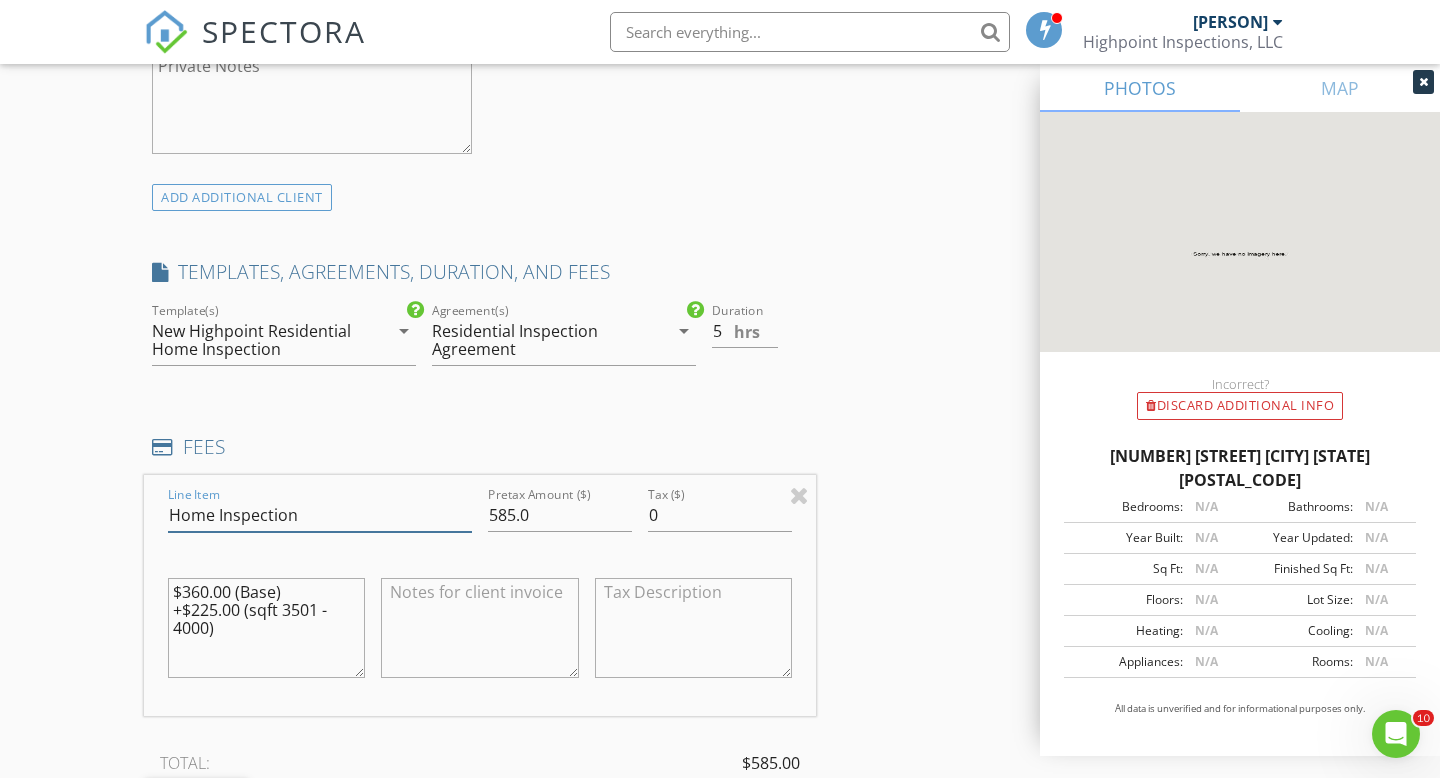 drag, startPoint x: 170, startPoint y: 517, endPoint x: 211, endPoint y: 519, distance: 41.04875 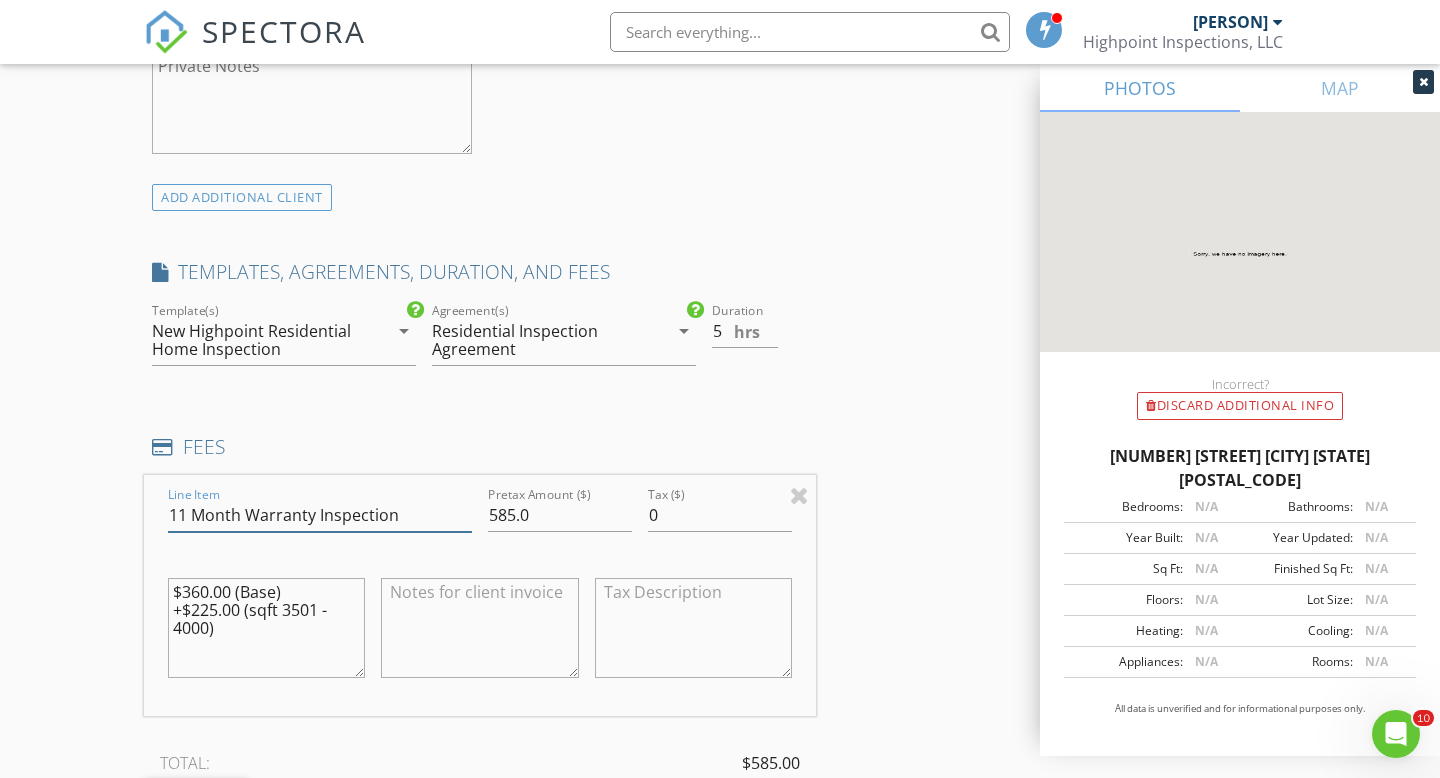 click on "11 Month Warranty Inspection" at bounding box center [320, 515] 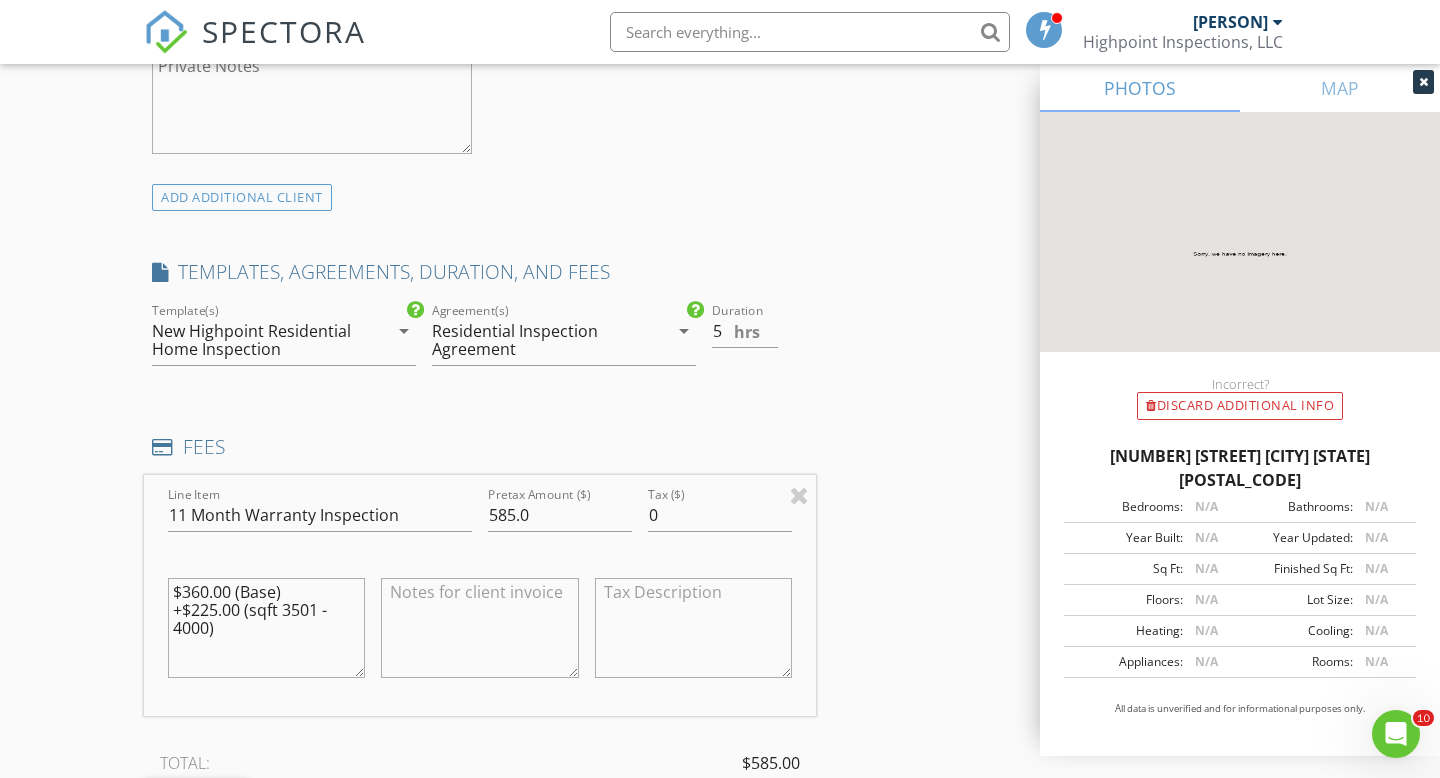 click on "$360.00 (Base)
+$225.00 (sqft 3501 - 4000)" at bounding box center [266, 628] 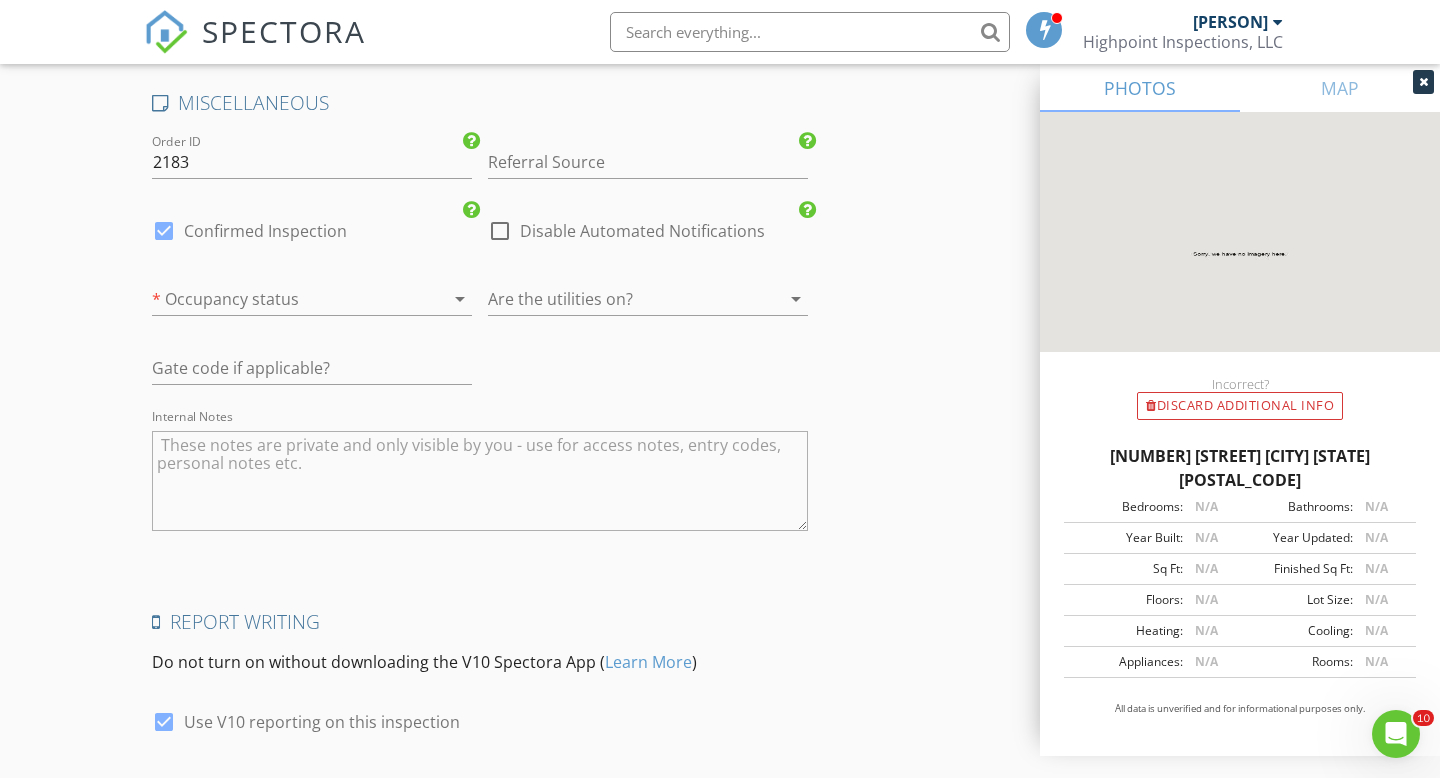 scroll, scrollTop: 3155, scrollLeft: 0, axis: vertical 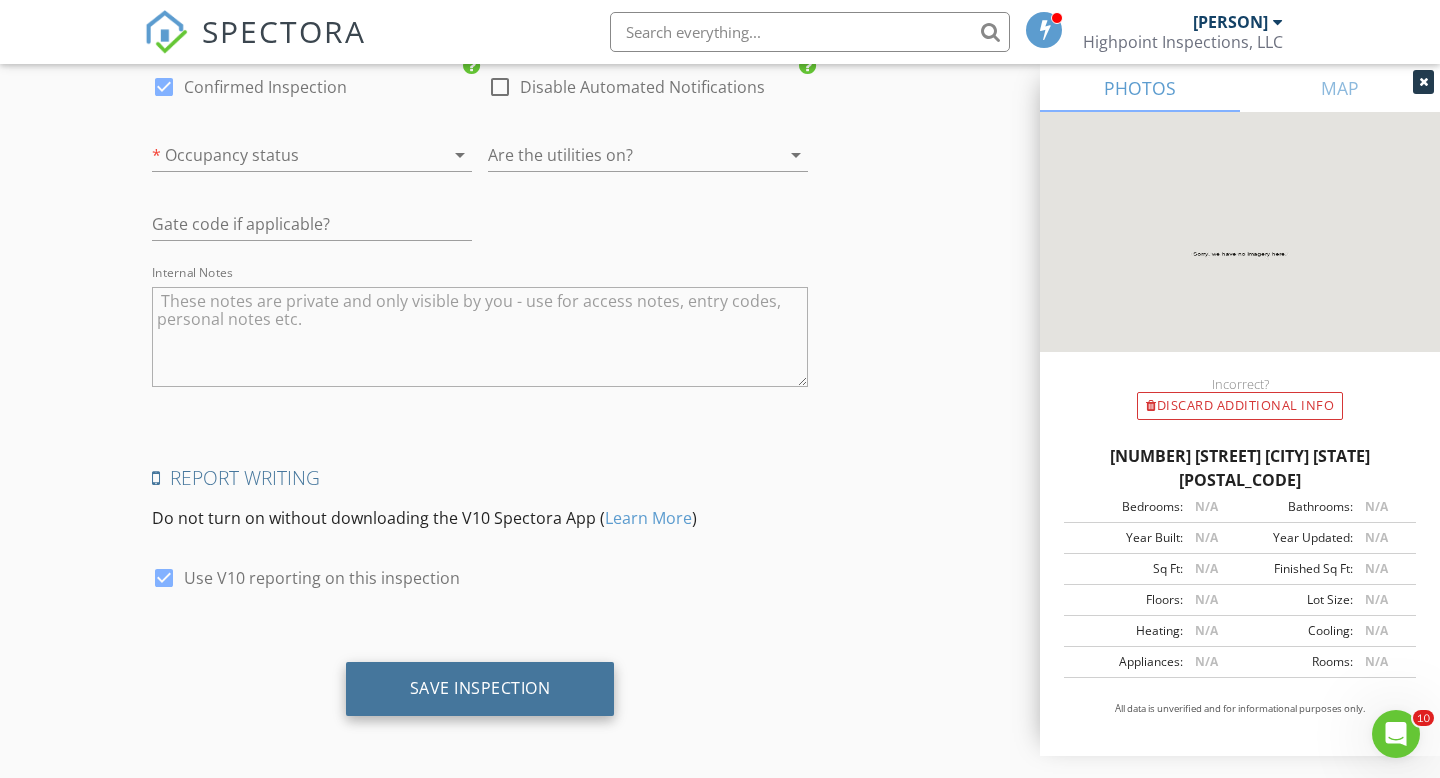 click on "Save Inspection" at bounding box center (480, 688) 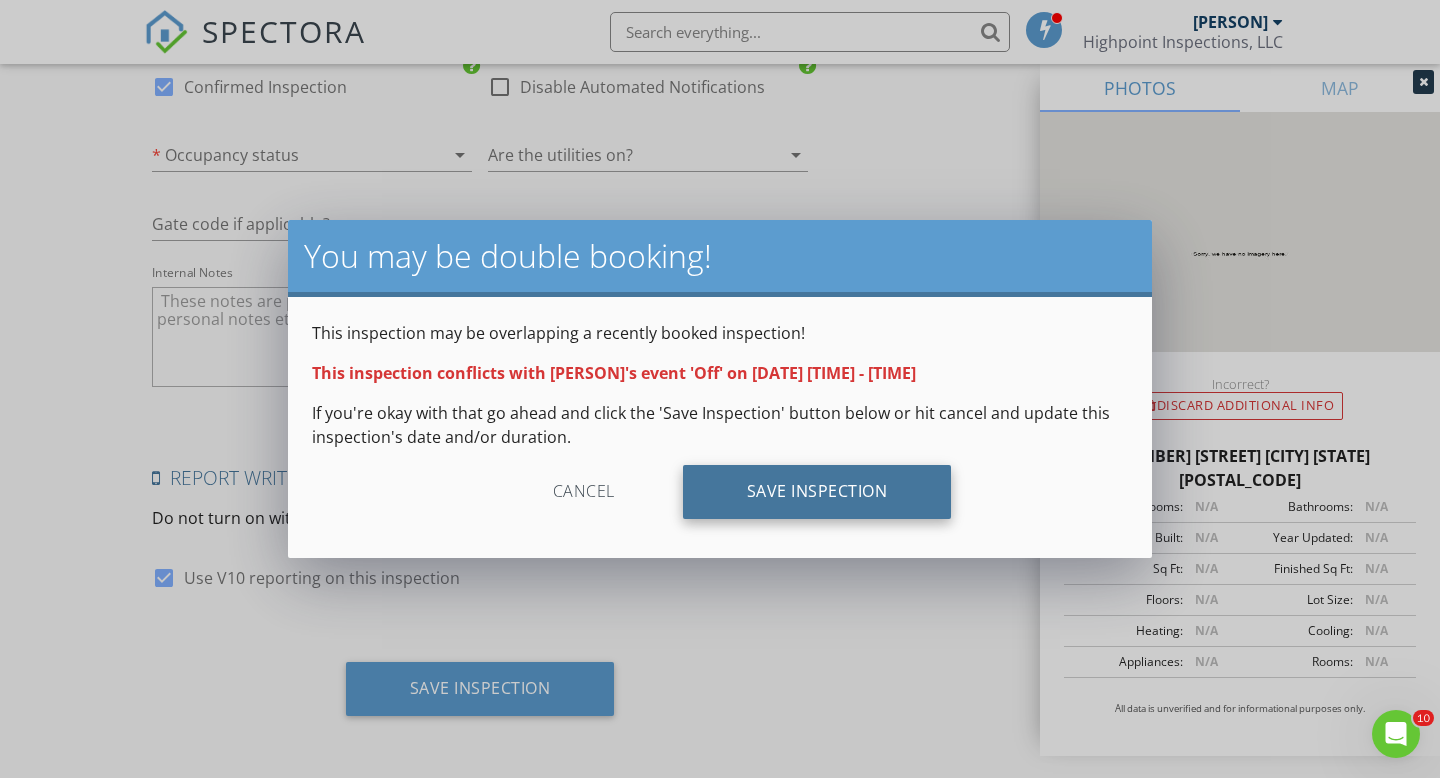 click on "Save Inspection" at bounding box center [817, 492] 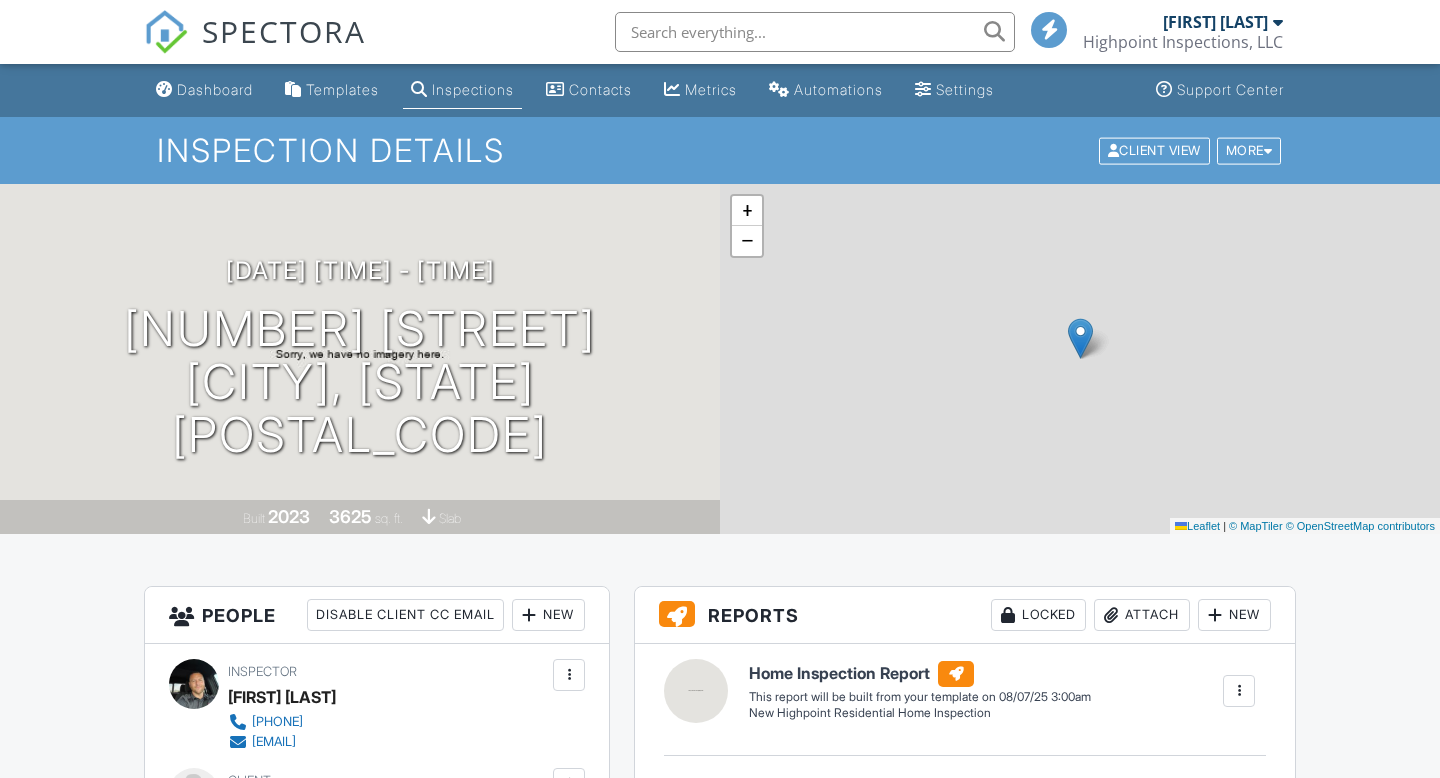 scroll, scrollTop: 0, scrollLeft: 0, axis: both 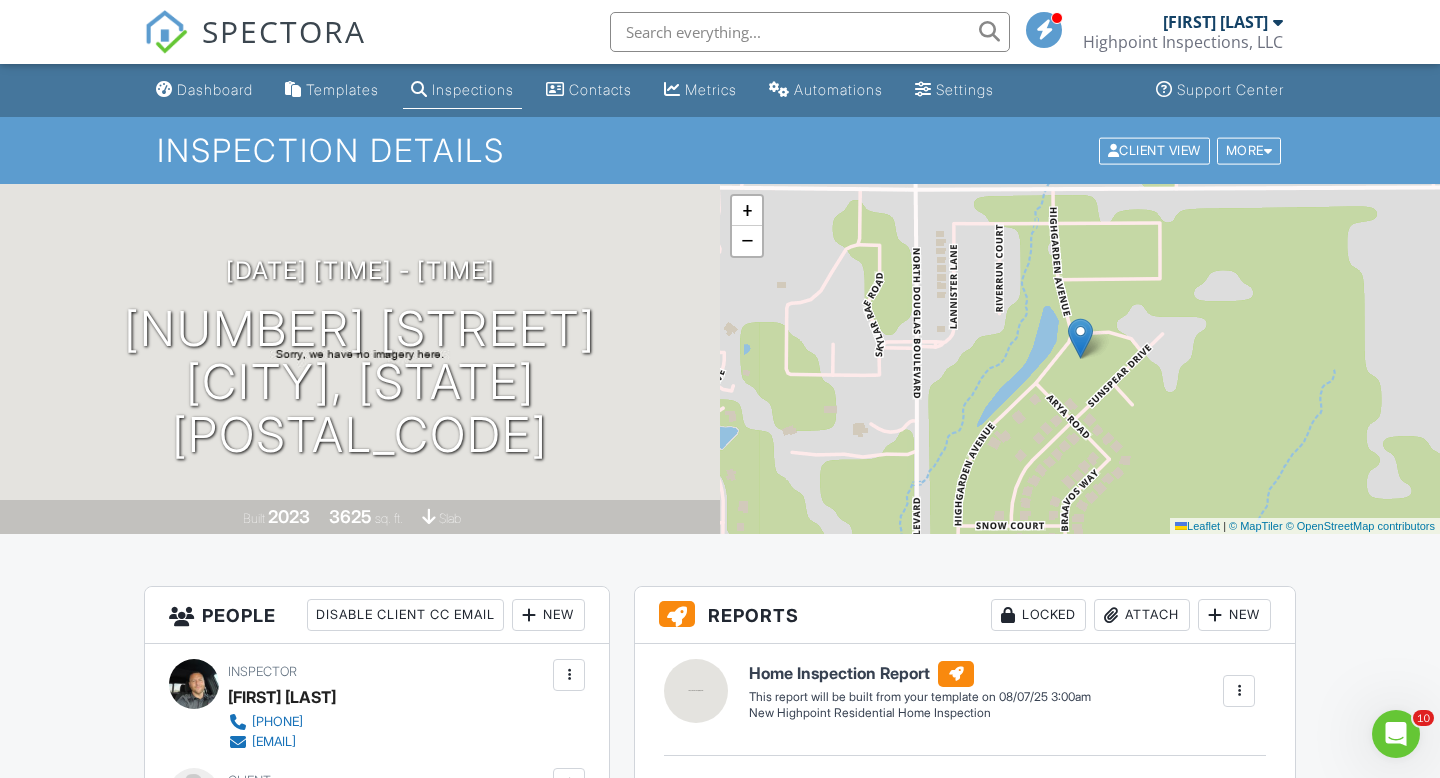 click on "Dashboard" at bounding box center [215, 89] 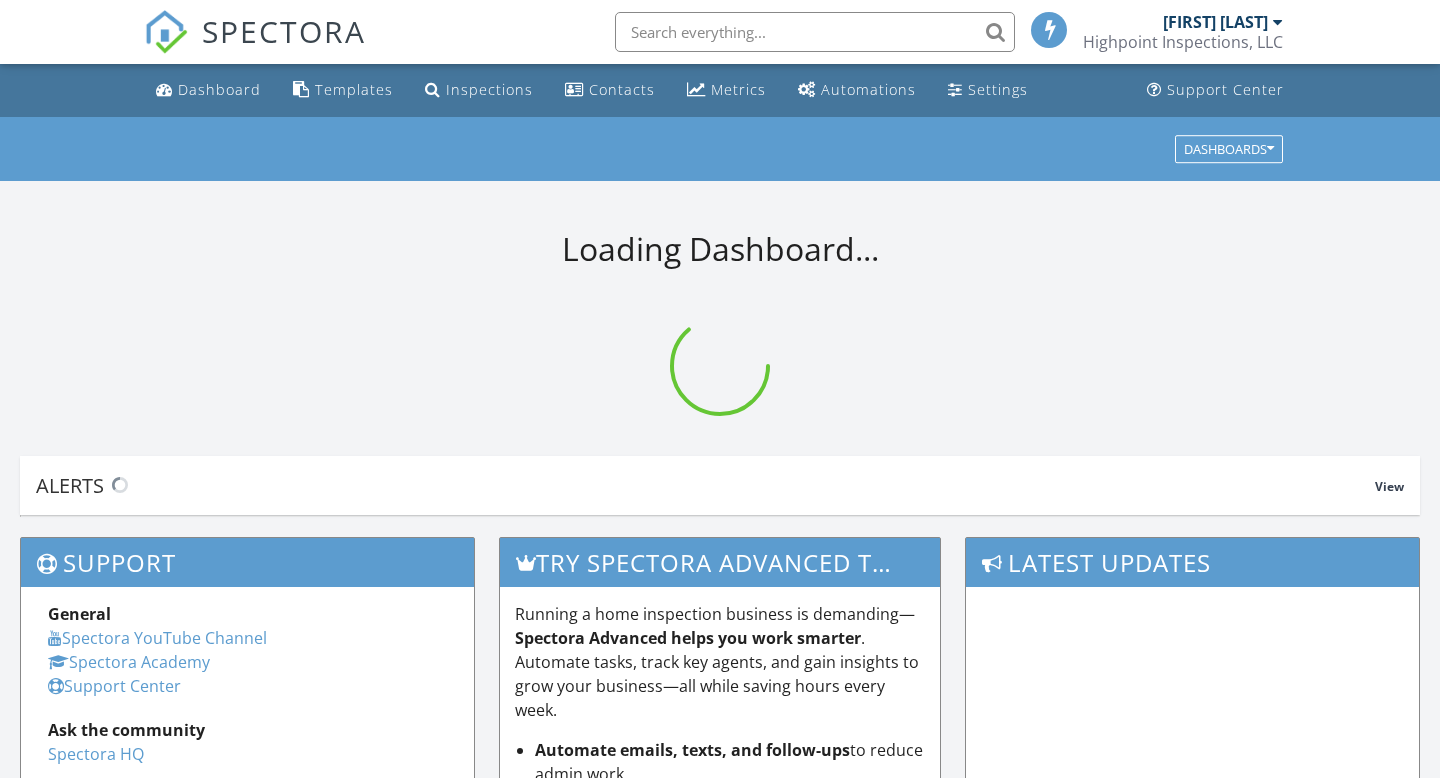 scroll, scrollTop: 0, scrollLeft: 0, axis: both 